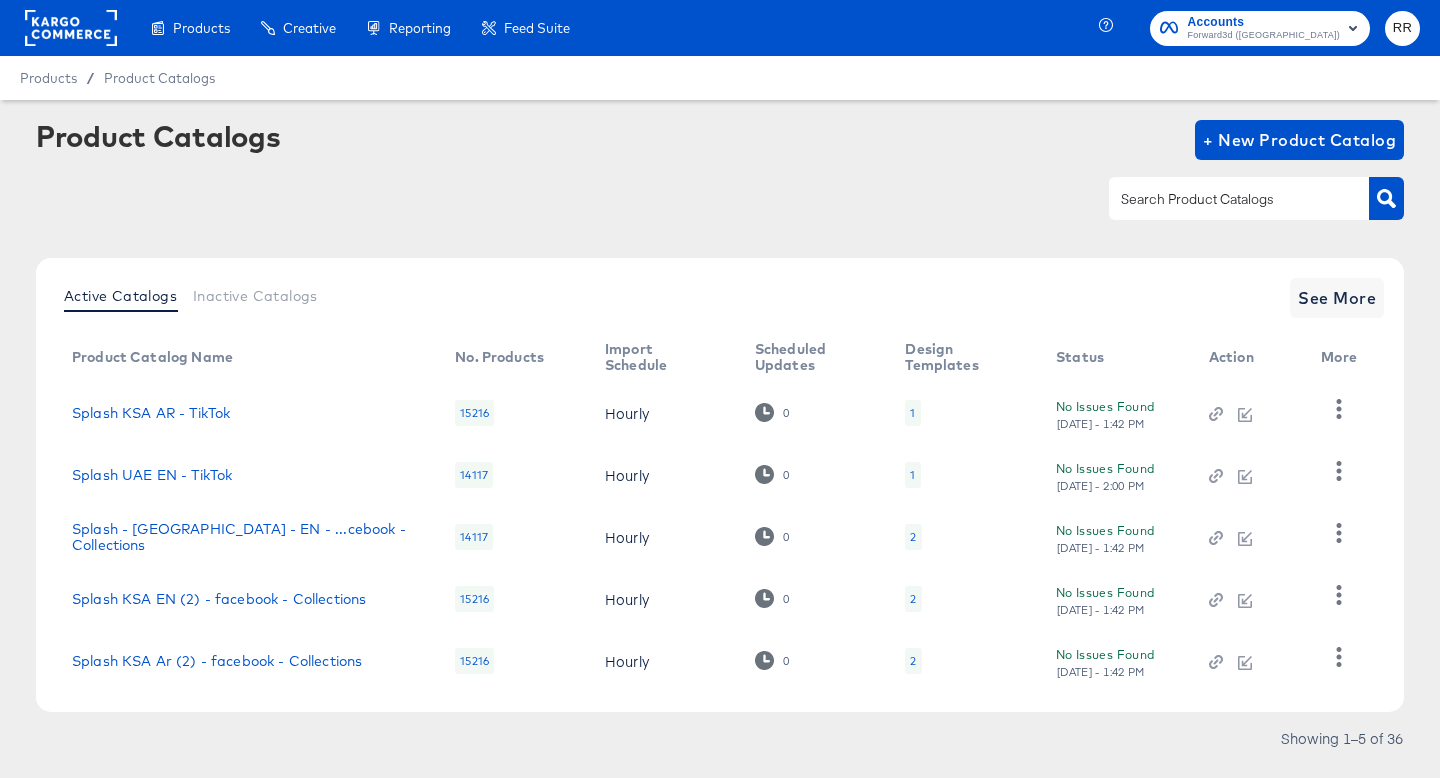 scroll, scrollTop: 0, scrollLeft: 0, axis: both 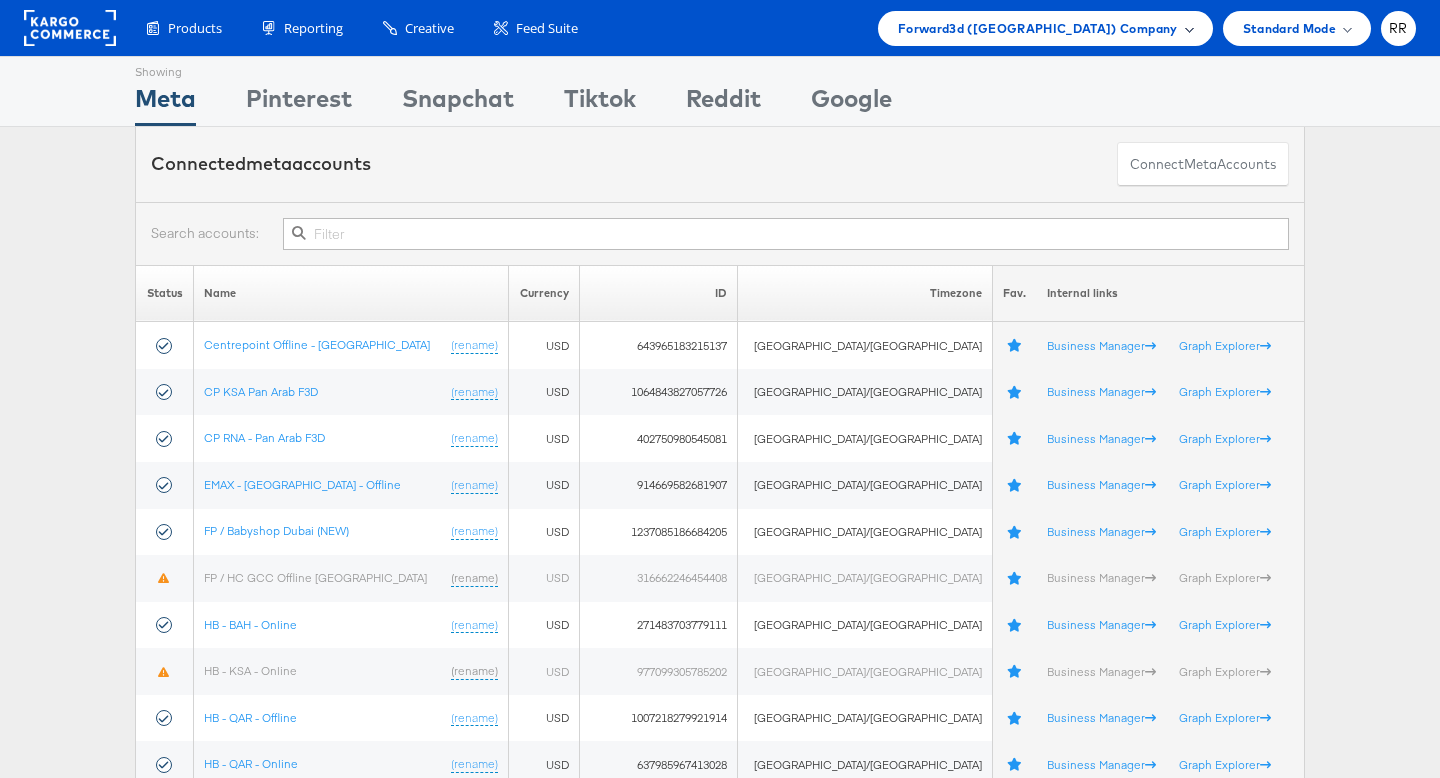 click on "Forward3d ([GEOGRAPHIC_DATA]) Company" at bounding box center (1038, 28) 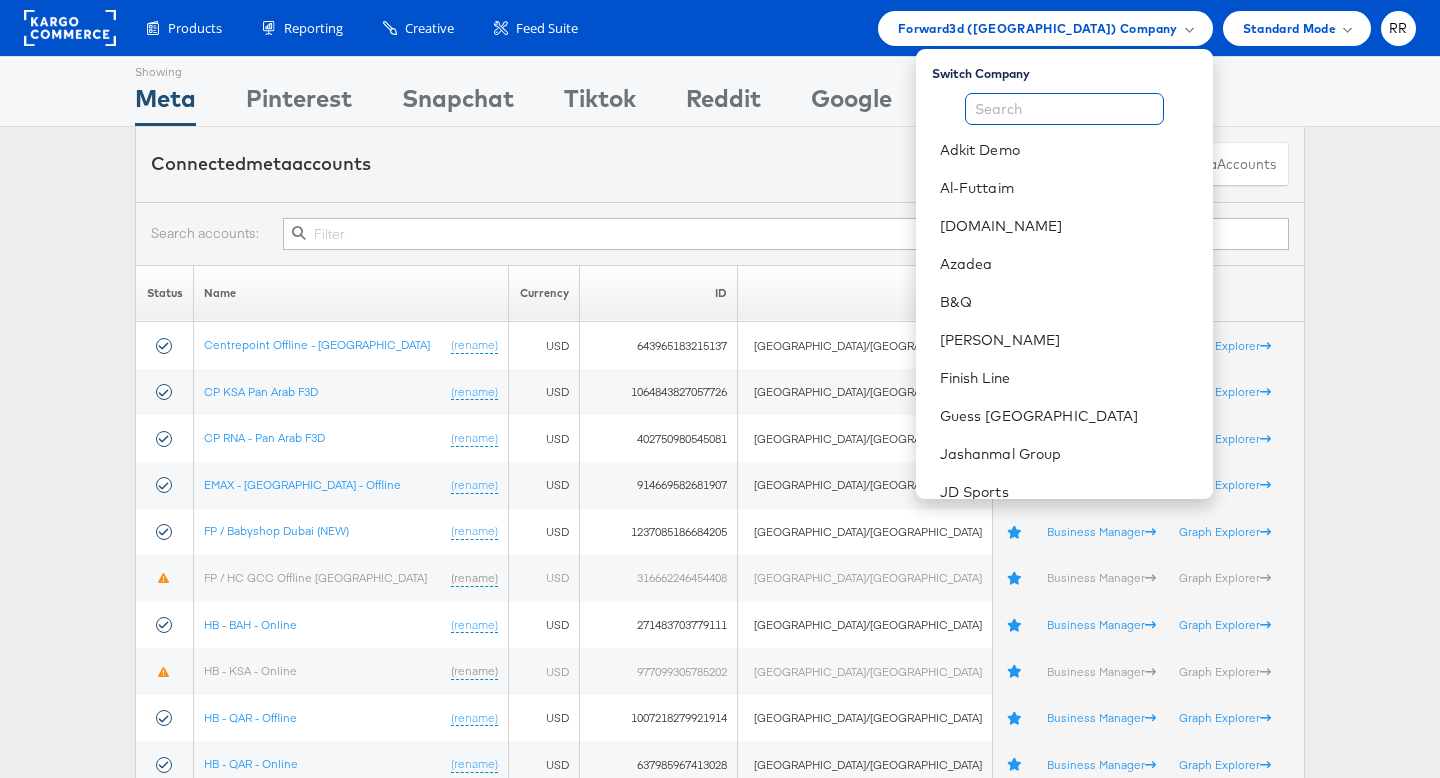 click at bounding box center [1064, 109] 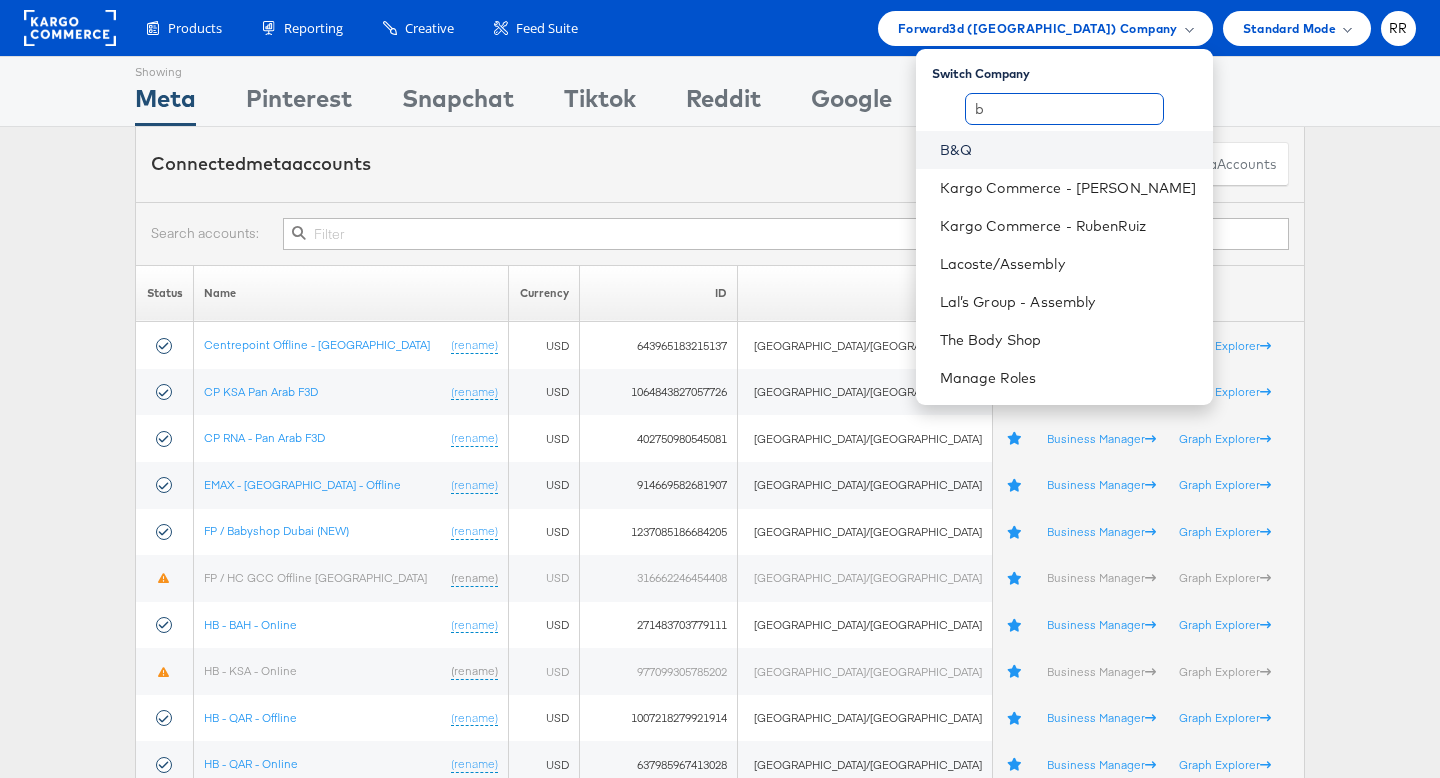 type on "b" 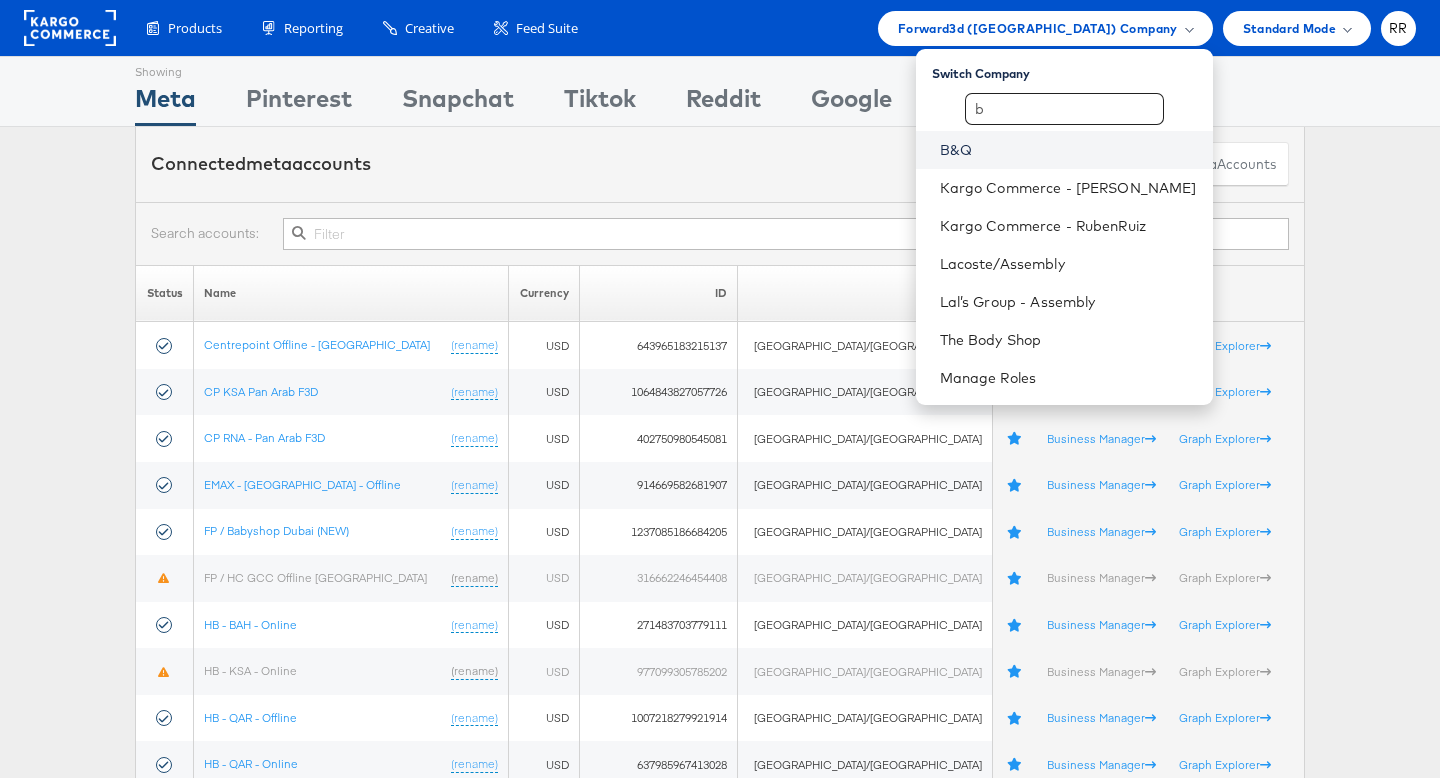click on "B&Q" at bounding box center (1068, 150) 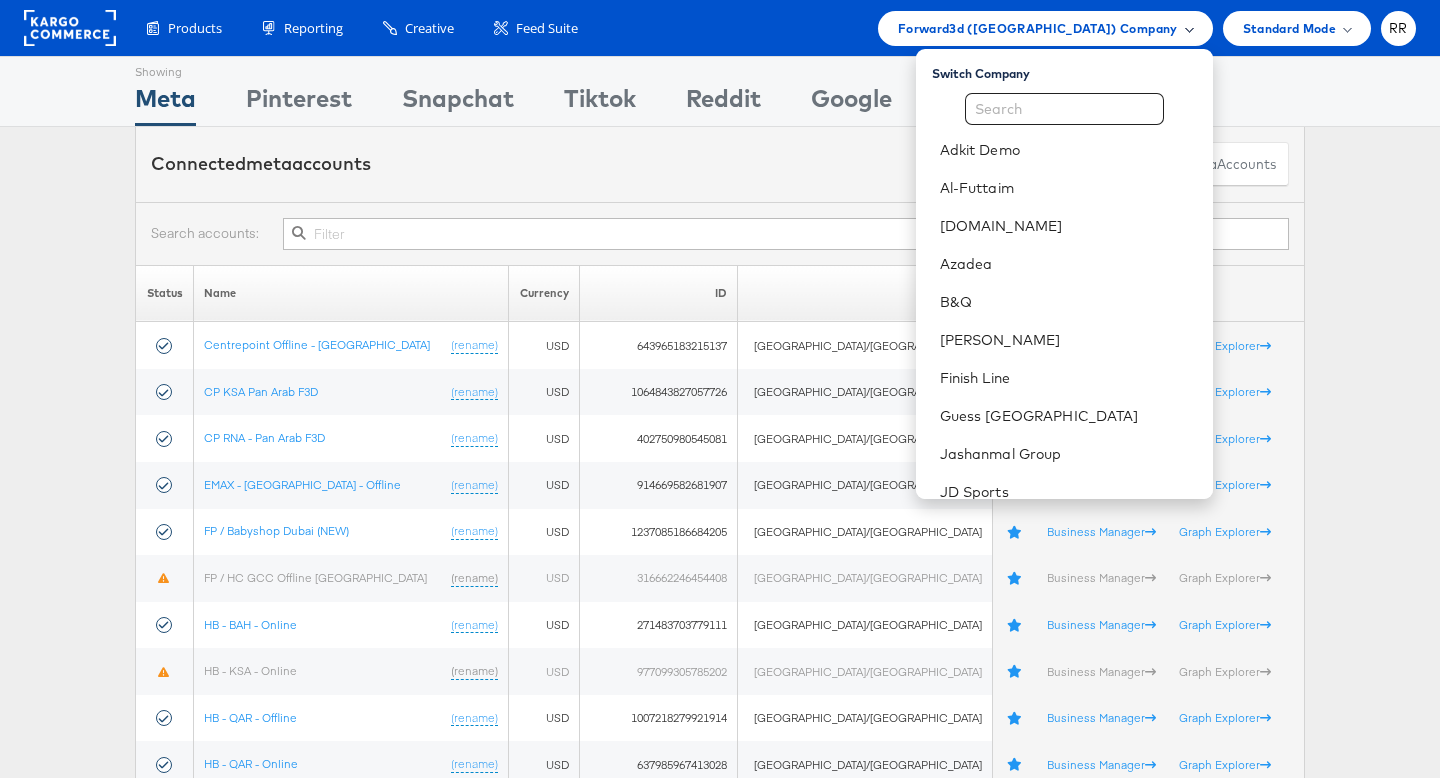 scroll, scrollTop: 0, scrollLeft: 0, axis: both 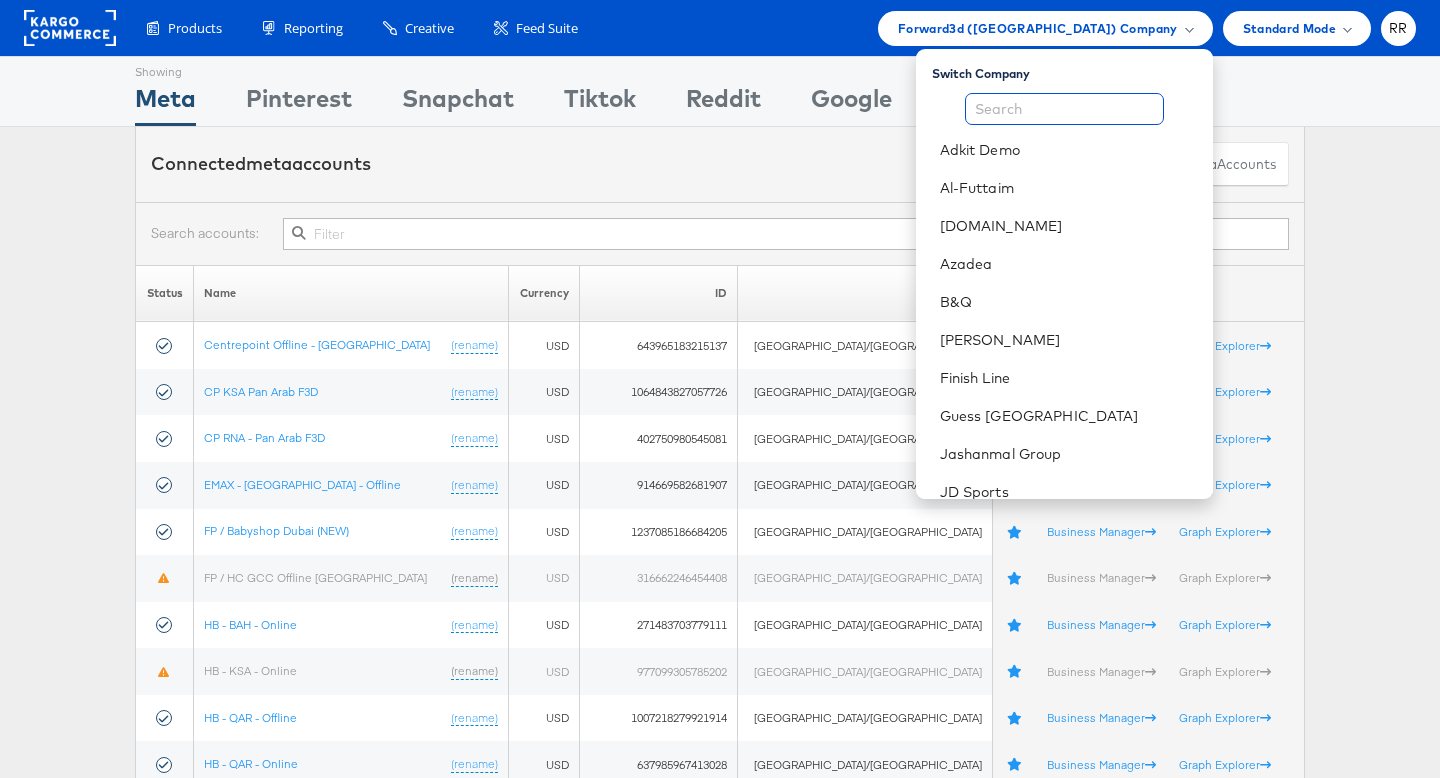 click at bounding box center (1064, 109) 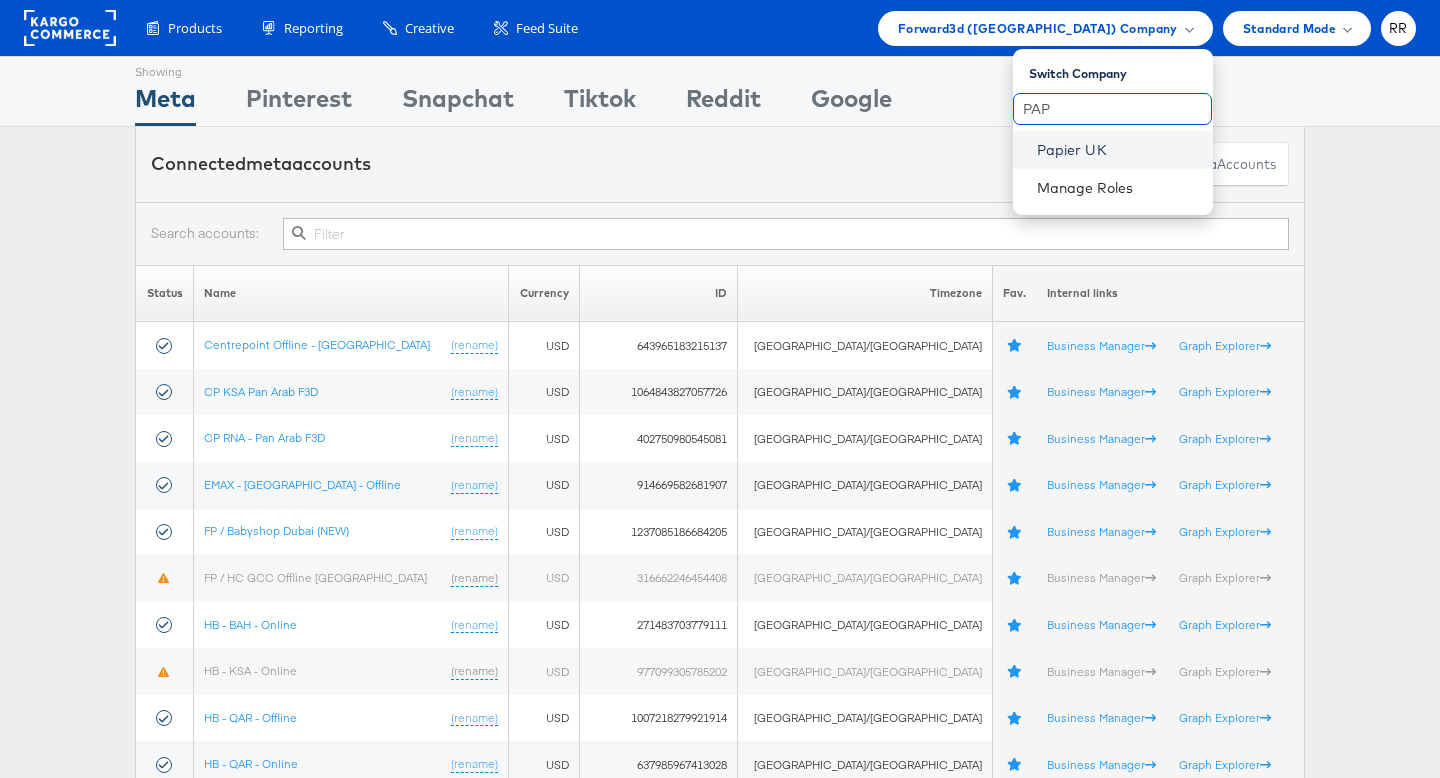 type on "PAP" 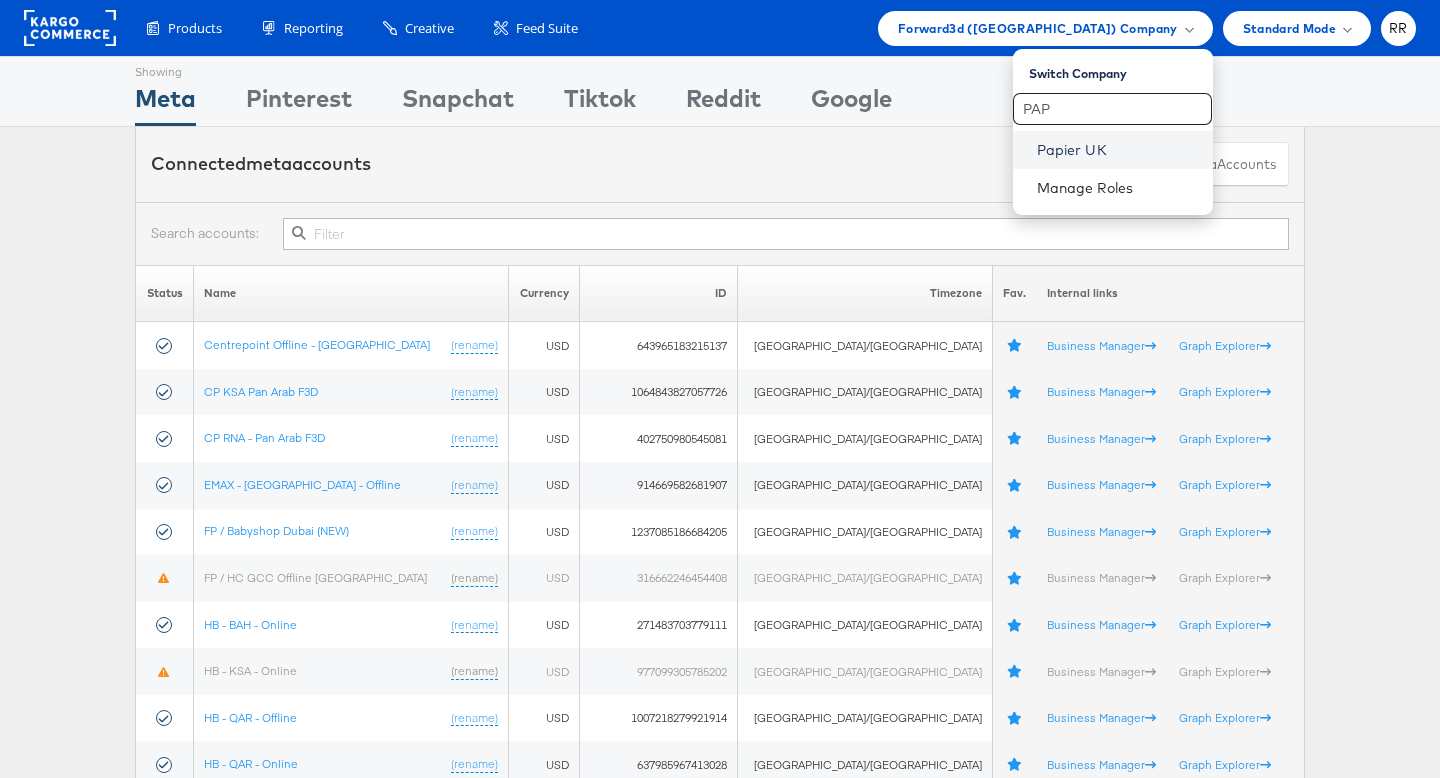 click on "Papier UK" at bounding box center (1117, 150) 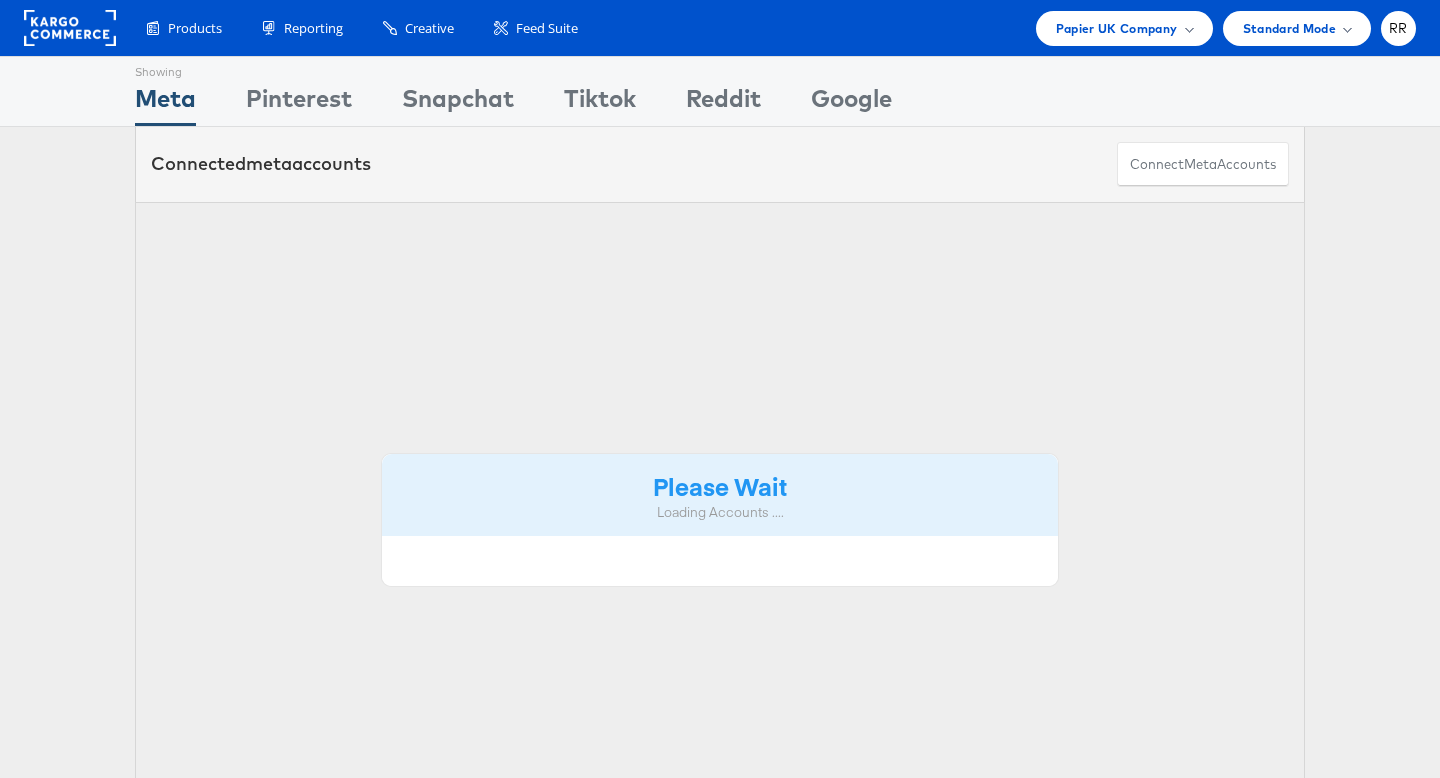 scroll, scrollTop: 0, scrollLeft: 0, axis: both 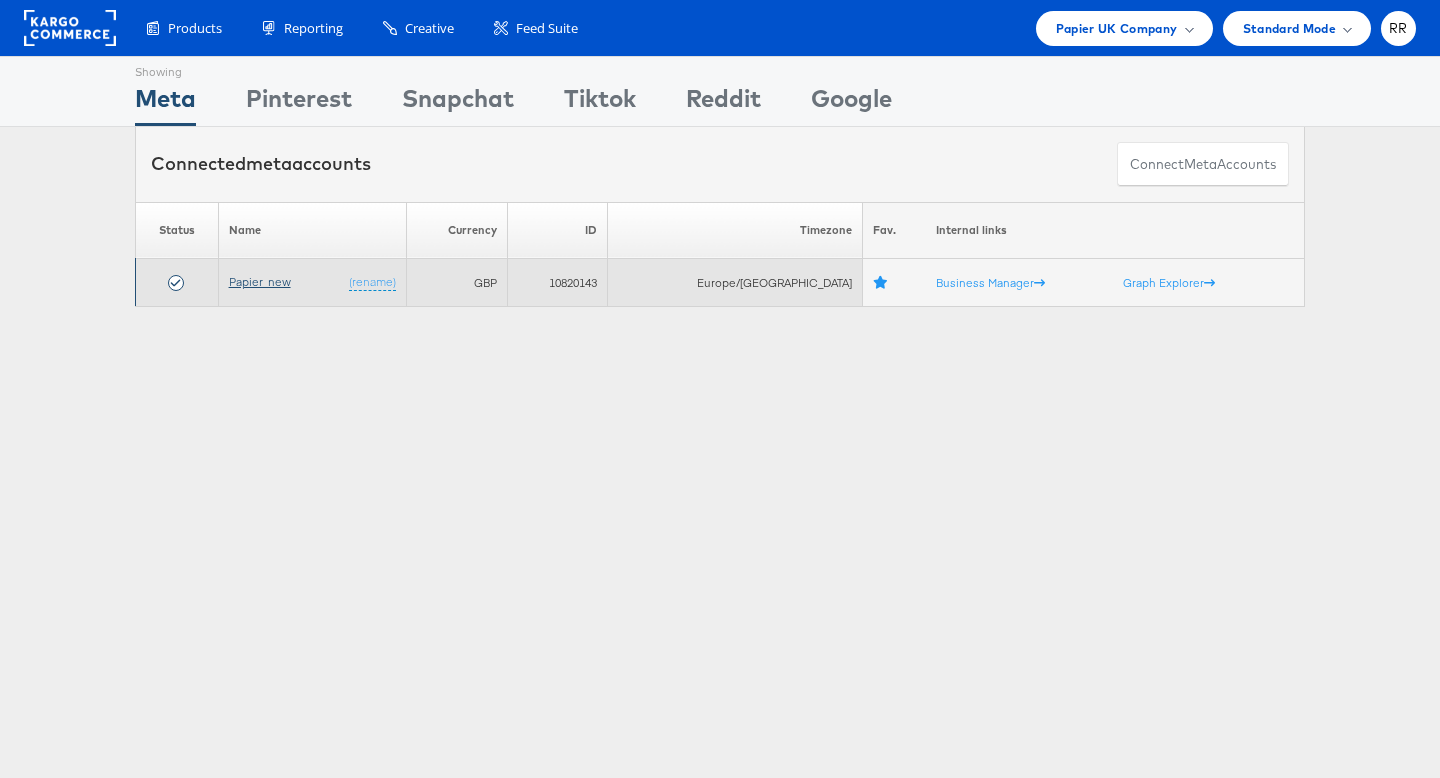 click on "Papier_new" at bounding box center [260, 281] 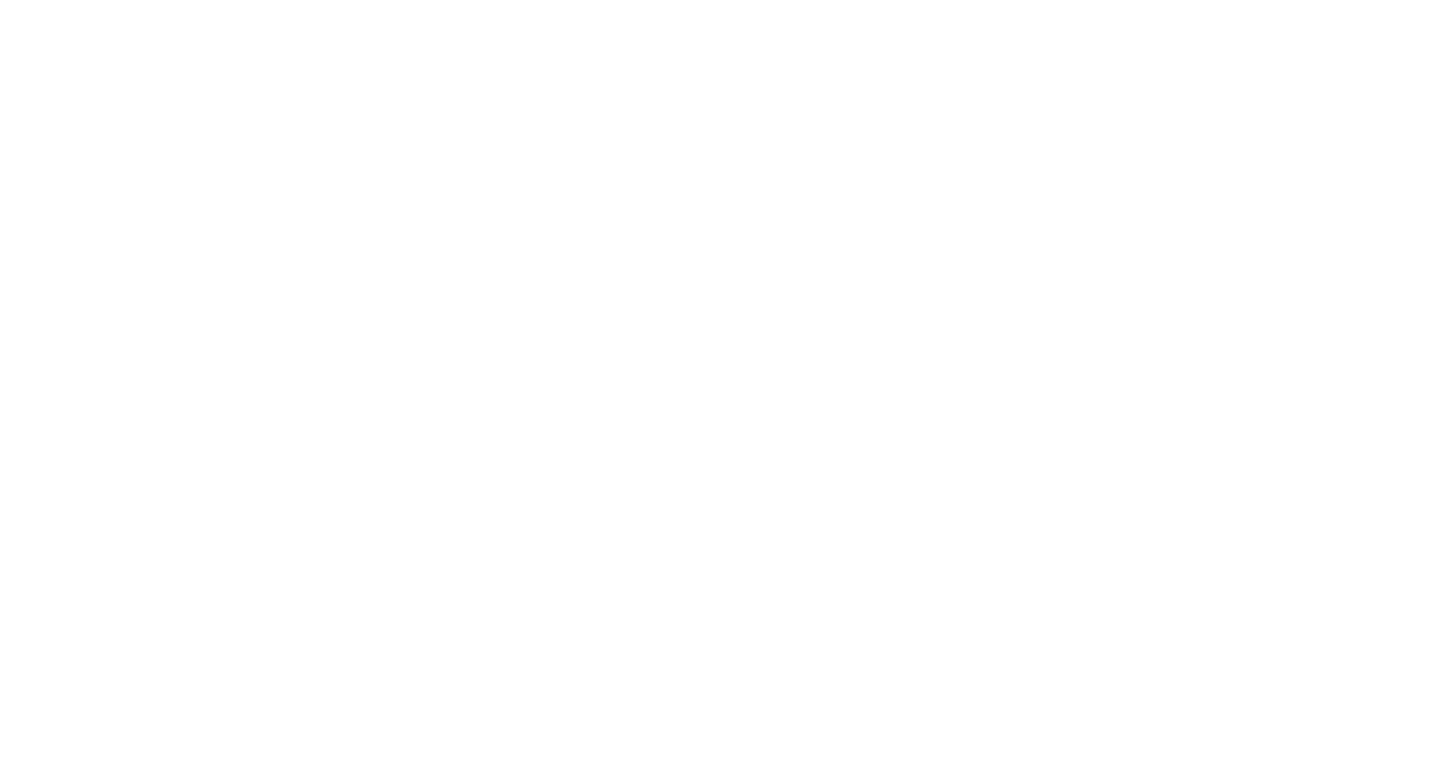 scroll, scrollTop: 0, scrollLeft: 0, axis: both 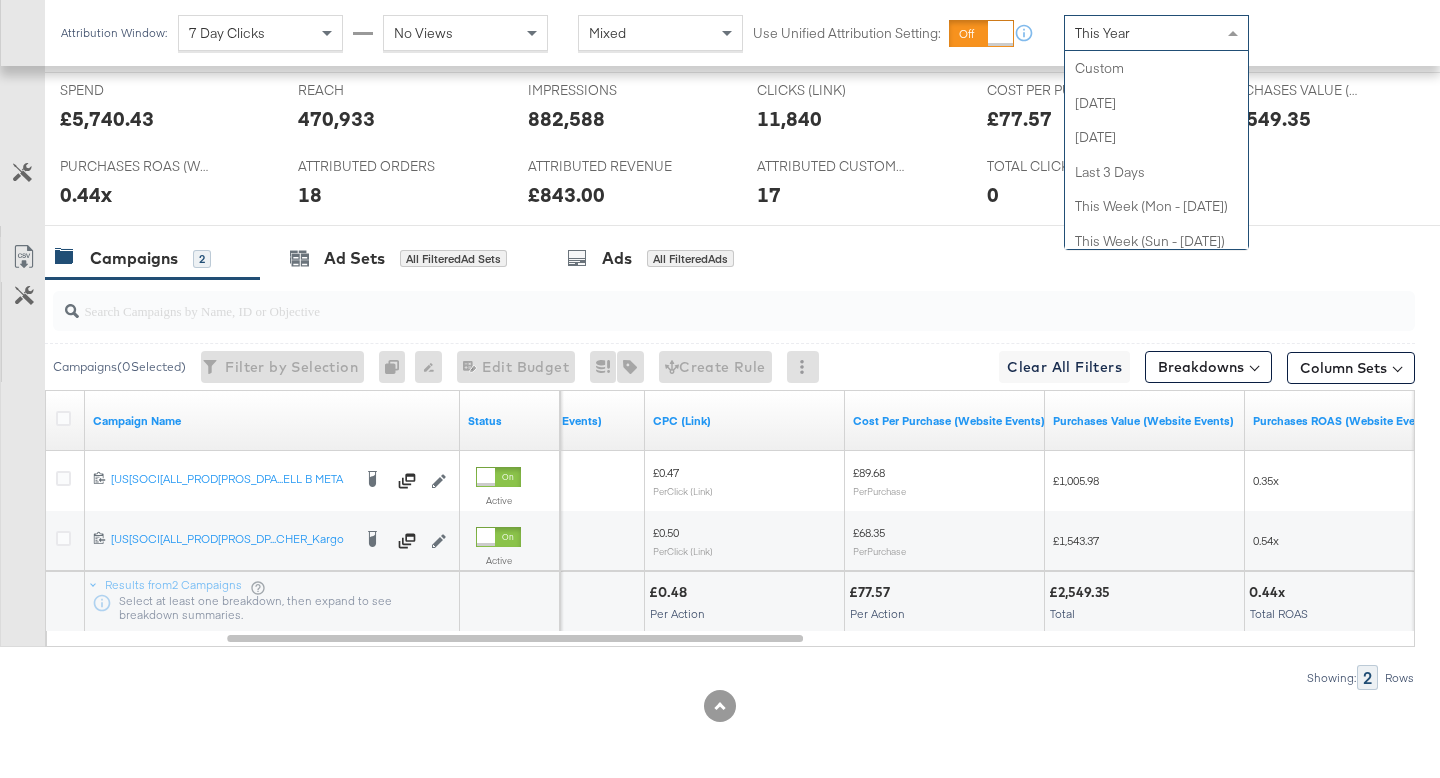 click on "This Year" at bounding box center [1102, 33] 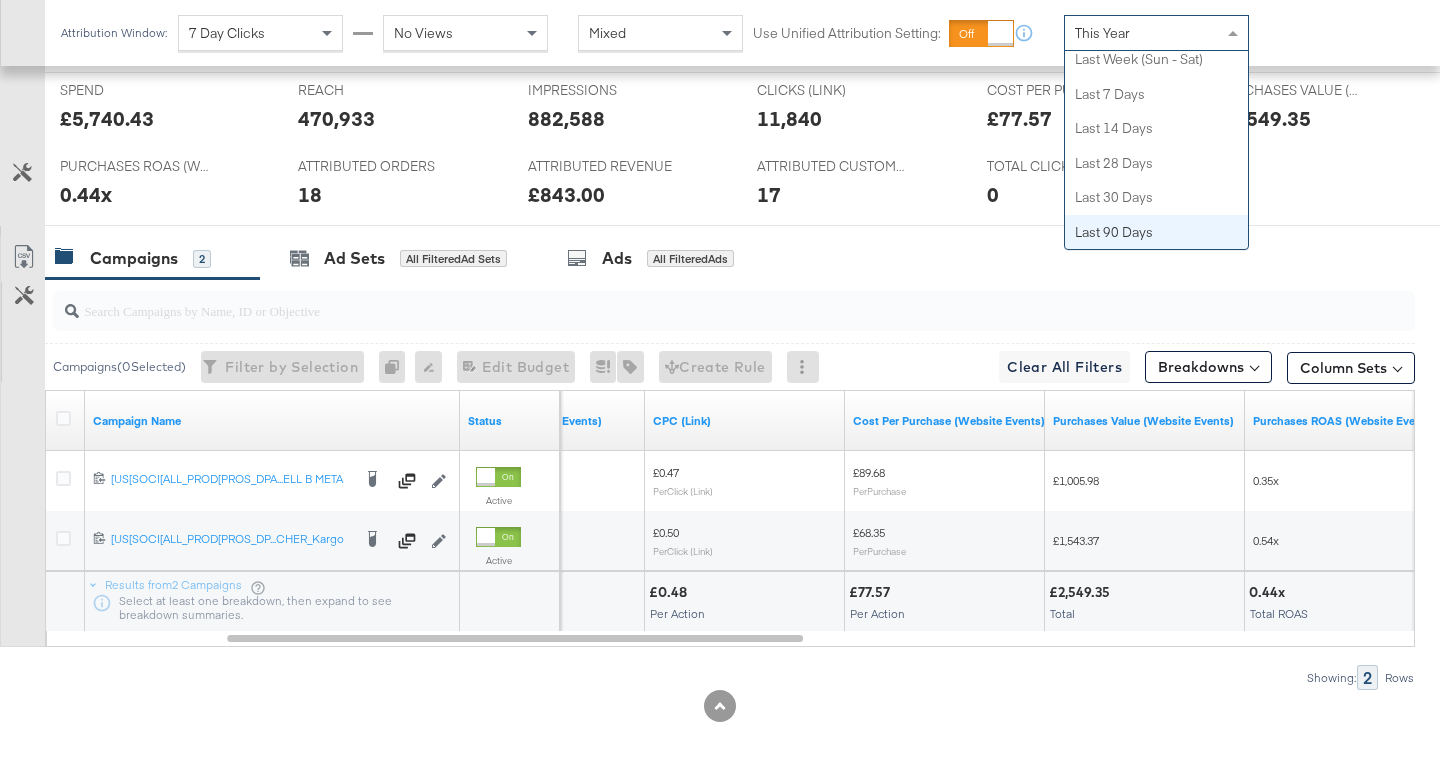 scroll, scrollTop: 0, scrollLeft: 0, axis: both 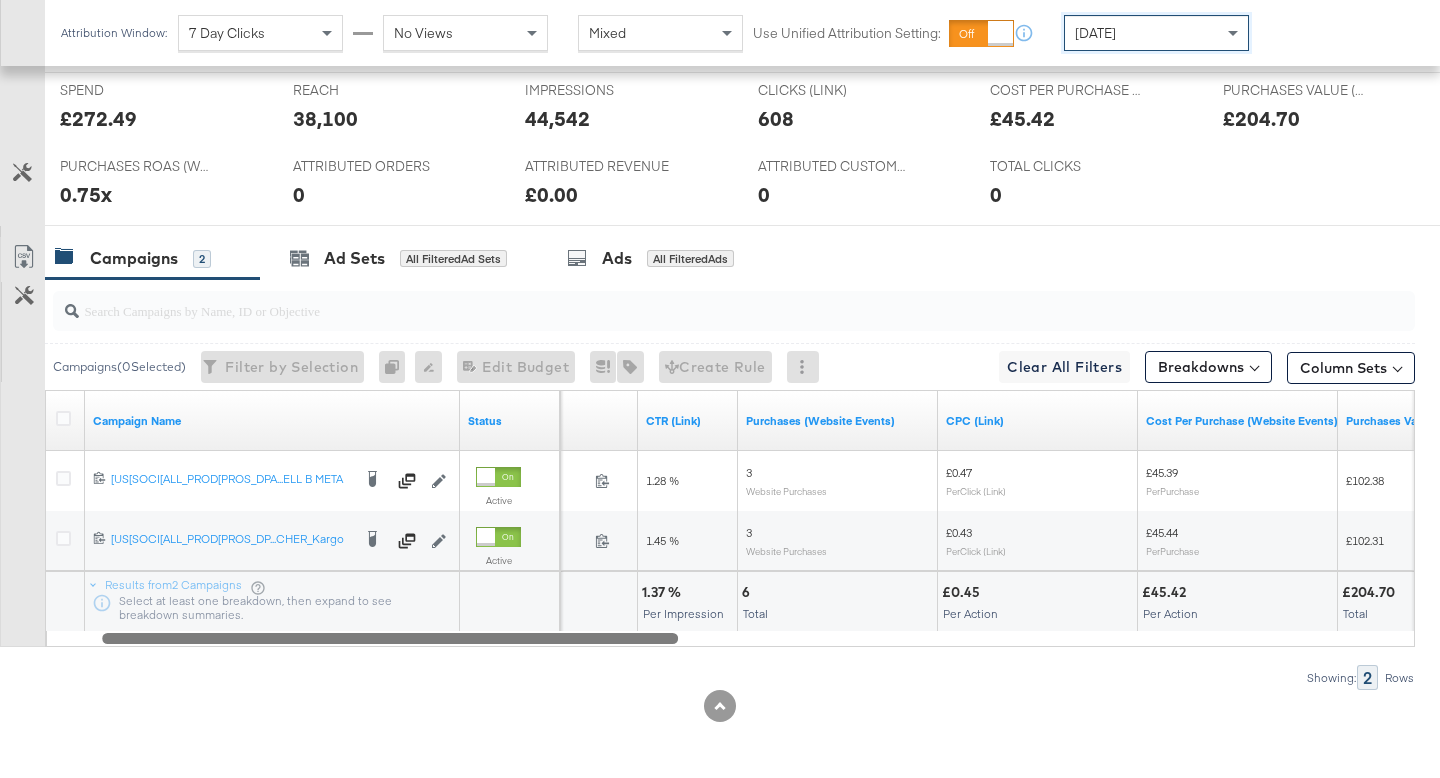 drag, startPoint x: 766, startPoint y: 641, endPoint x: 639, endPoint y: 630, distance: 127.47549 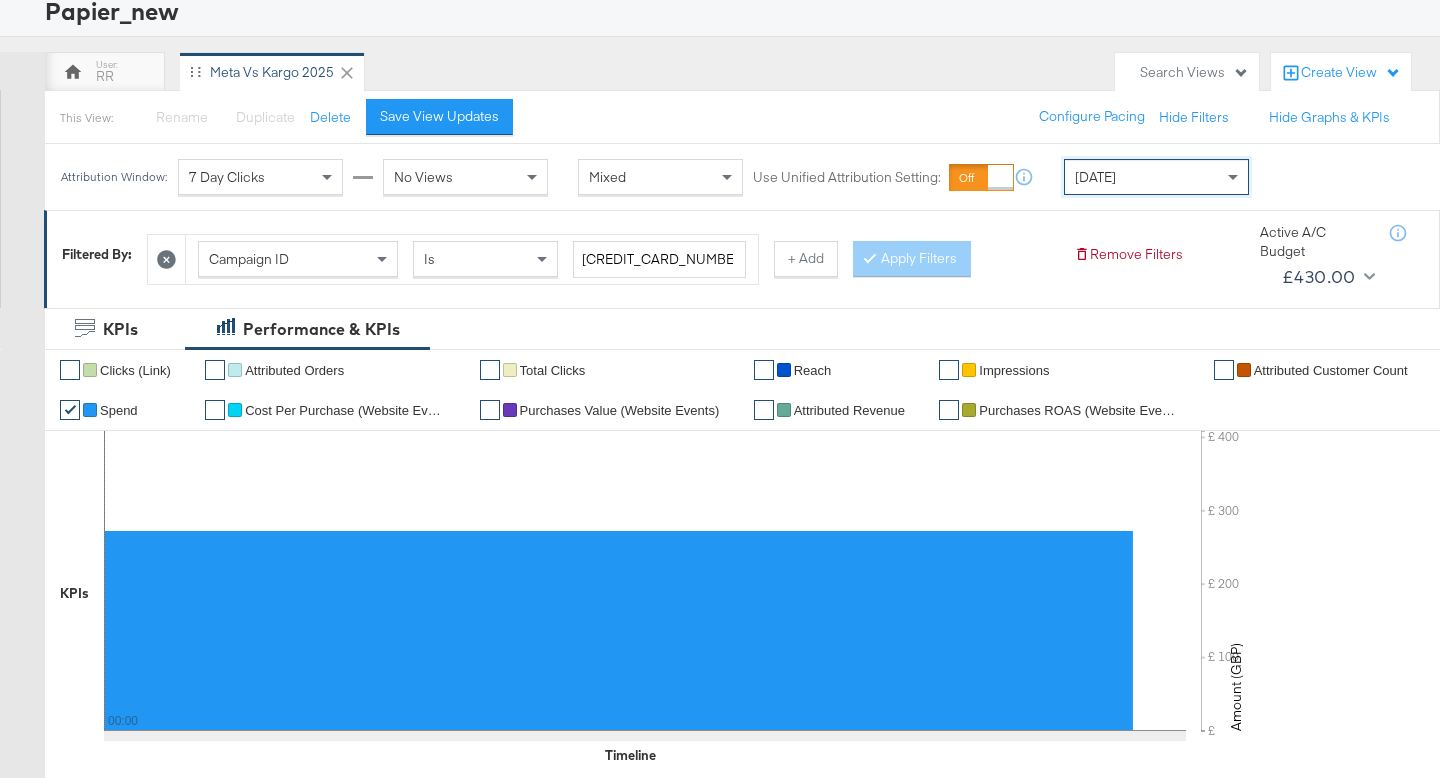 scroll, scrollTop: 0, scrollLeft: 0, axis: both 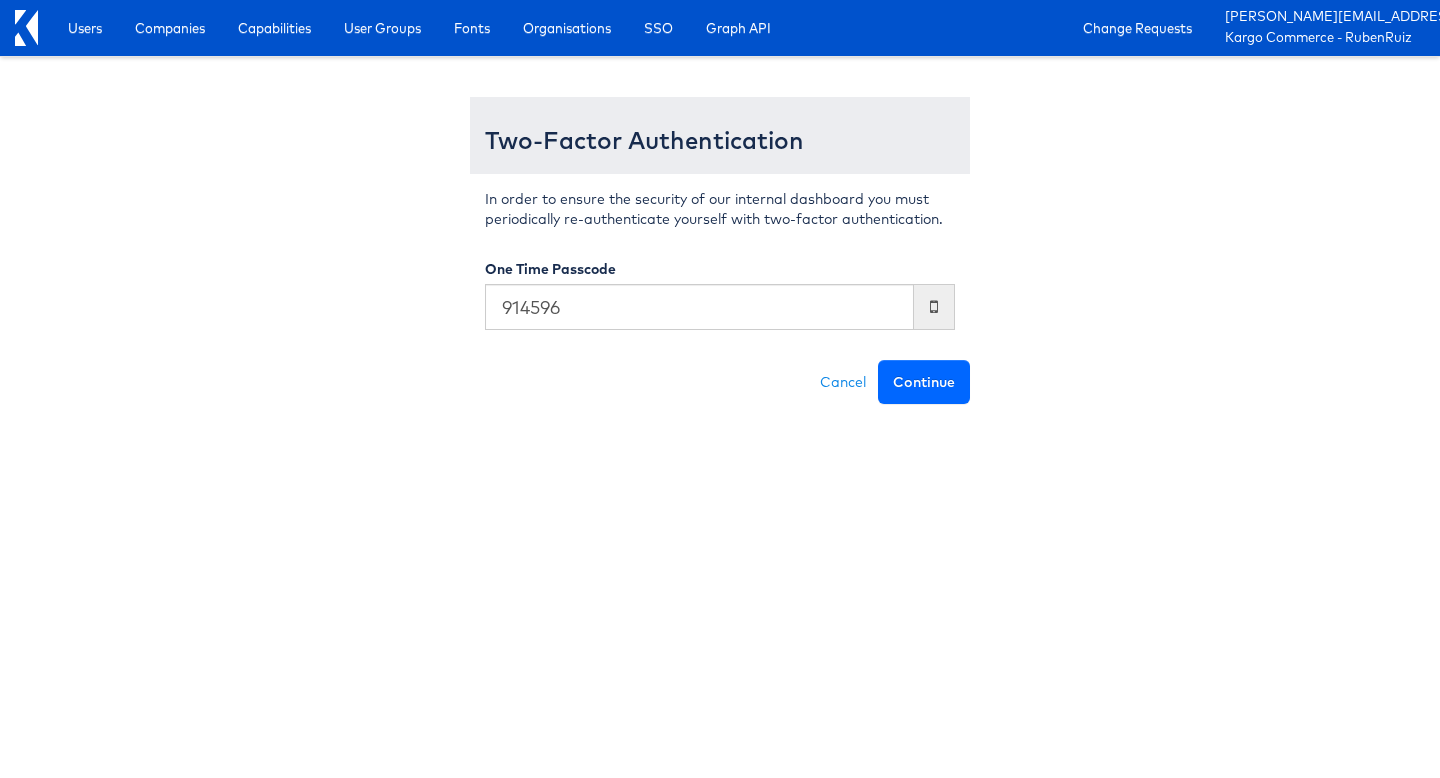 type on "914596" 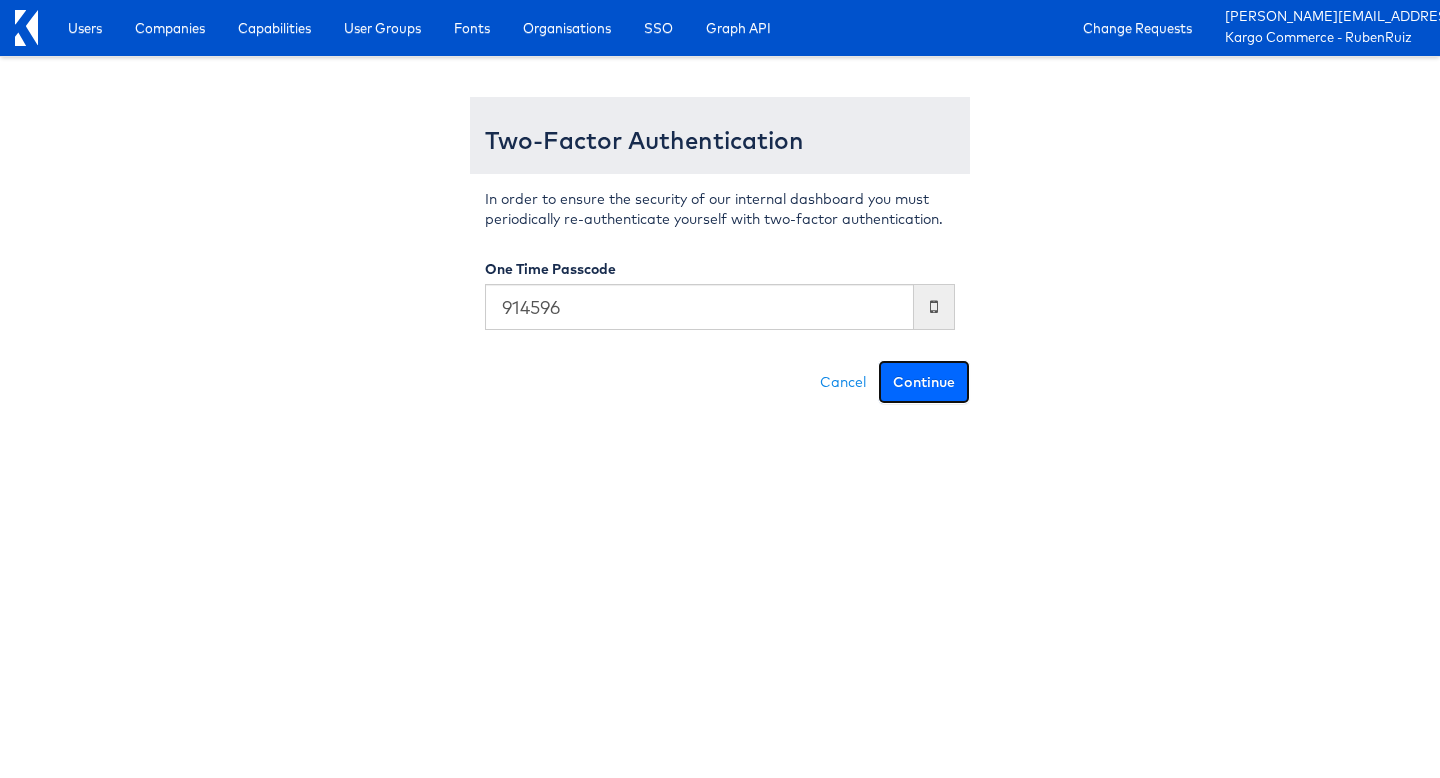 click on "Continue" at bounding box center [924, 382] 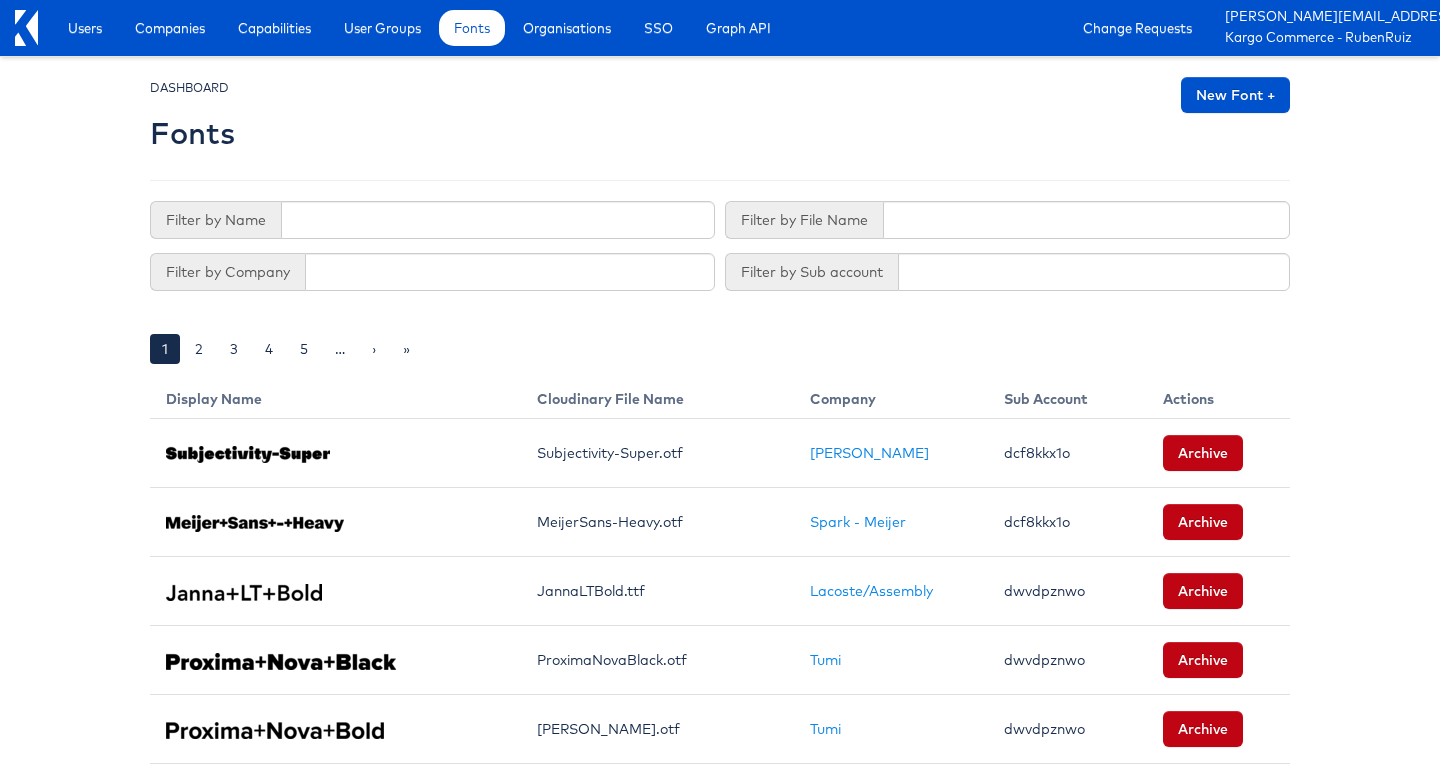 scroll, scrollTop: 0, scrollLeft: 0, axis: both 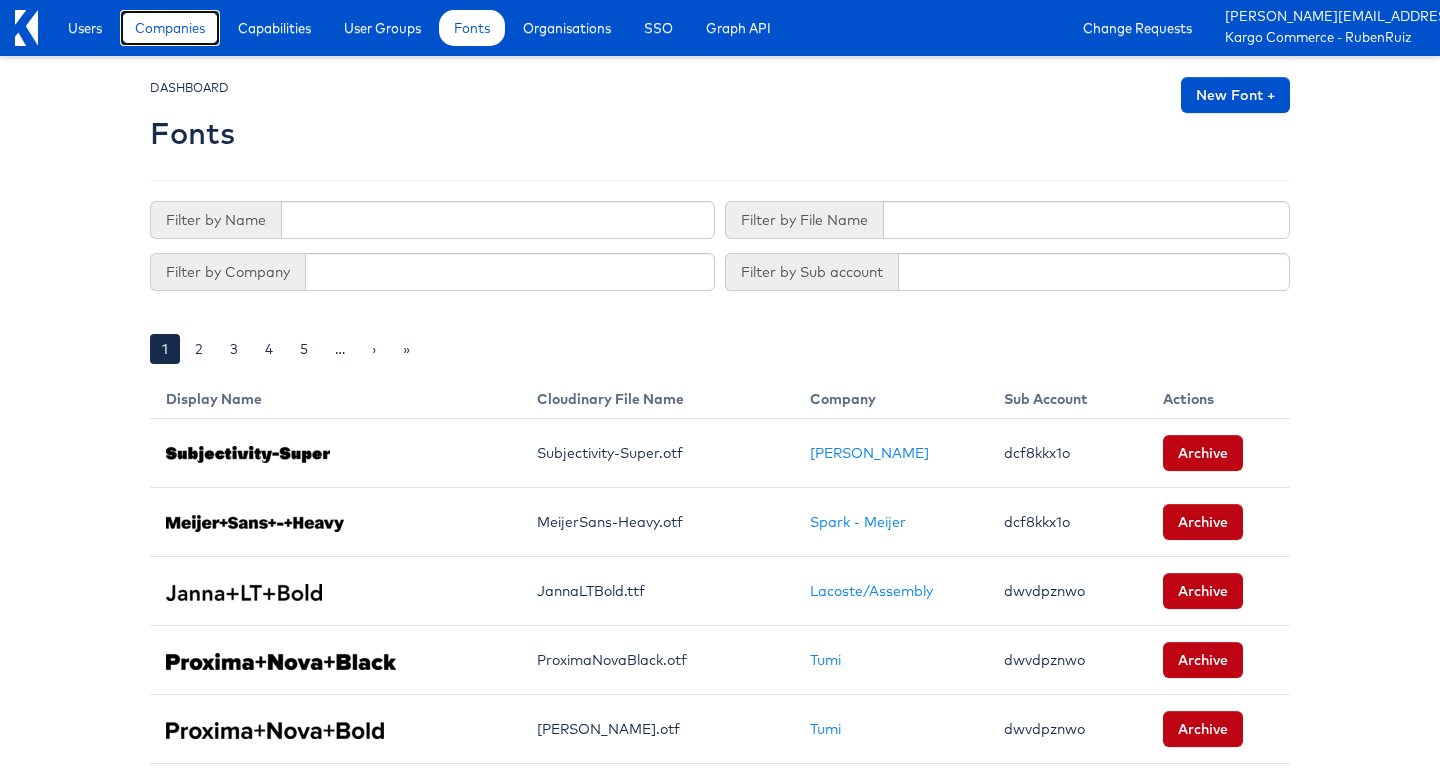 click on "Companies" at bounding box center (170, 28) 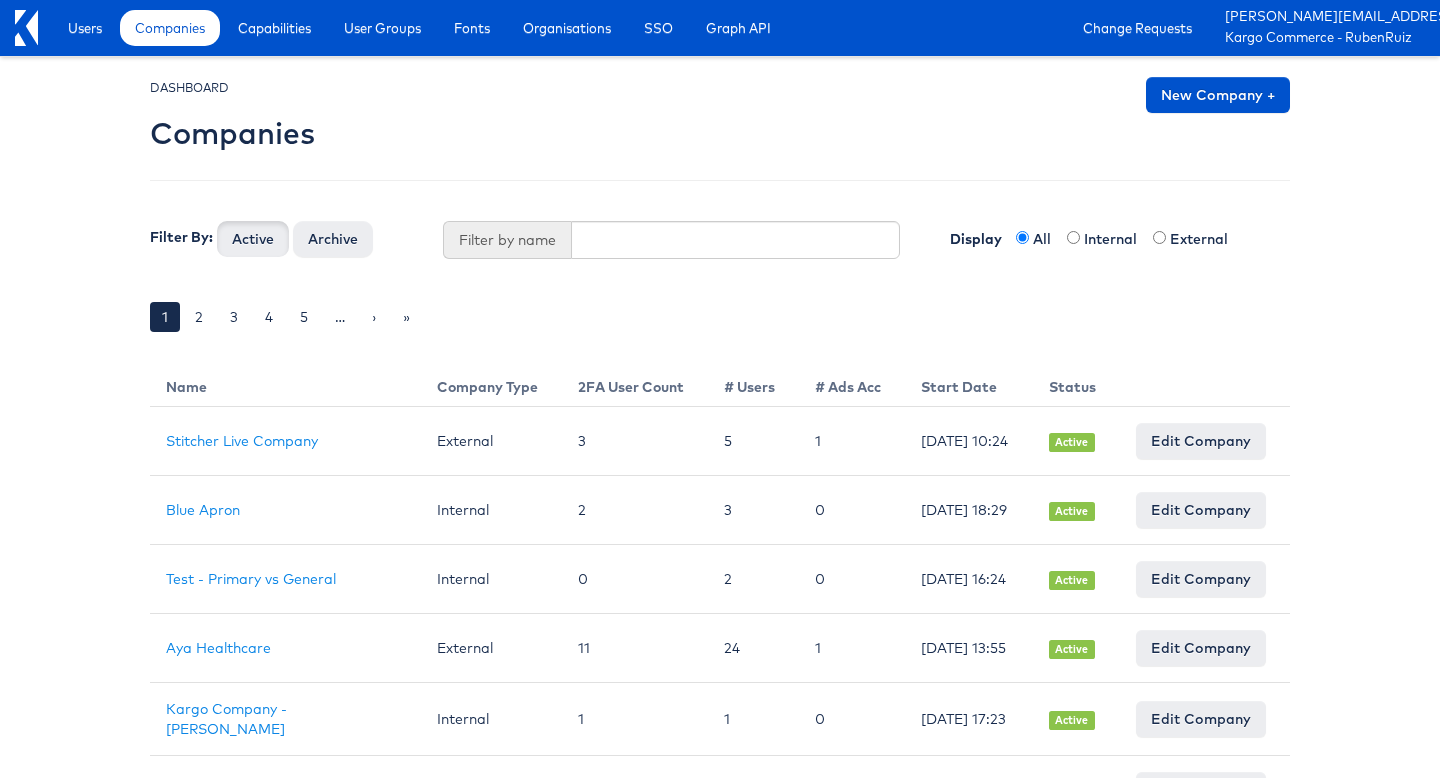 scroll, scrollTop: 0, scrollLeft: 0, axis: both 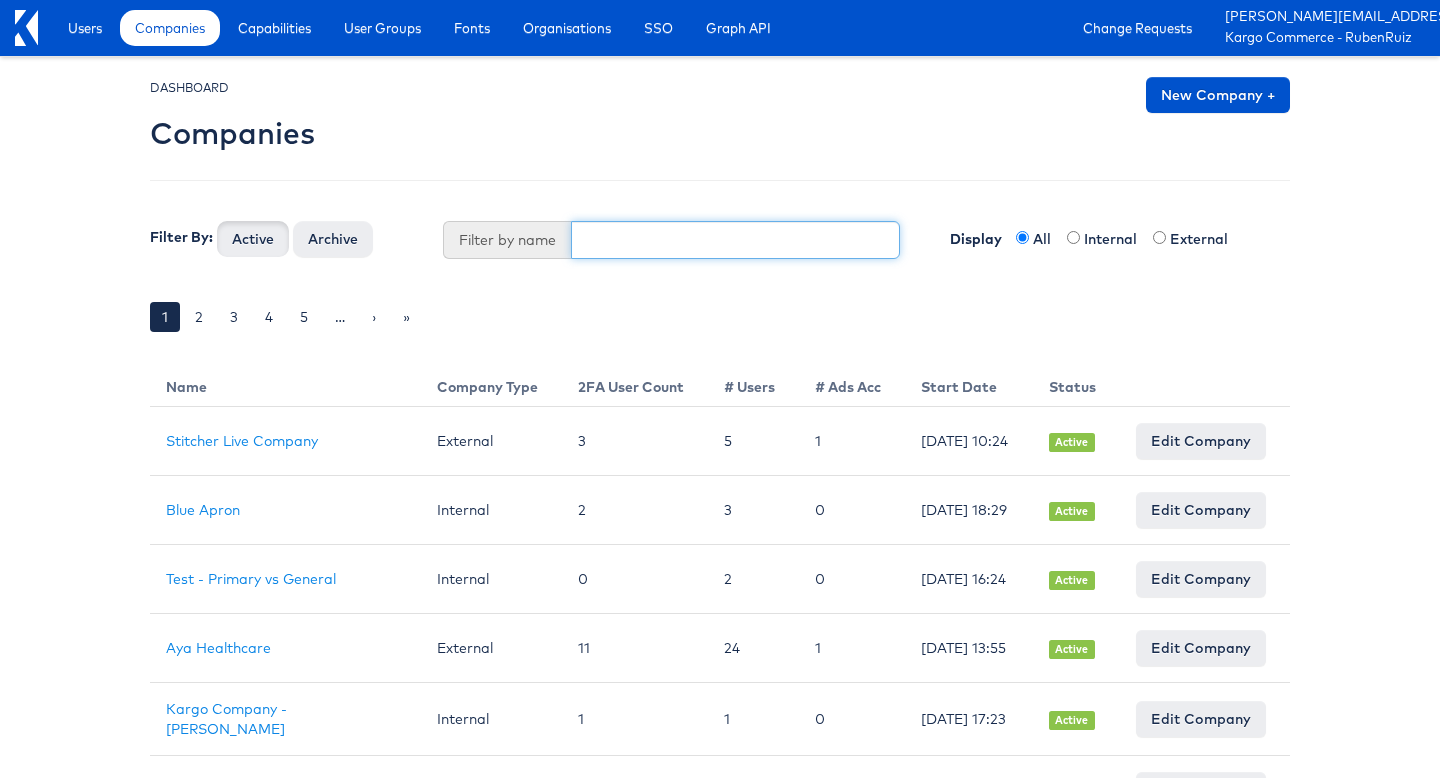 click at bounding box center (736, 240) 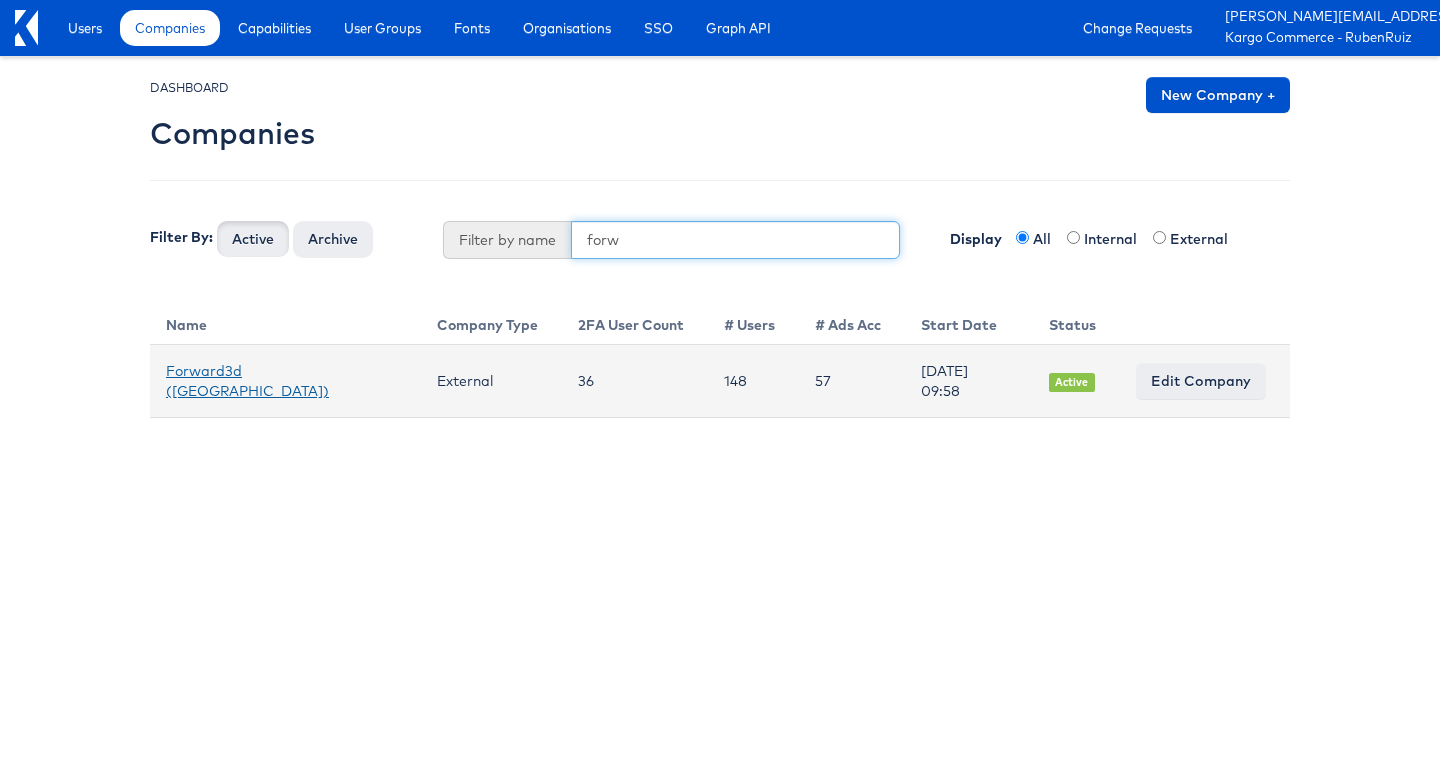 type on "forw" 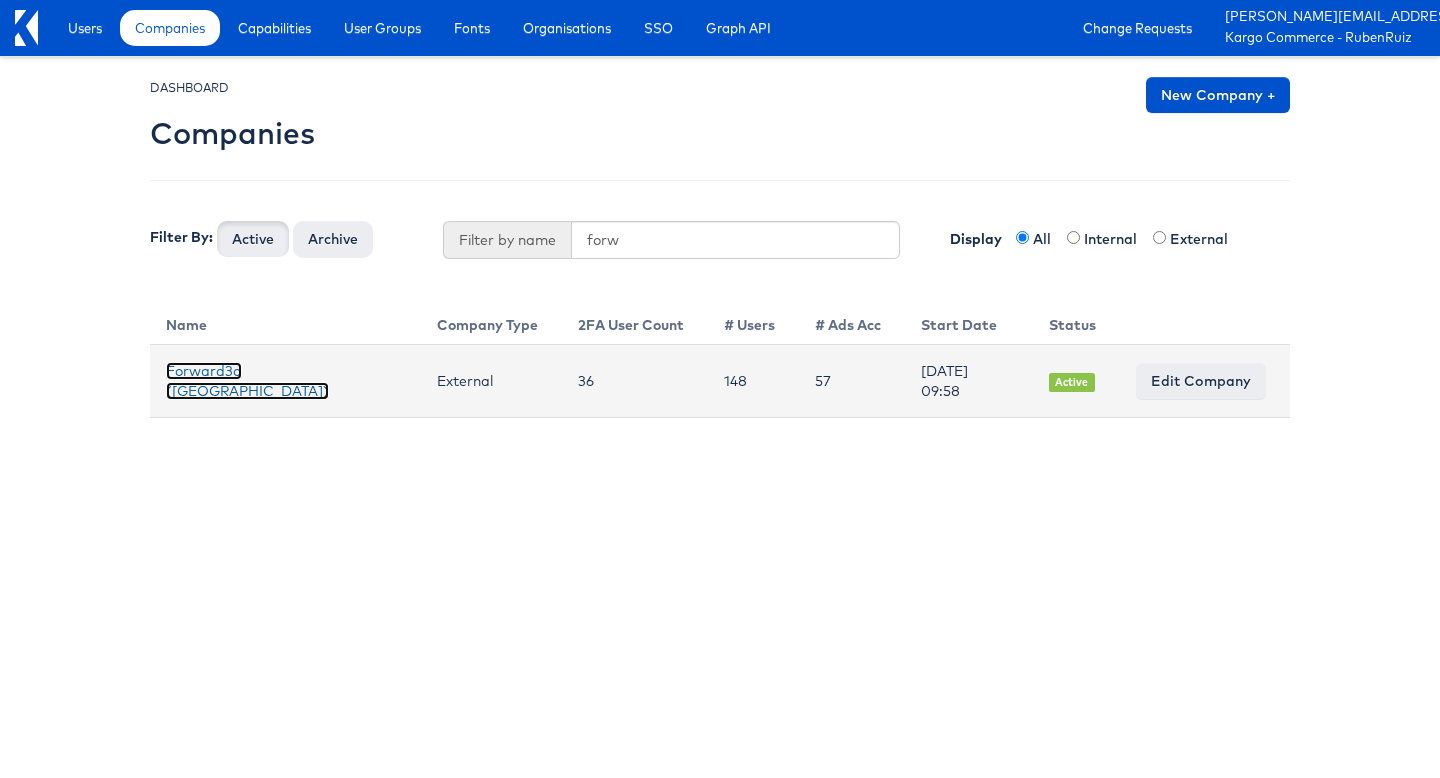 click on "Forward3d (UAE)" at bounding box center (247, 381) 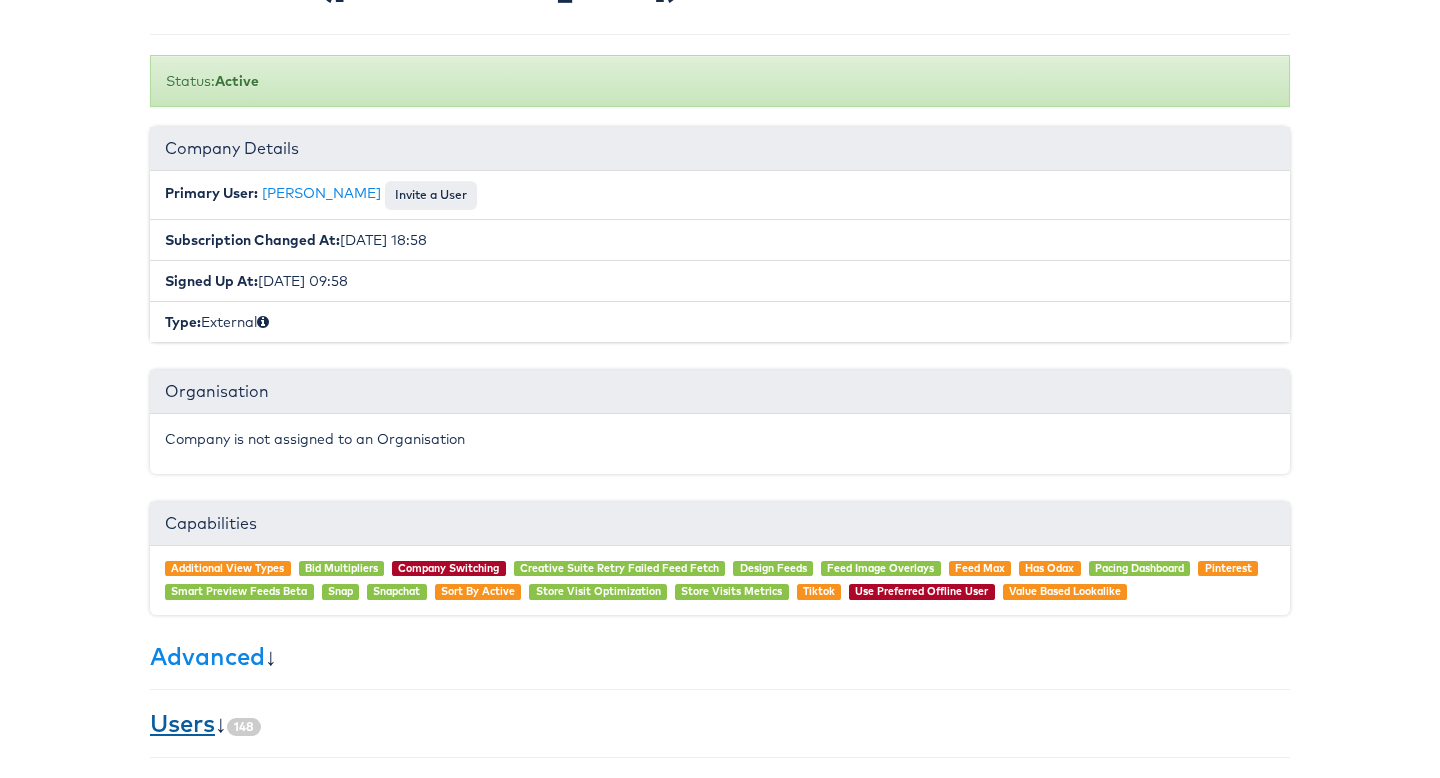 scroll, scrollTop: 415, scrollLeft: 0, axis: vertical 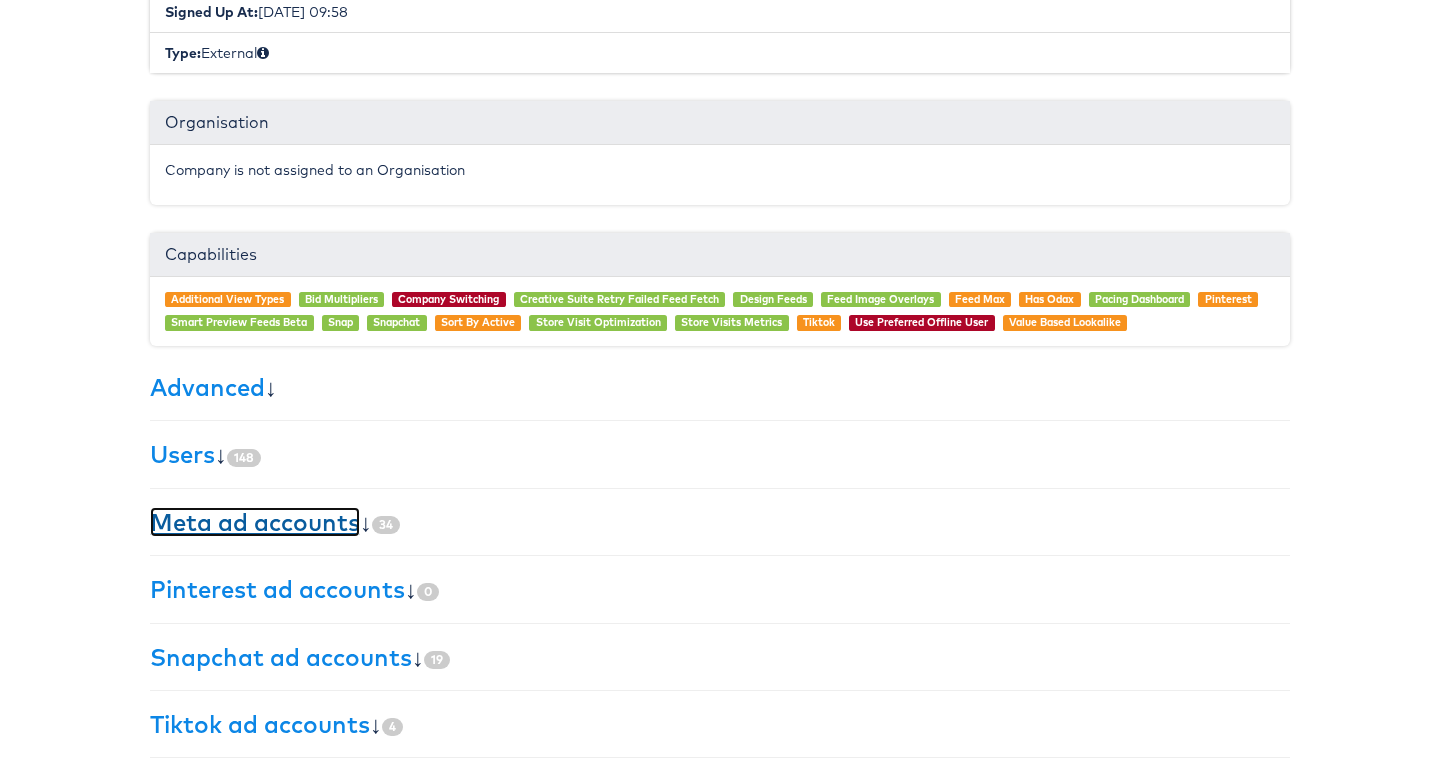 click on "Meta ad accounts" at bounding box center (255, 522) 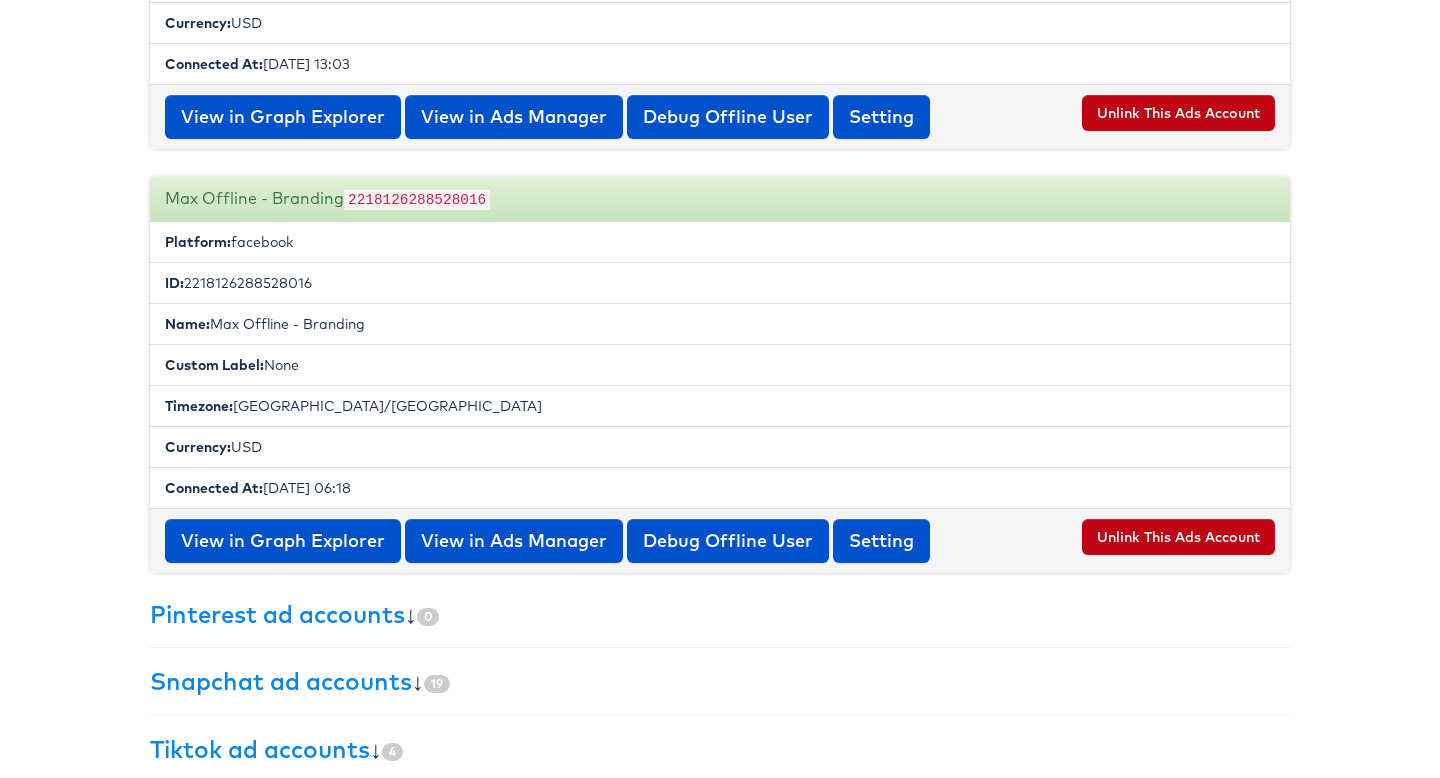 scroll, scrollTop: 14791, scrollLeft: 0, axis: vertical 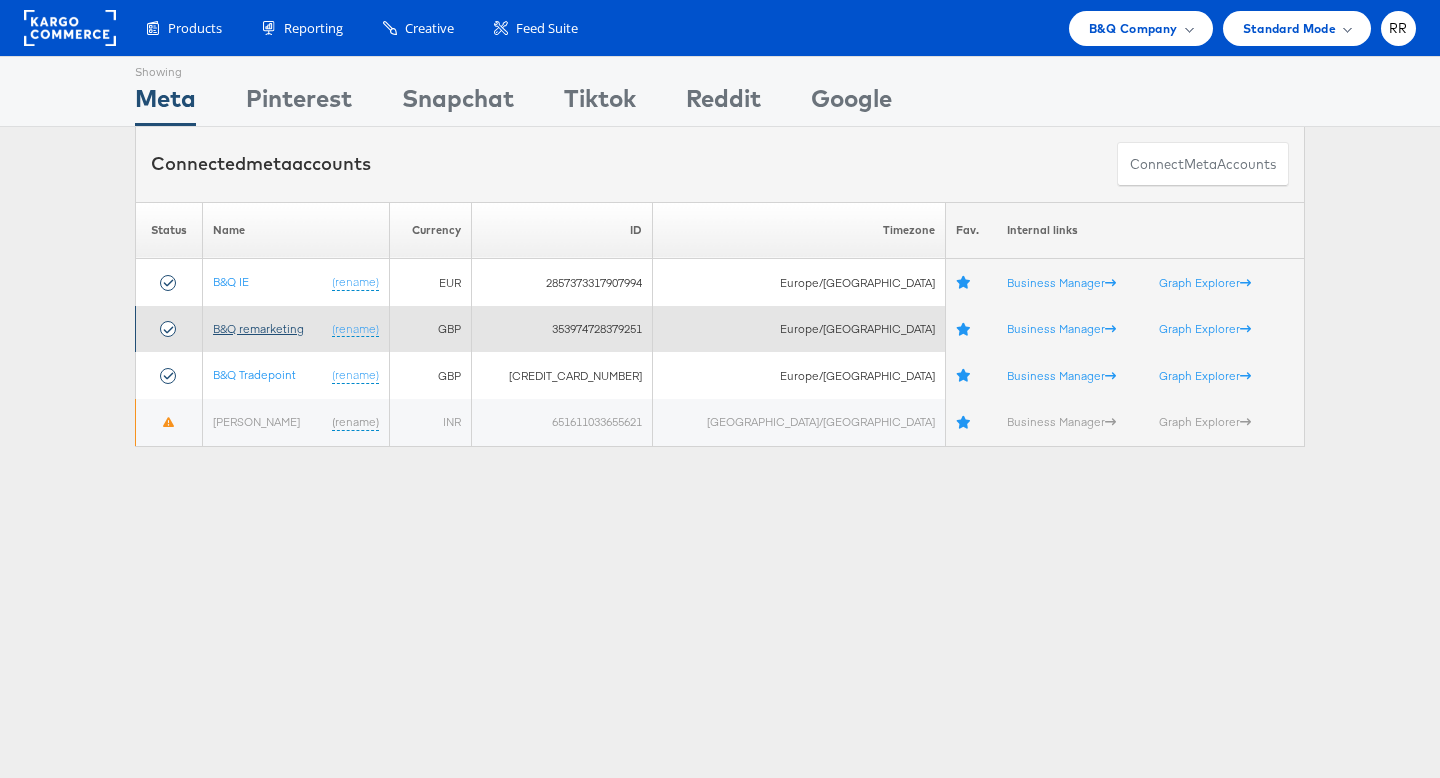 click on "B&Q remarketing" at bounding box center [258, 328] 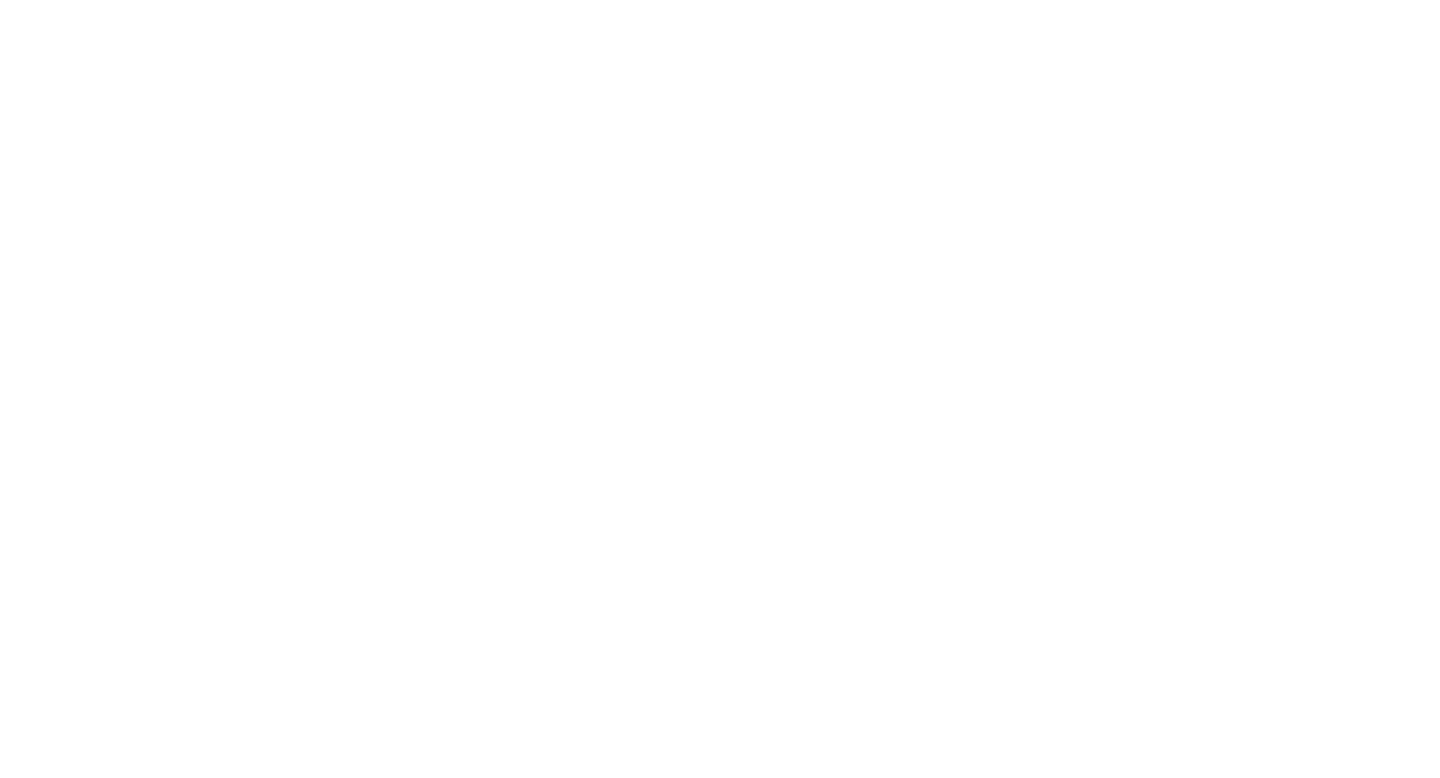 scroll, scrollTop: 0, scrollLeft: 0, axis: both 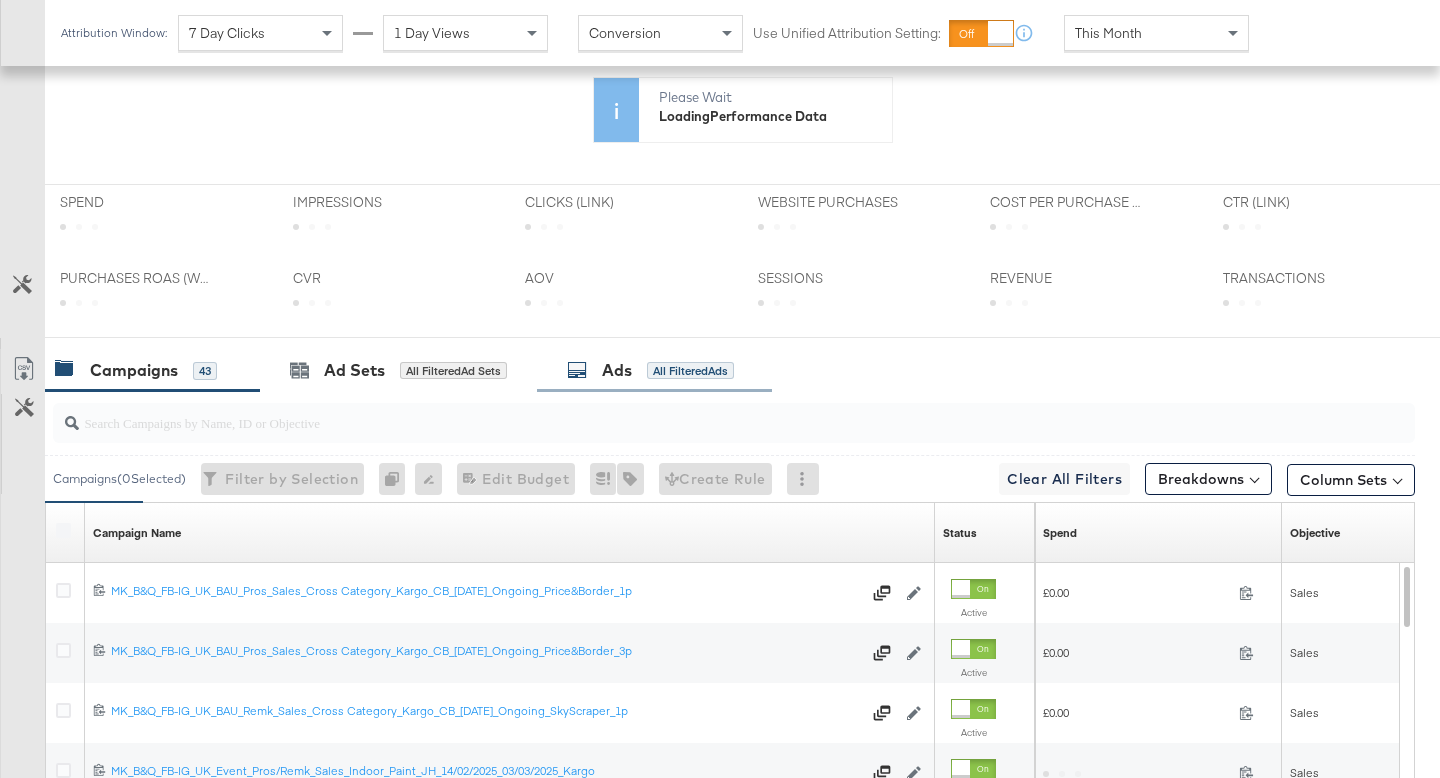click on "Ads All Filtered  Ads" at bounding box center (650, 370) 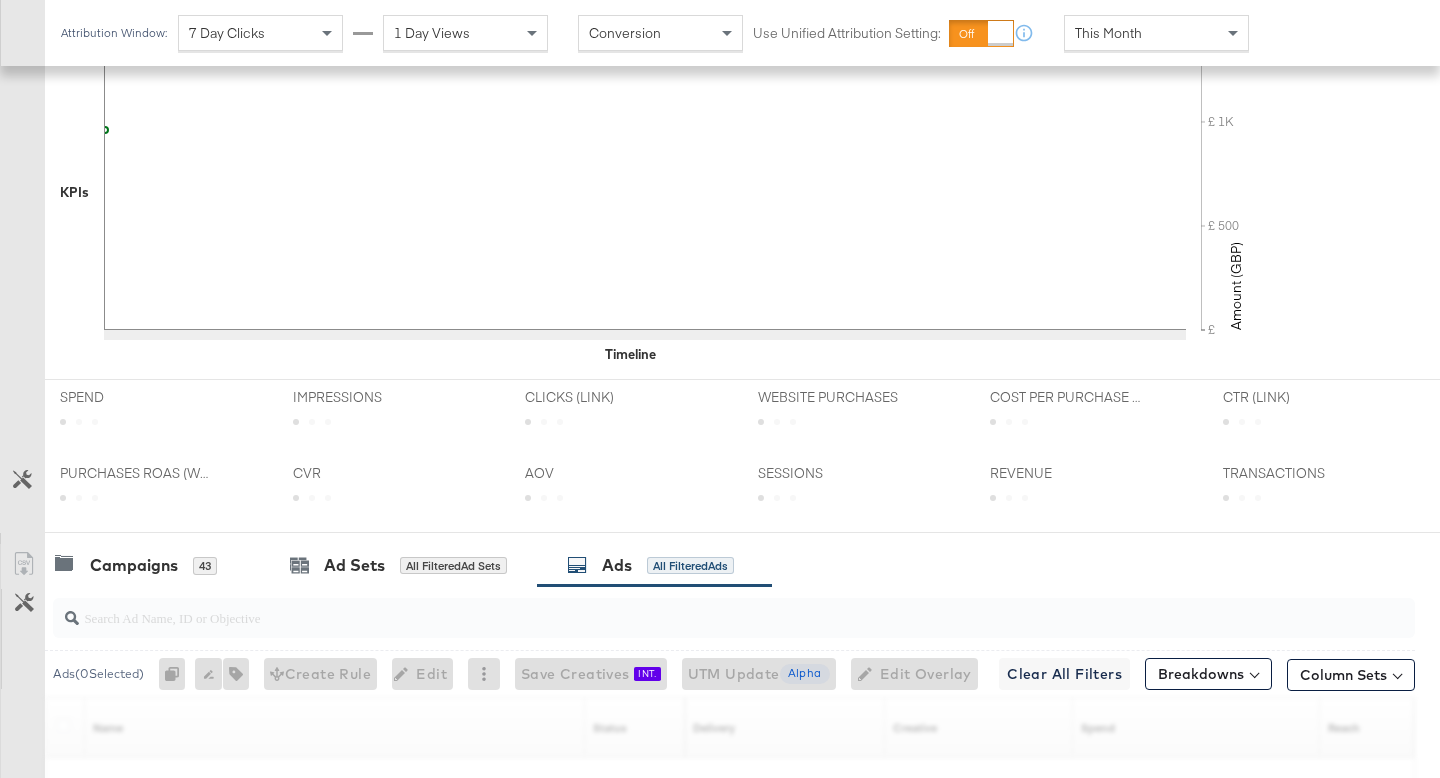scroll, scrollTop: 729, scrollLeft: 0, axis: vertical 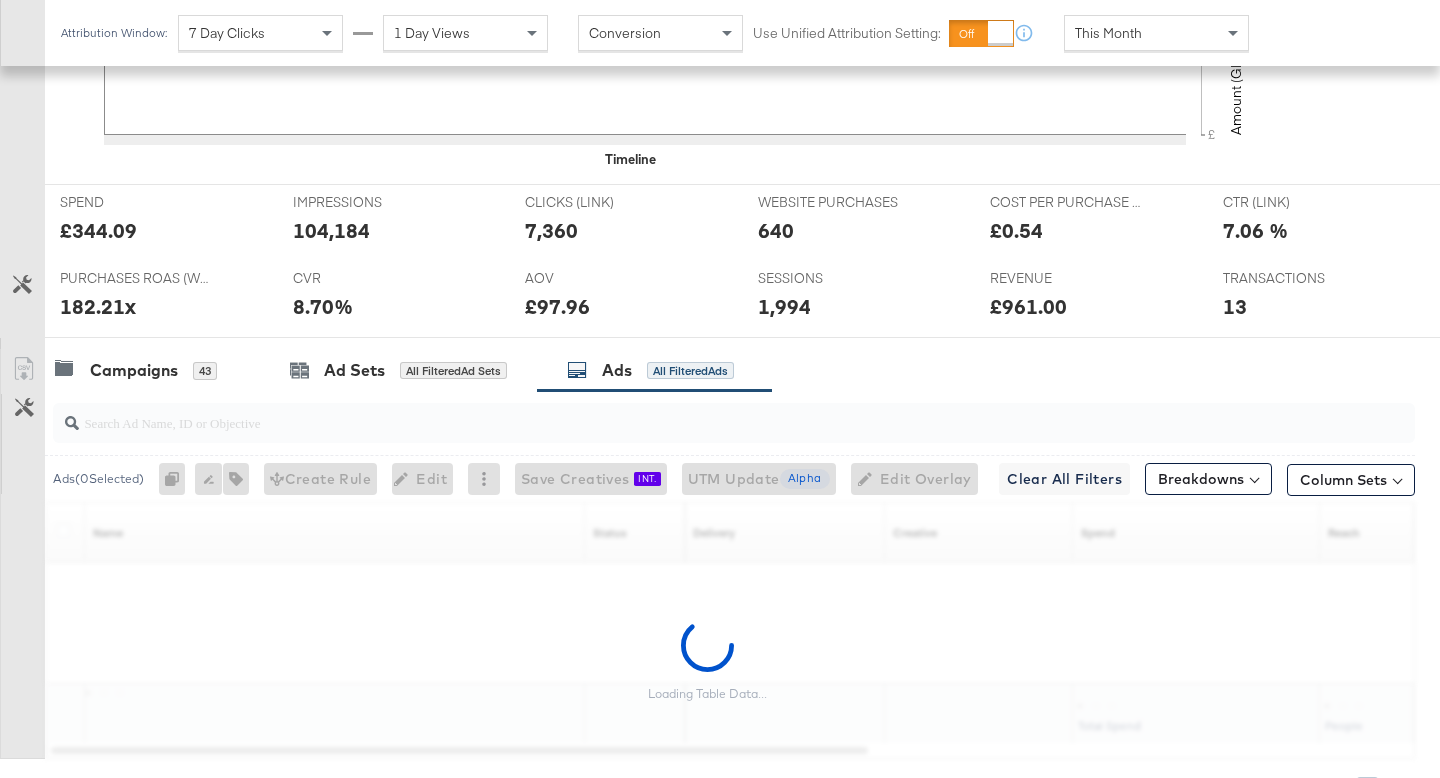 click at bounding box center [686, 414] 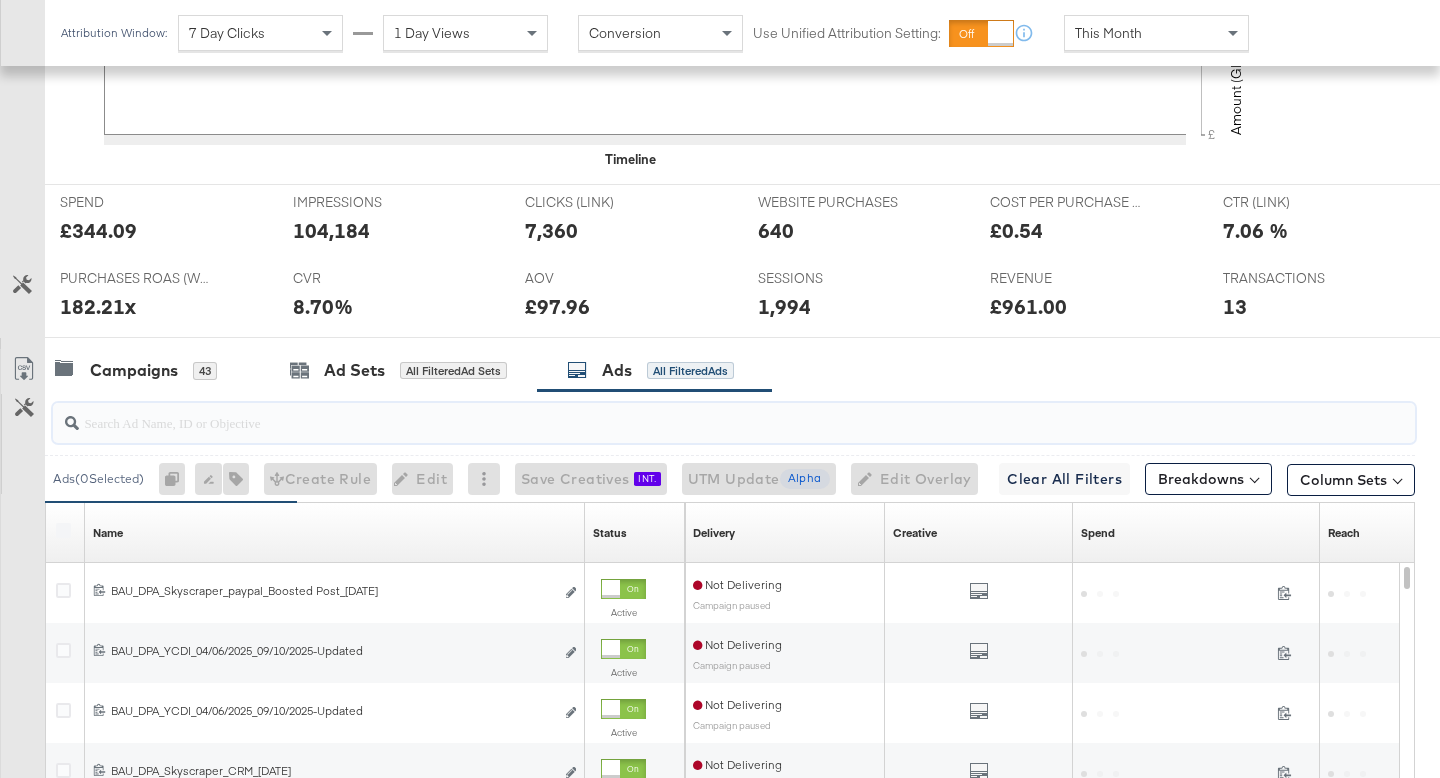 paste on "120228396110120556" 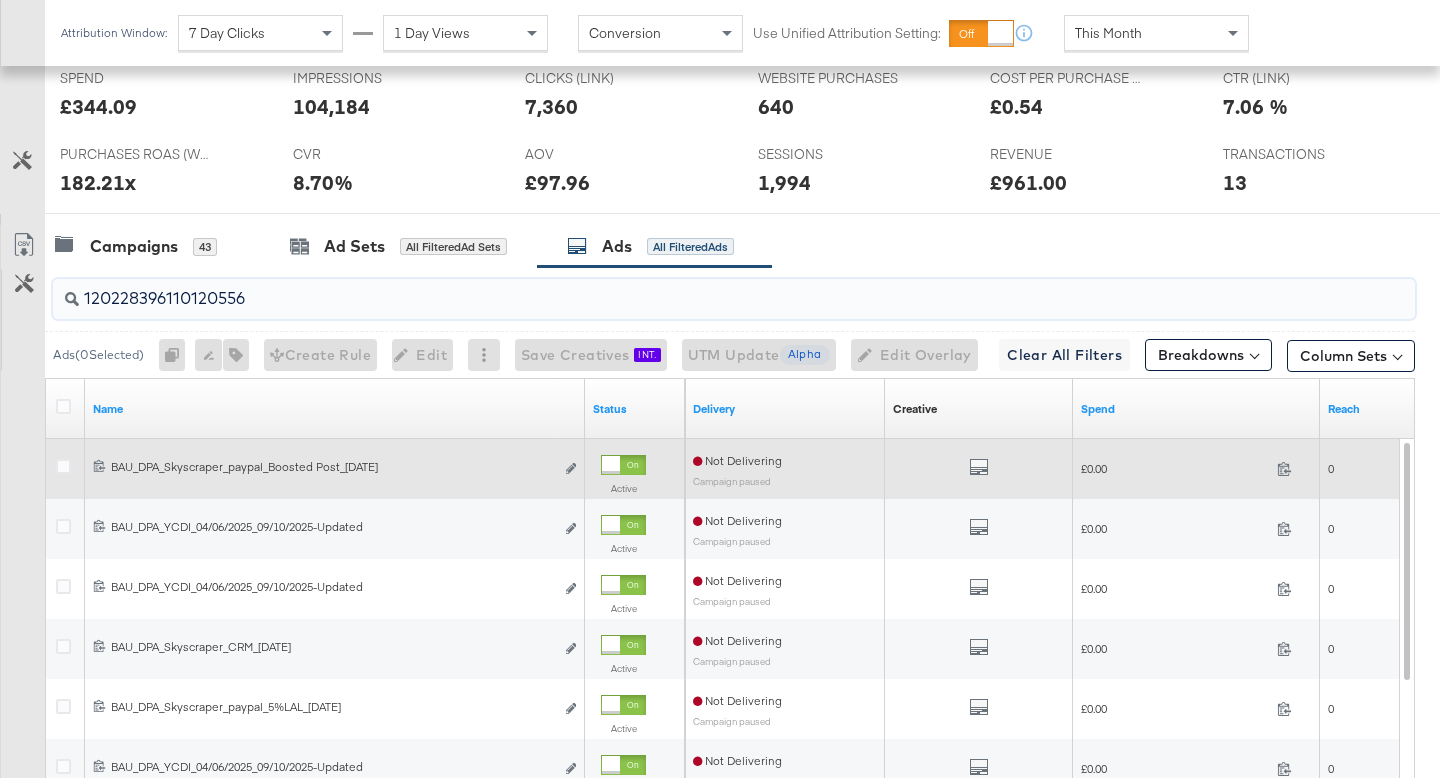 scroll, scrollTop: 846, scrollLeft: 0, axis: vertical 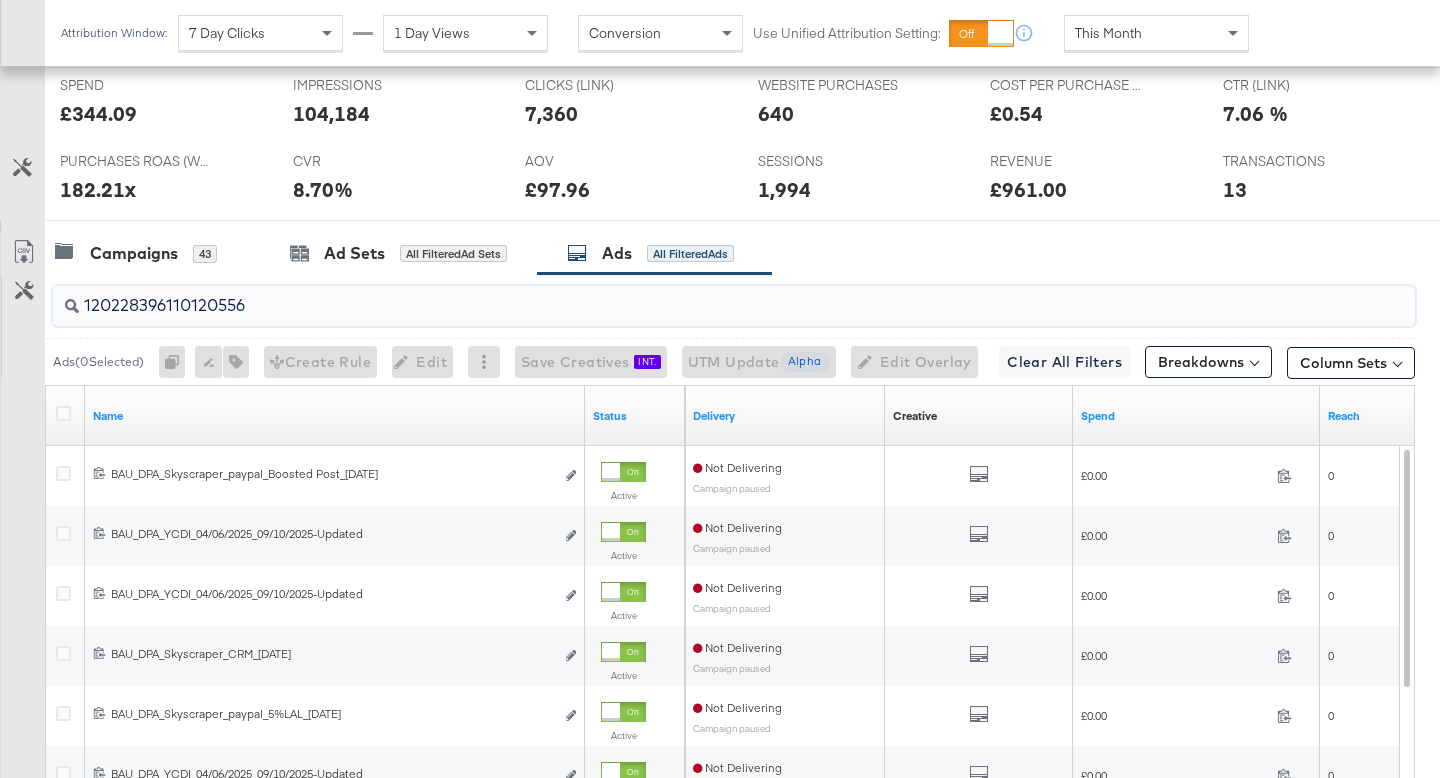 type on "120228396110120556" 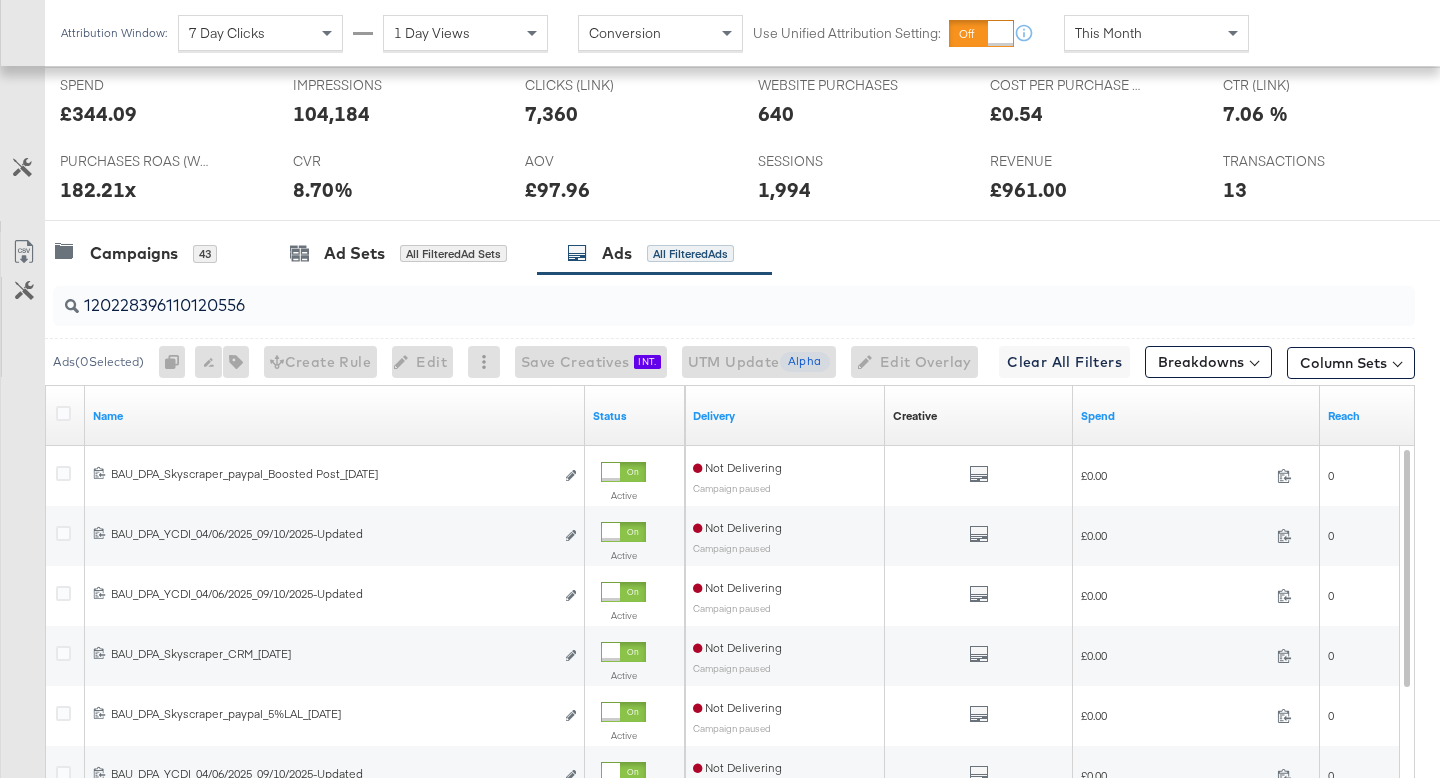 click on "120228396110120556" at bounding box center (734, 306) 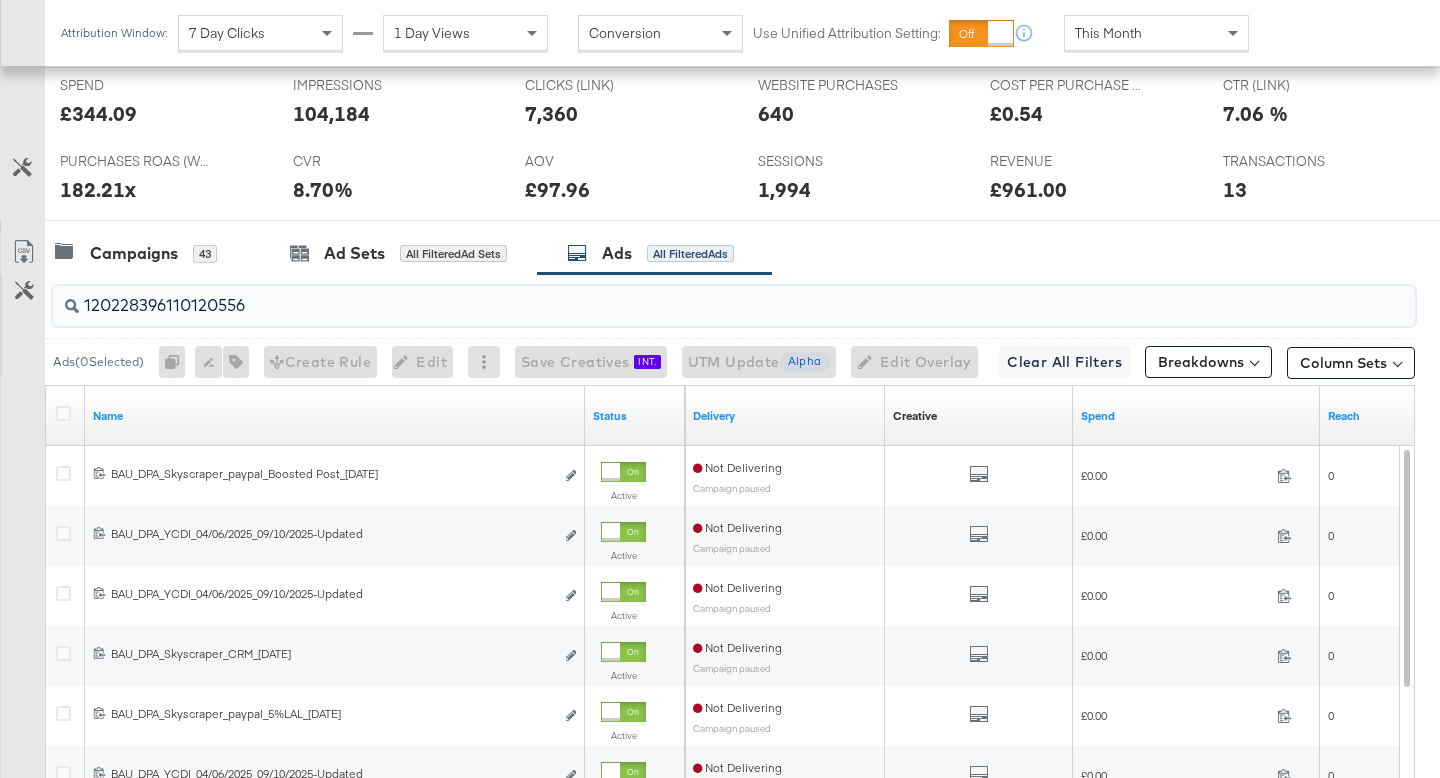 click on "120228396110120556" at bounding box center (686, 297) 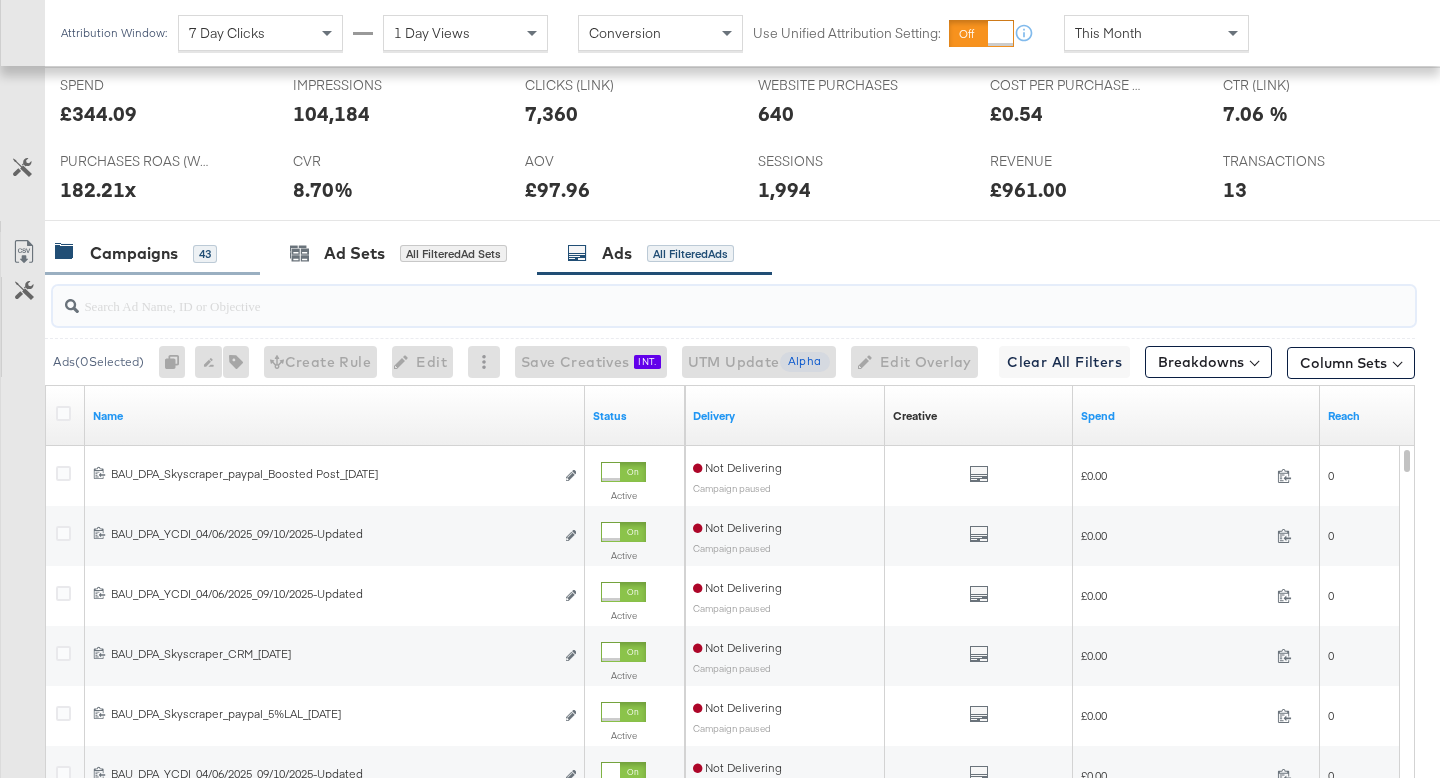 type 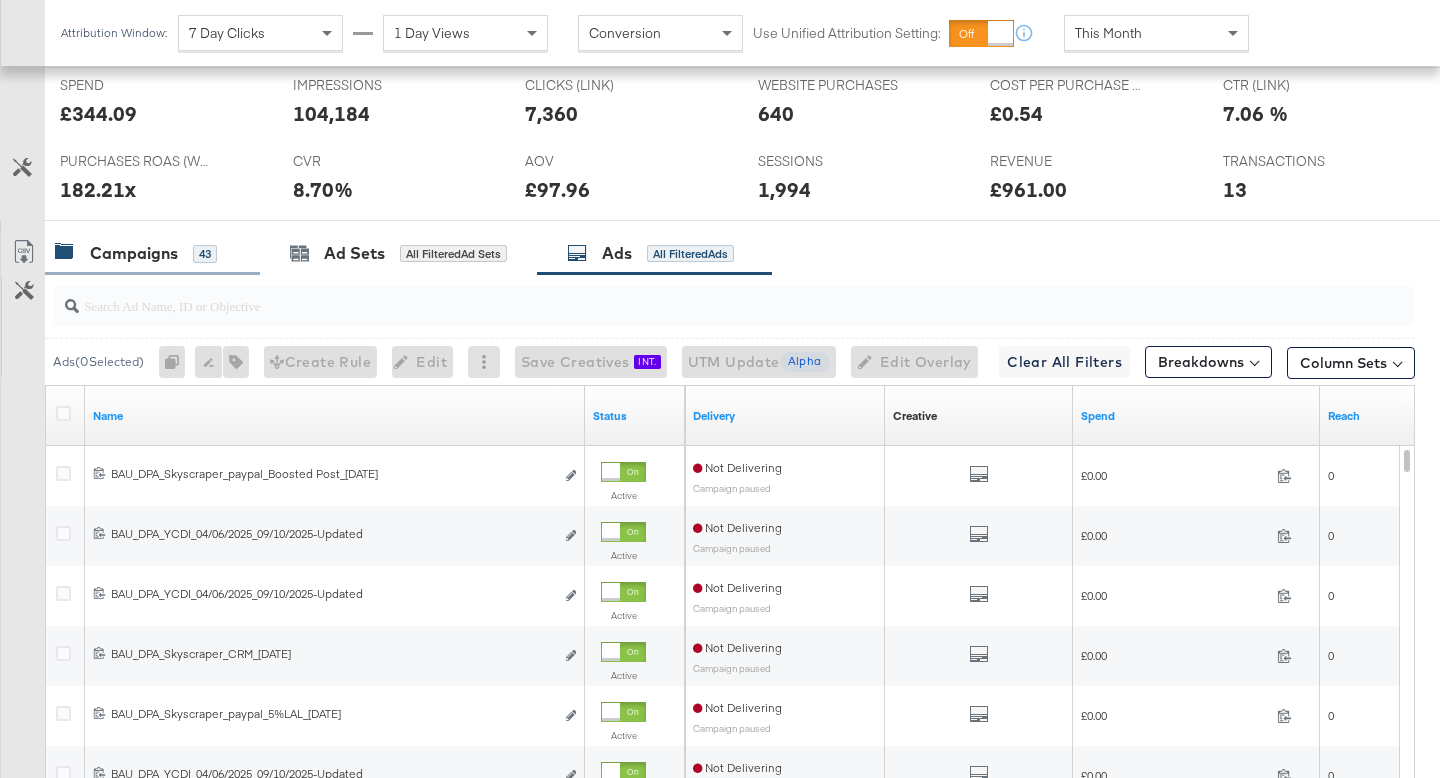 click on "Campaigns 43" at bounding box center [152, 253] 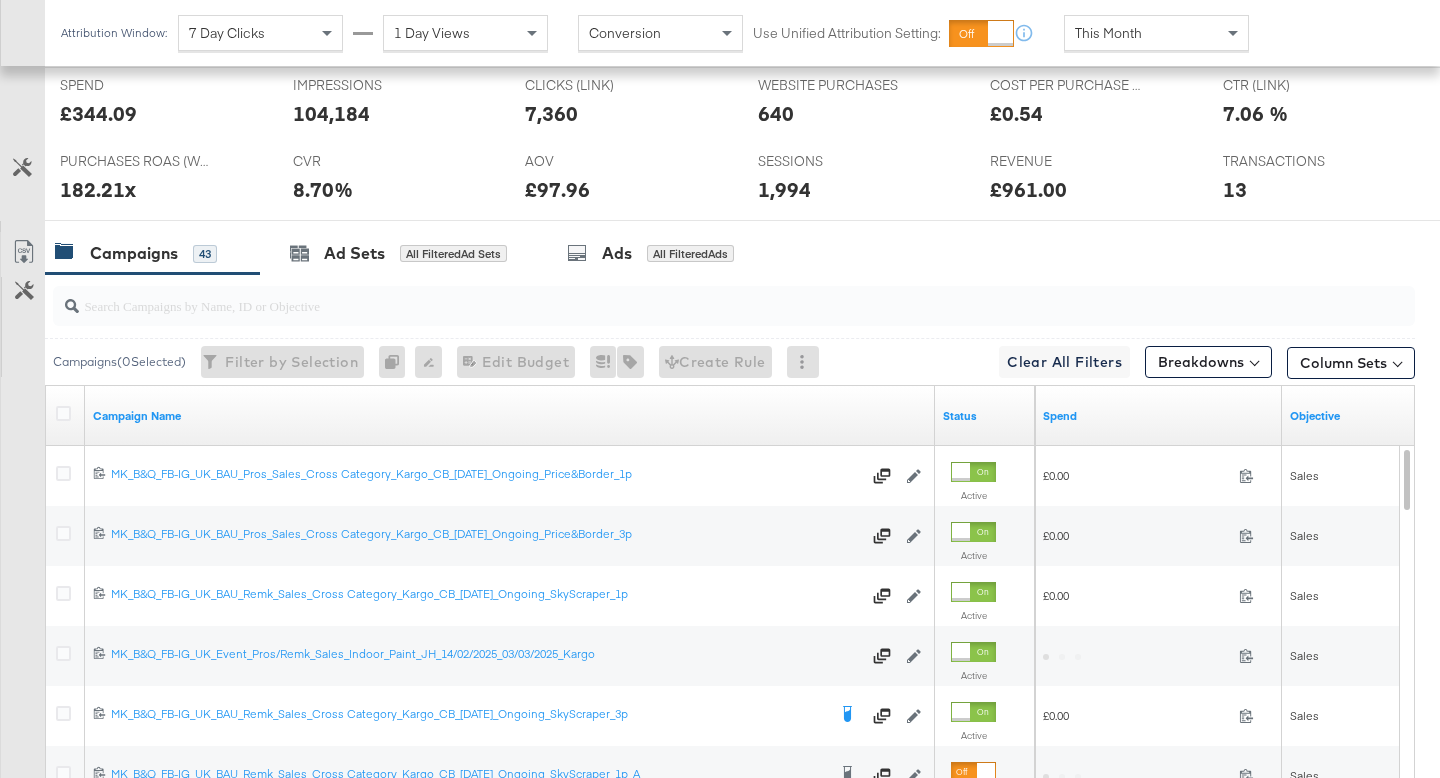click at bounding box center [686, 297] 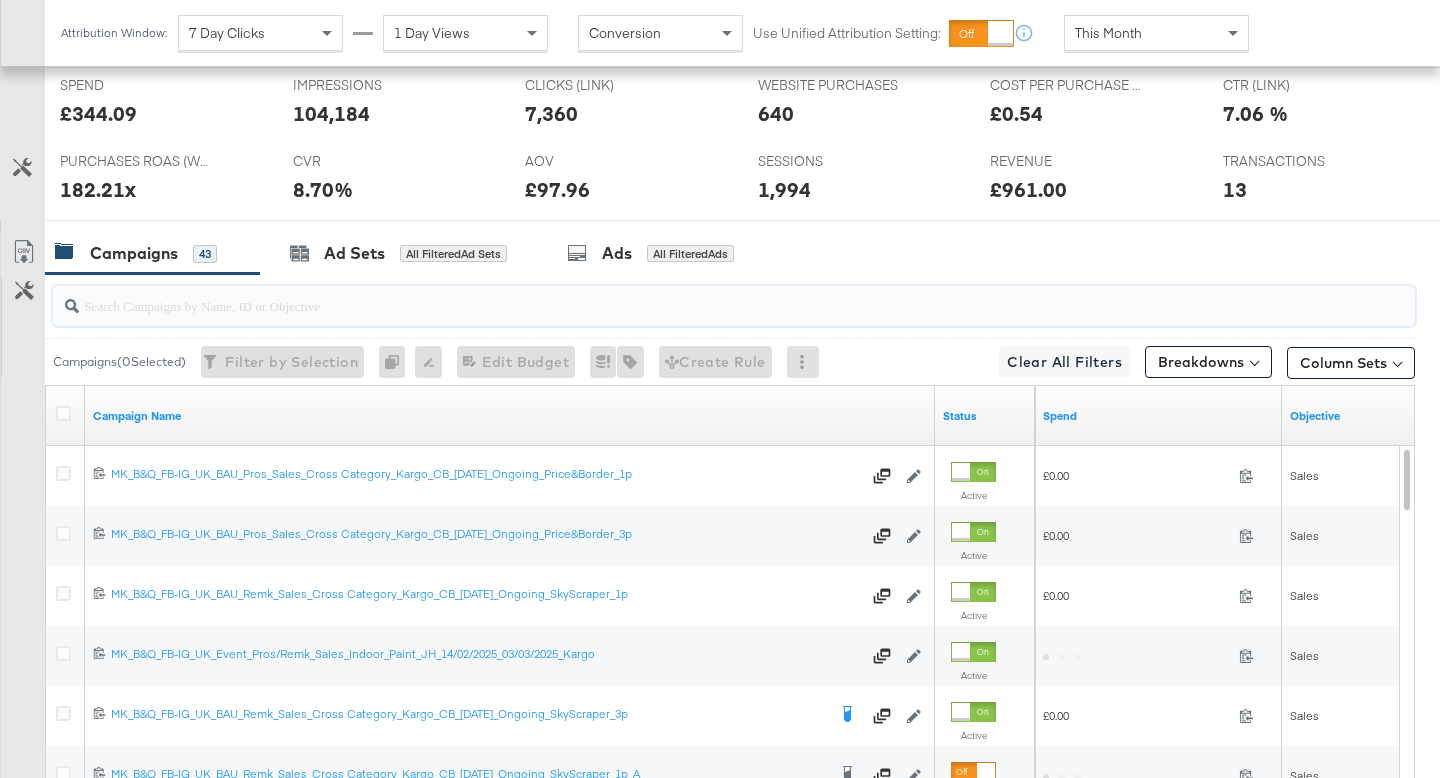 paste on "120228396110120556" 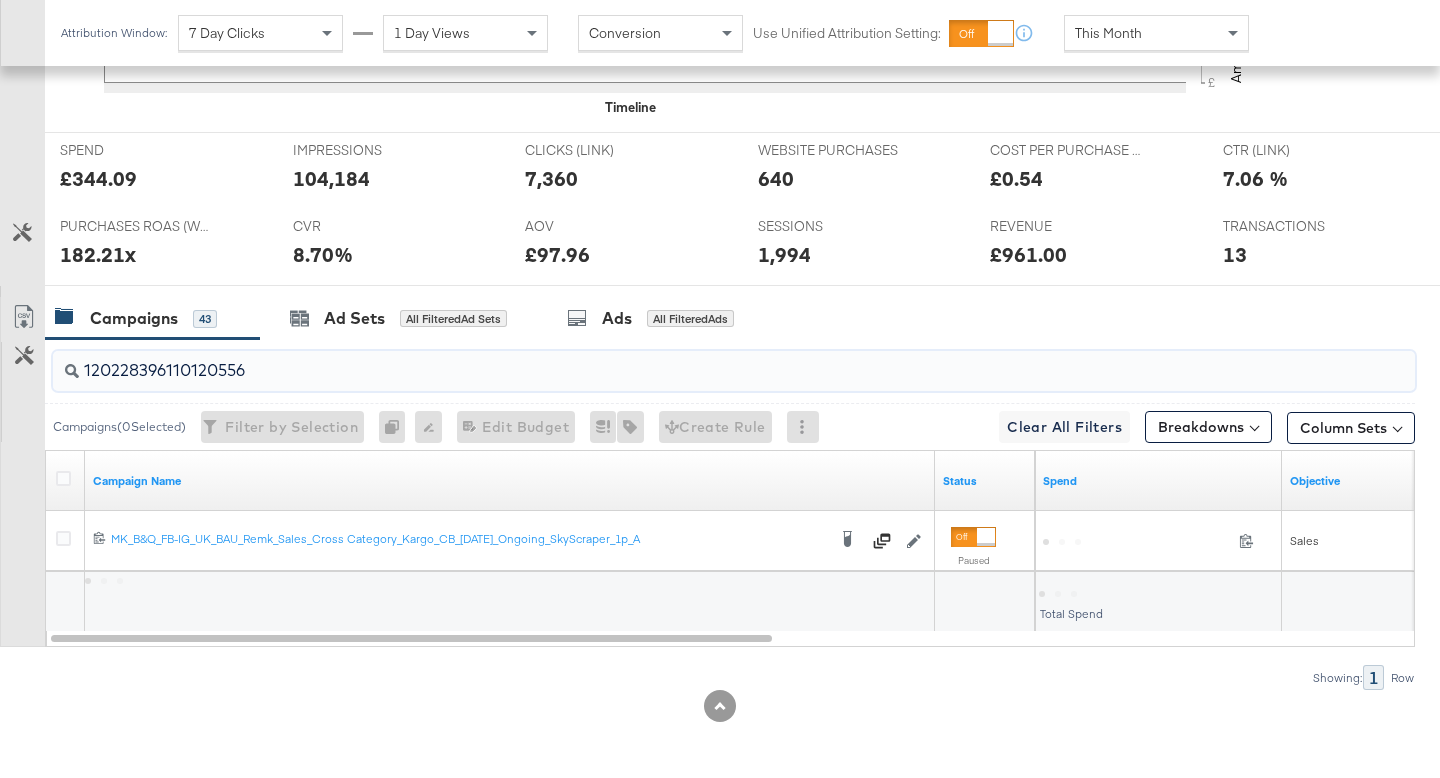 scroll, scrollTop: 781, scrollLeft: 0, axis: vertical 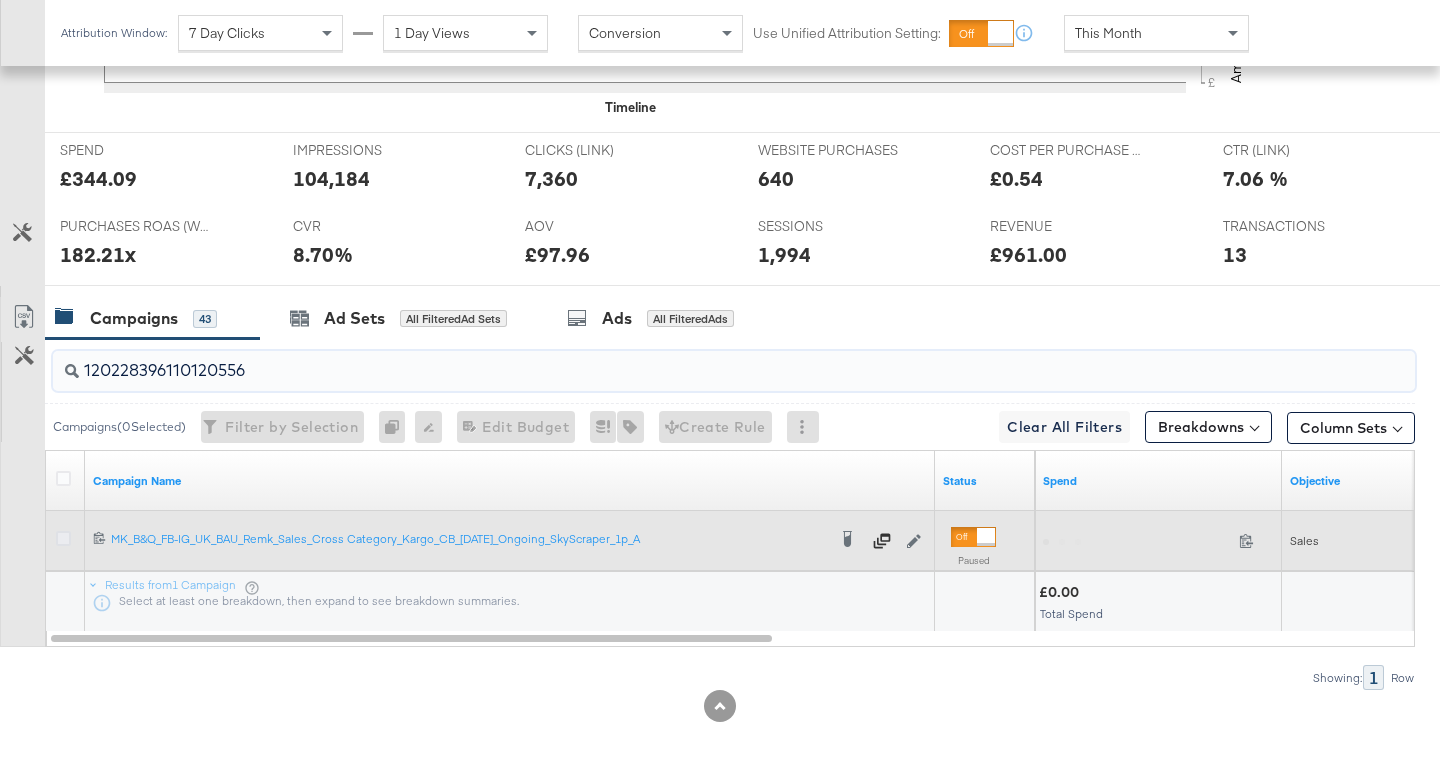 type on "120228396110120556" 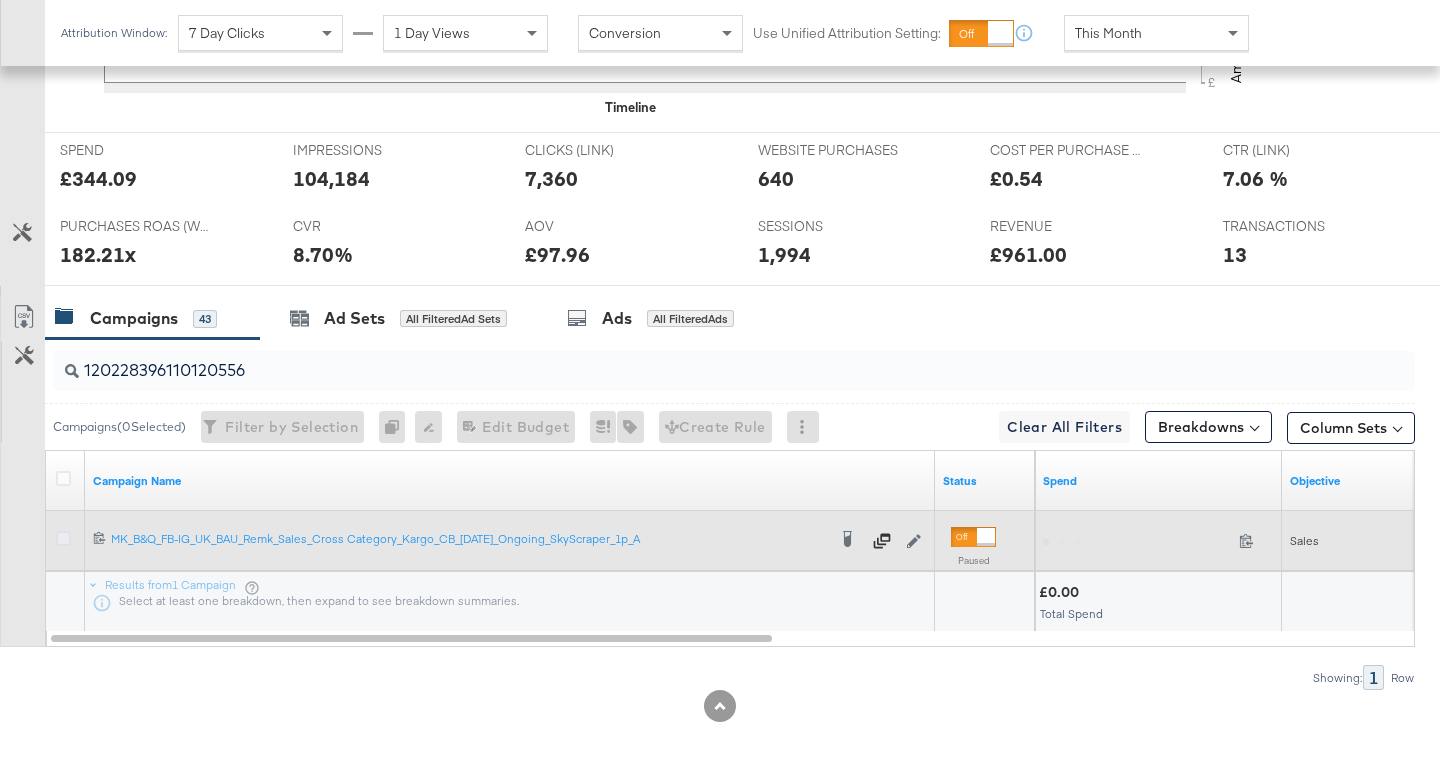 click at bounding box center [63, 538] 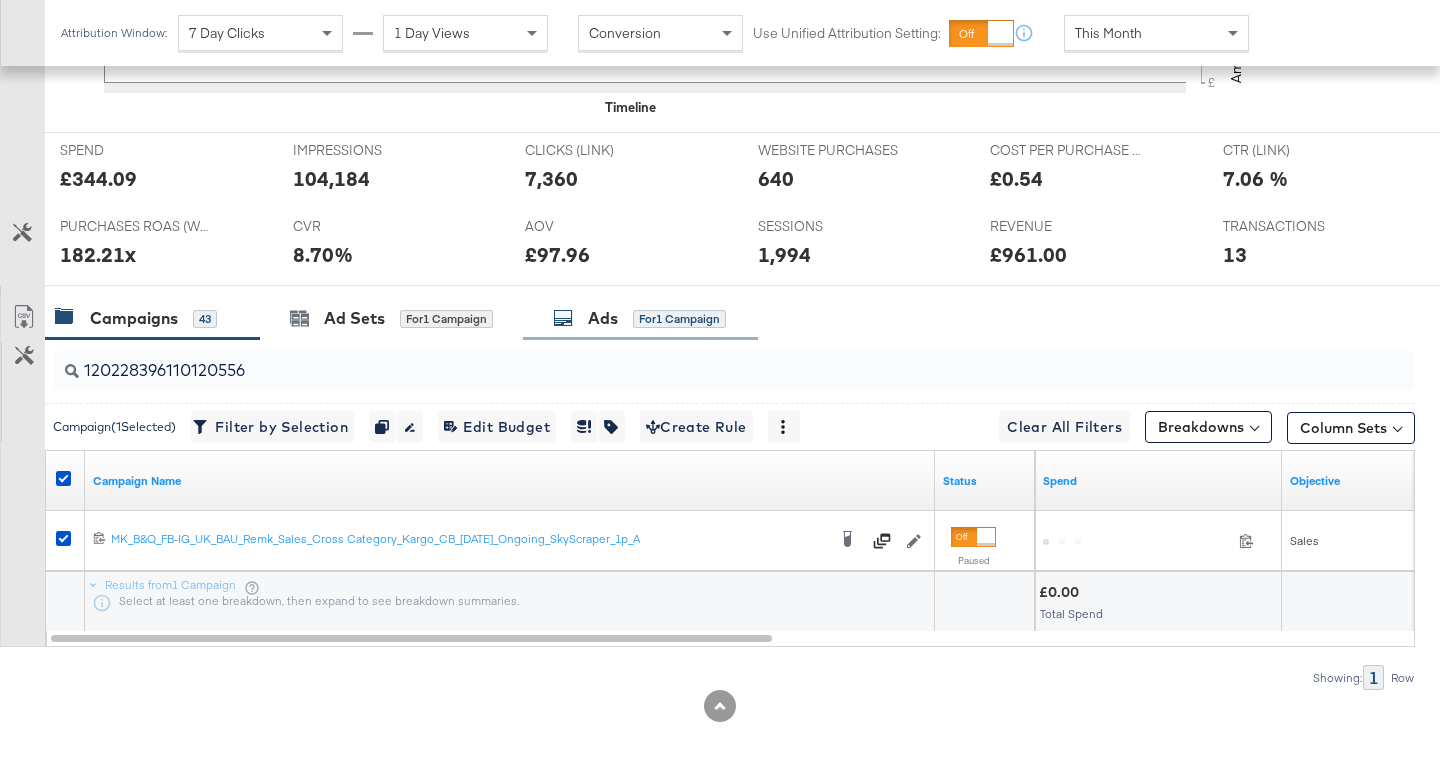 click on "Ads for  1   Campaign" at bounding box center (639, 318) 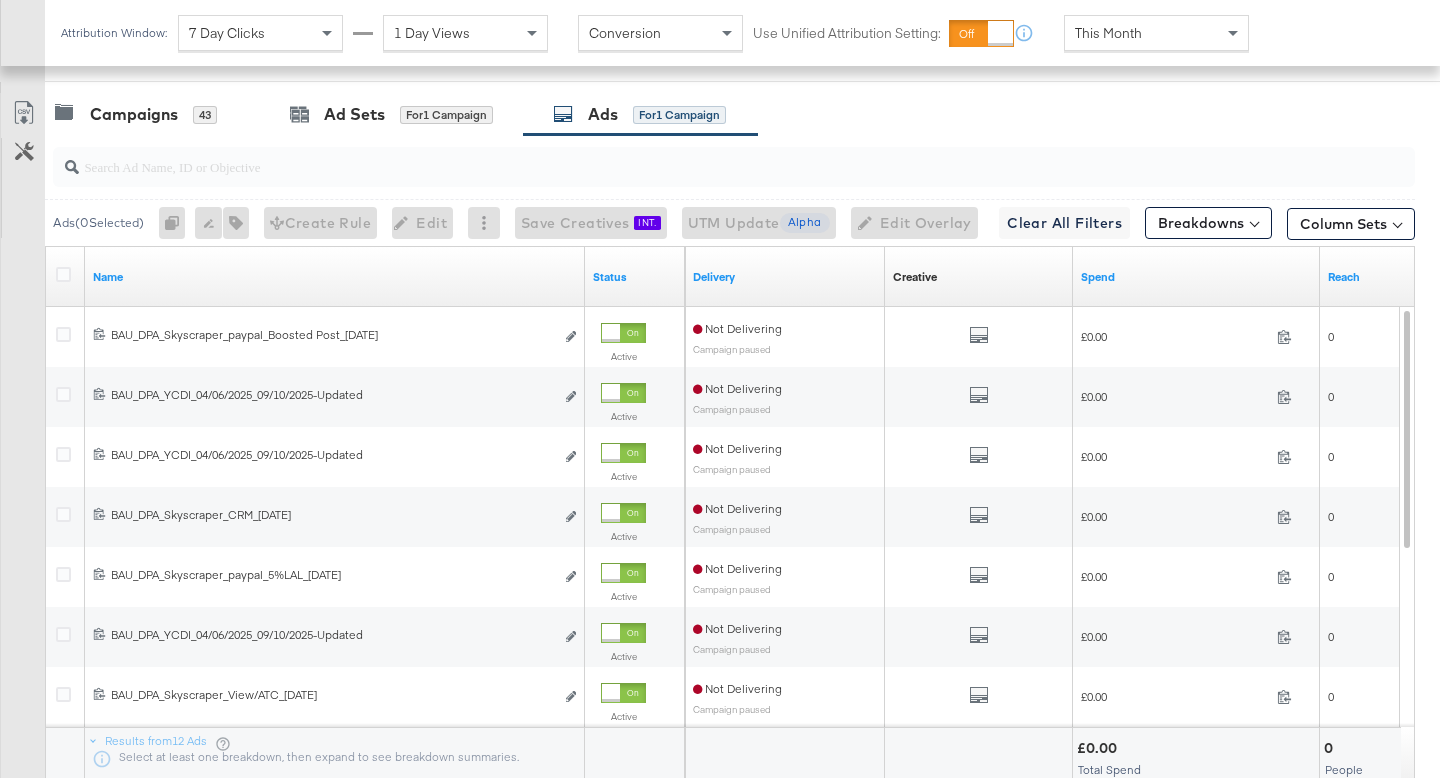 scroll, scrollTop: 1012, scrollLeft: 0, axis: vertical 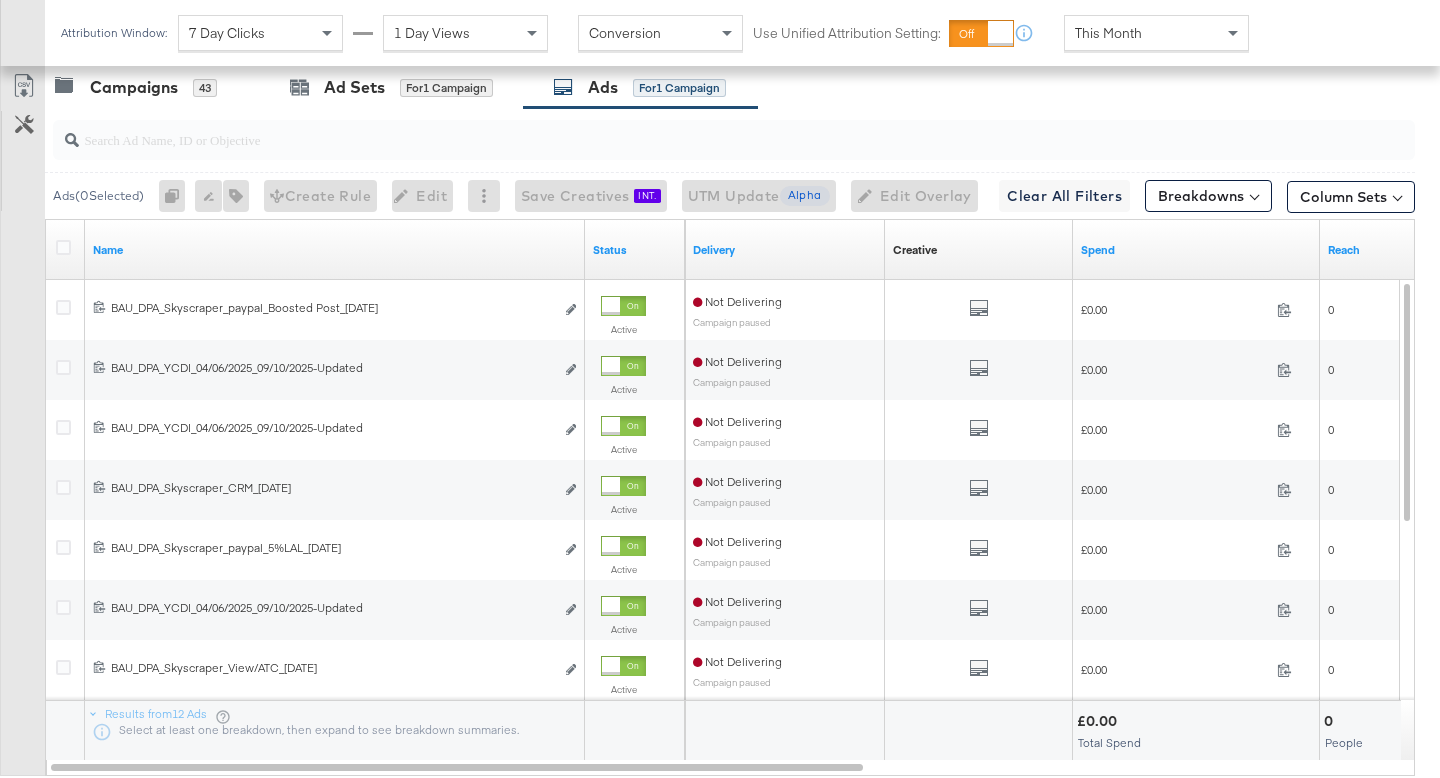click at bounding box center (734, 140) 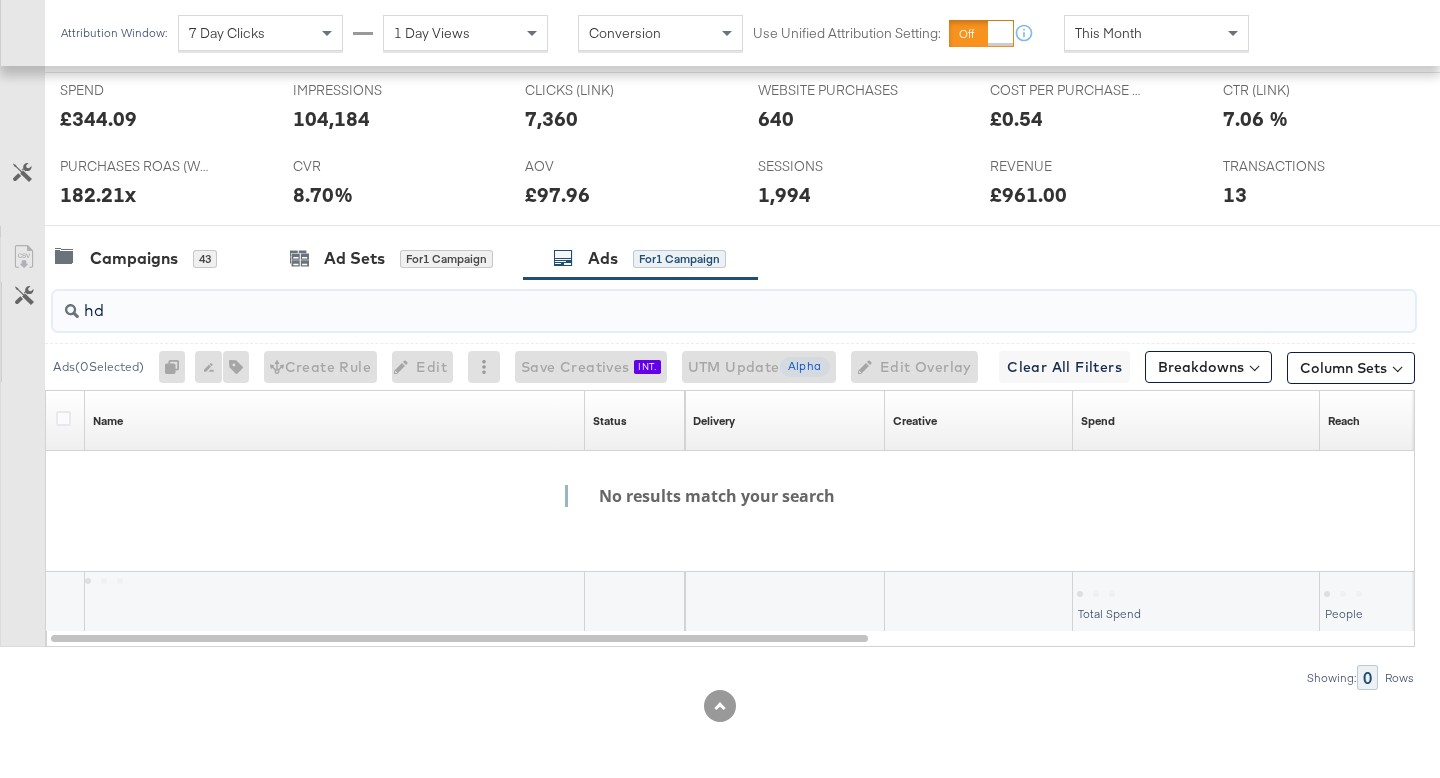 scroll, scrollTop: 841, scrollLeft: 0, axis: vertical 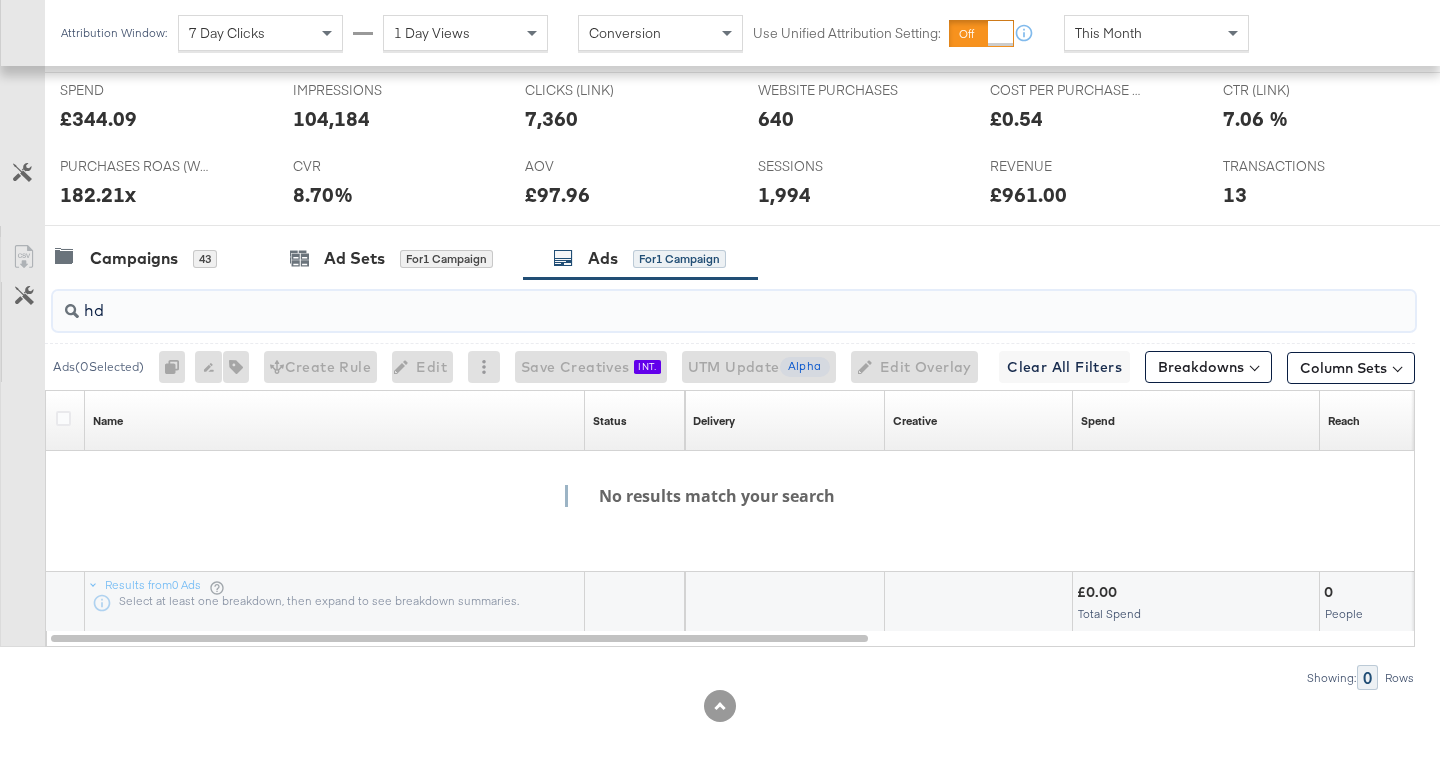 type on "h" 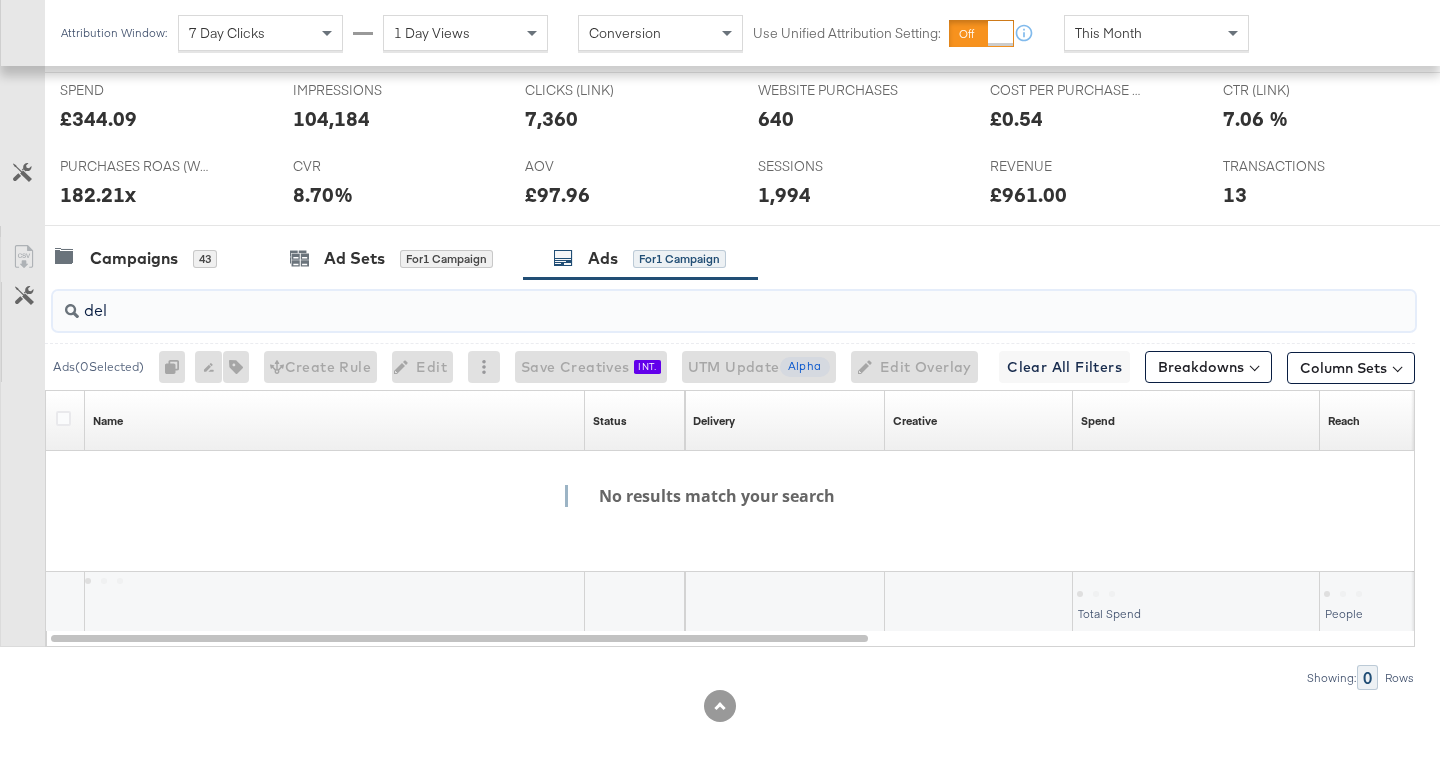 scroll, scrollTop: 841, scrollLeft: 0, axis: vertical 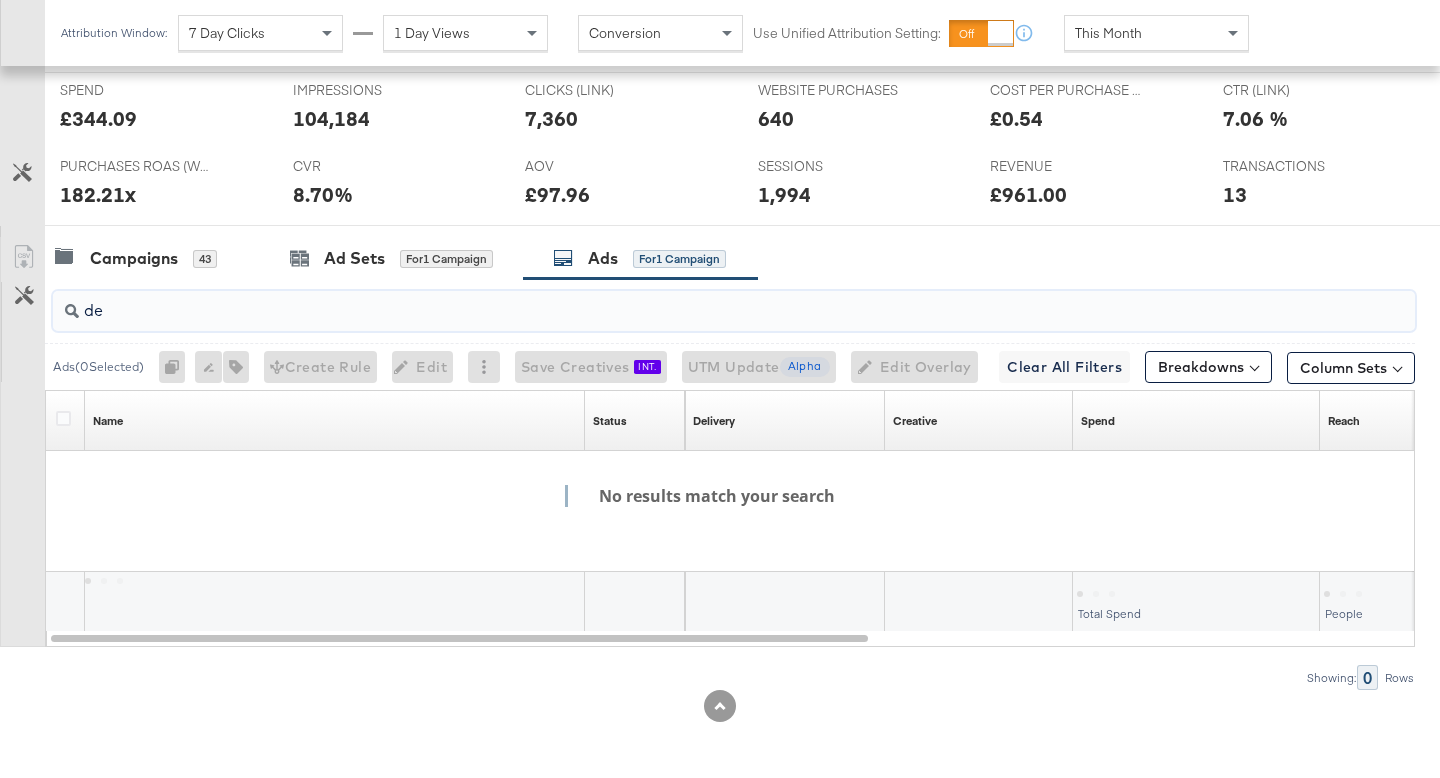 type on "d" 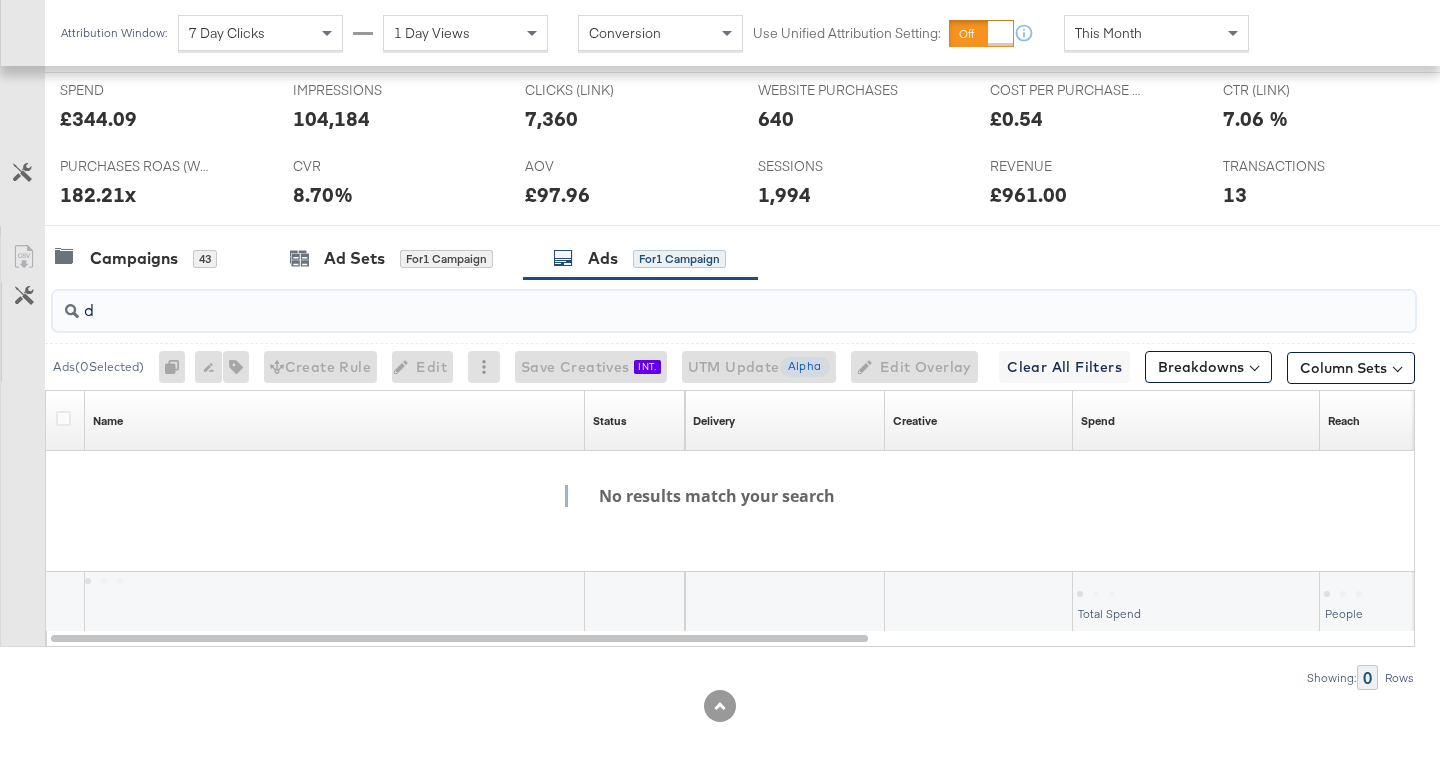 type 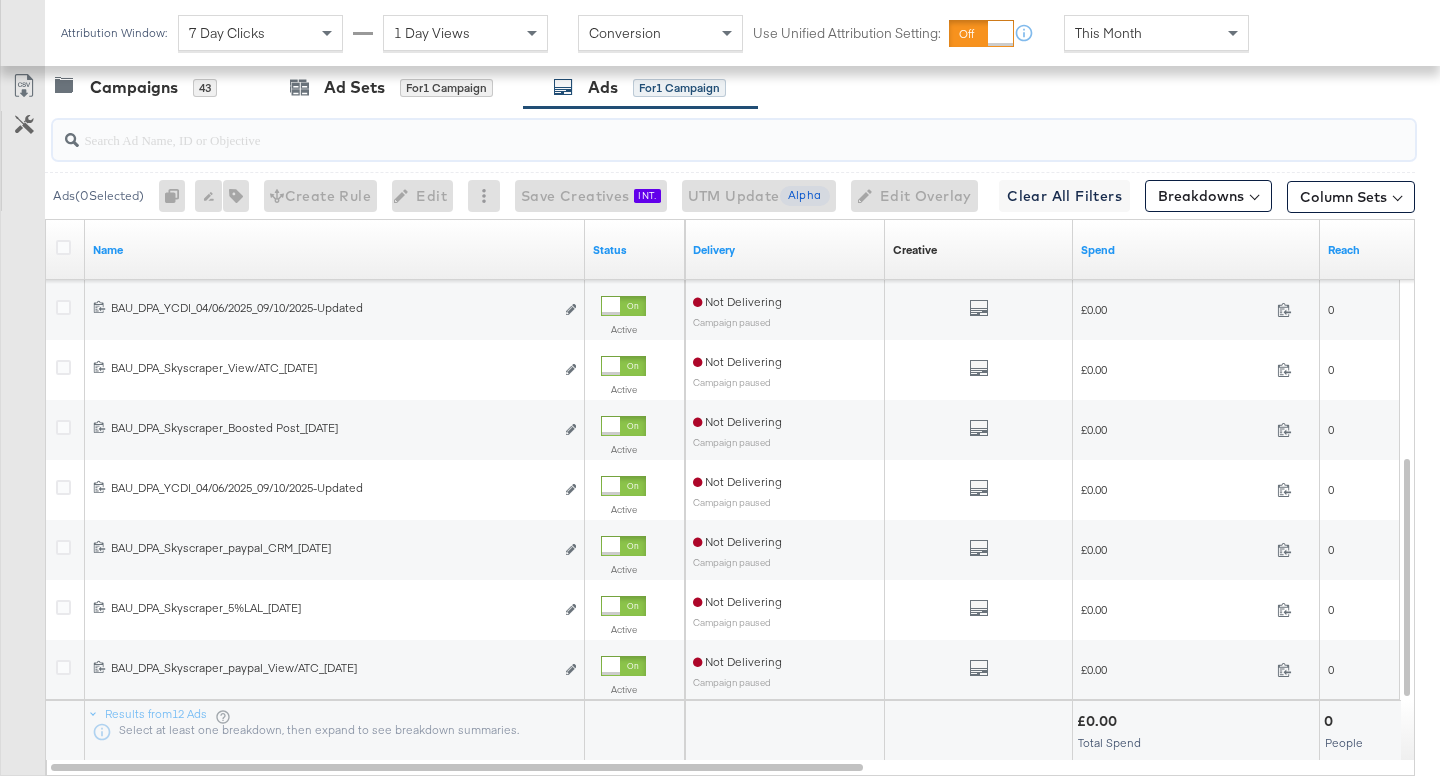 scroll, scrollTop: 1141, scrollLeft: 0, axis: vertical 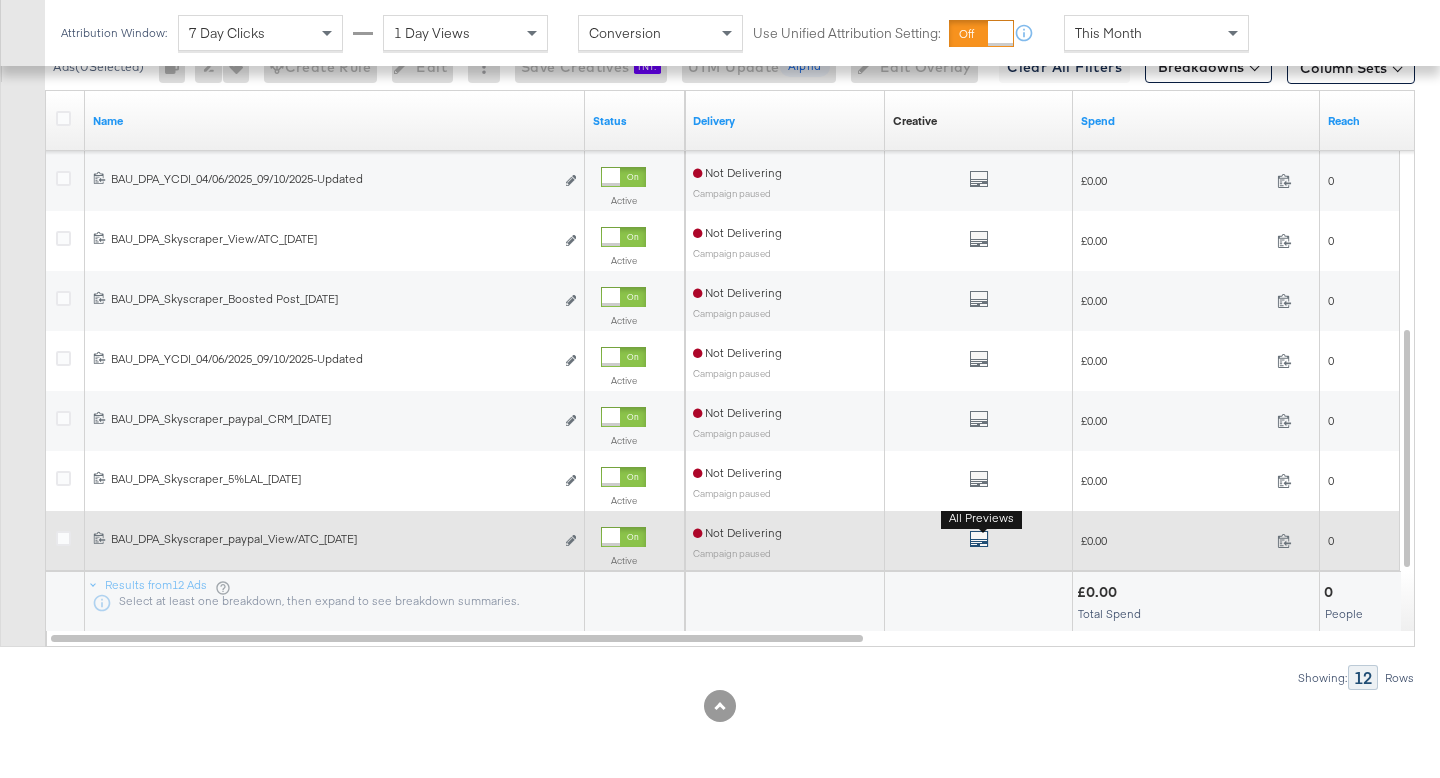 click at bounding box center [979, 539] 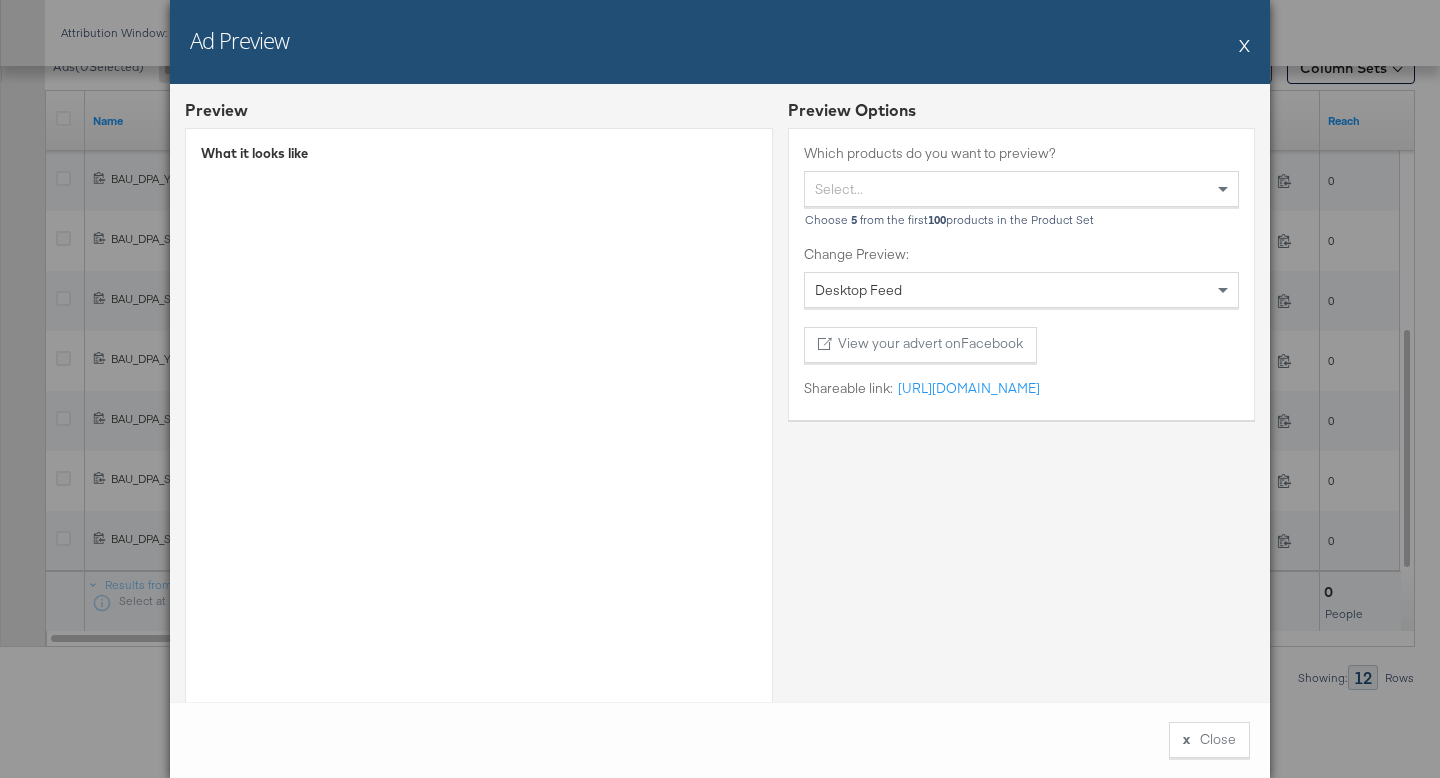 click on "X" at bounding box center [1244, 45] 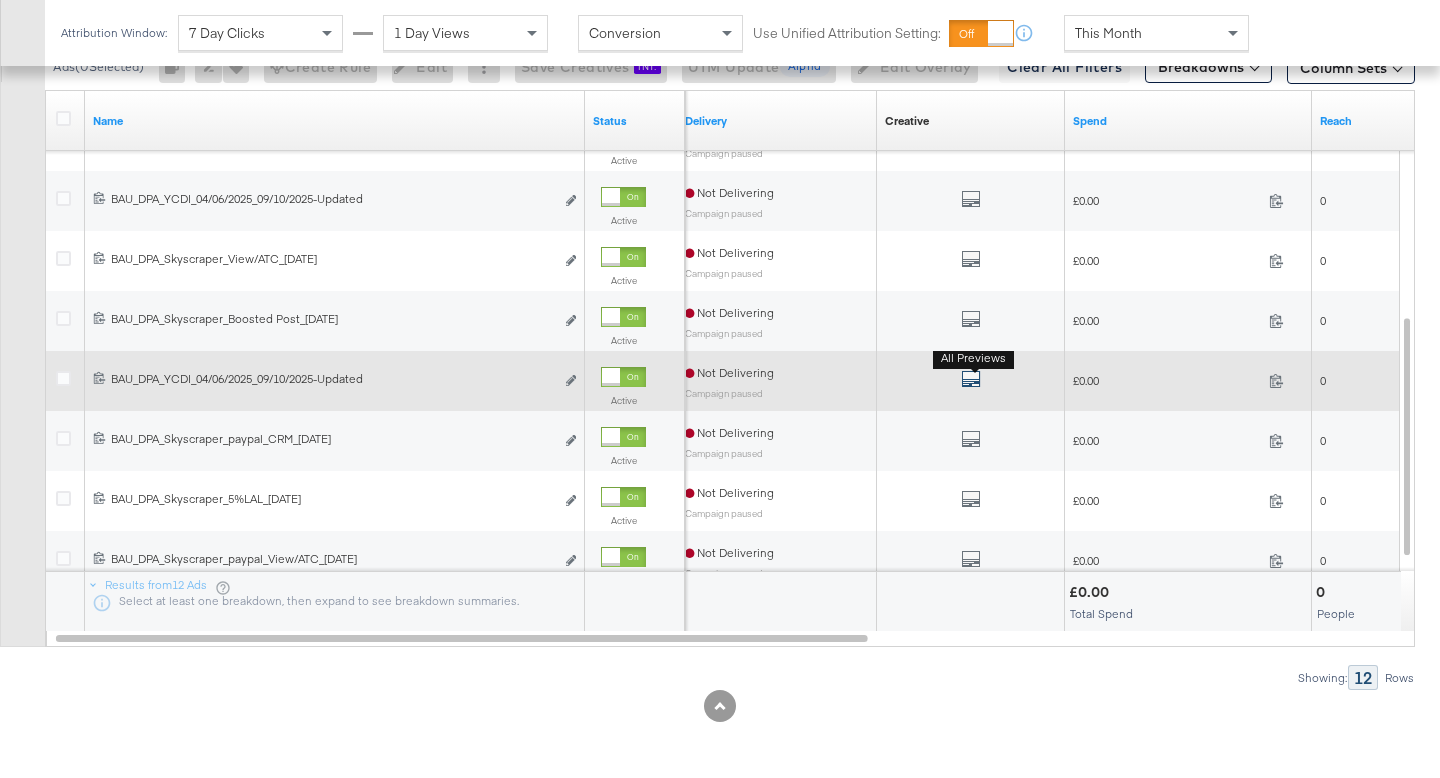 click at bounding box center (971, 379) 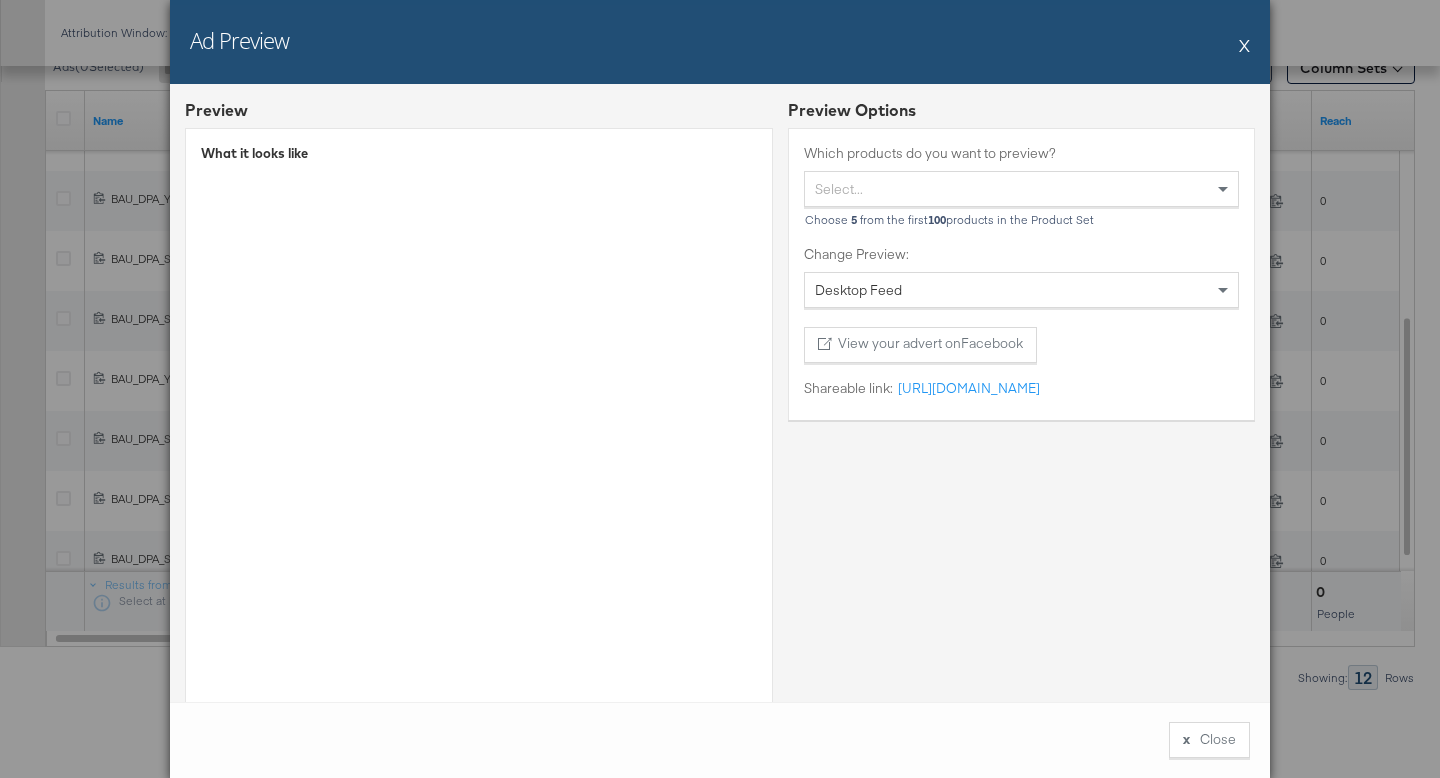 click on "X" at bounding box center (1244, 45) 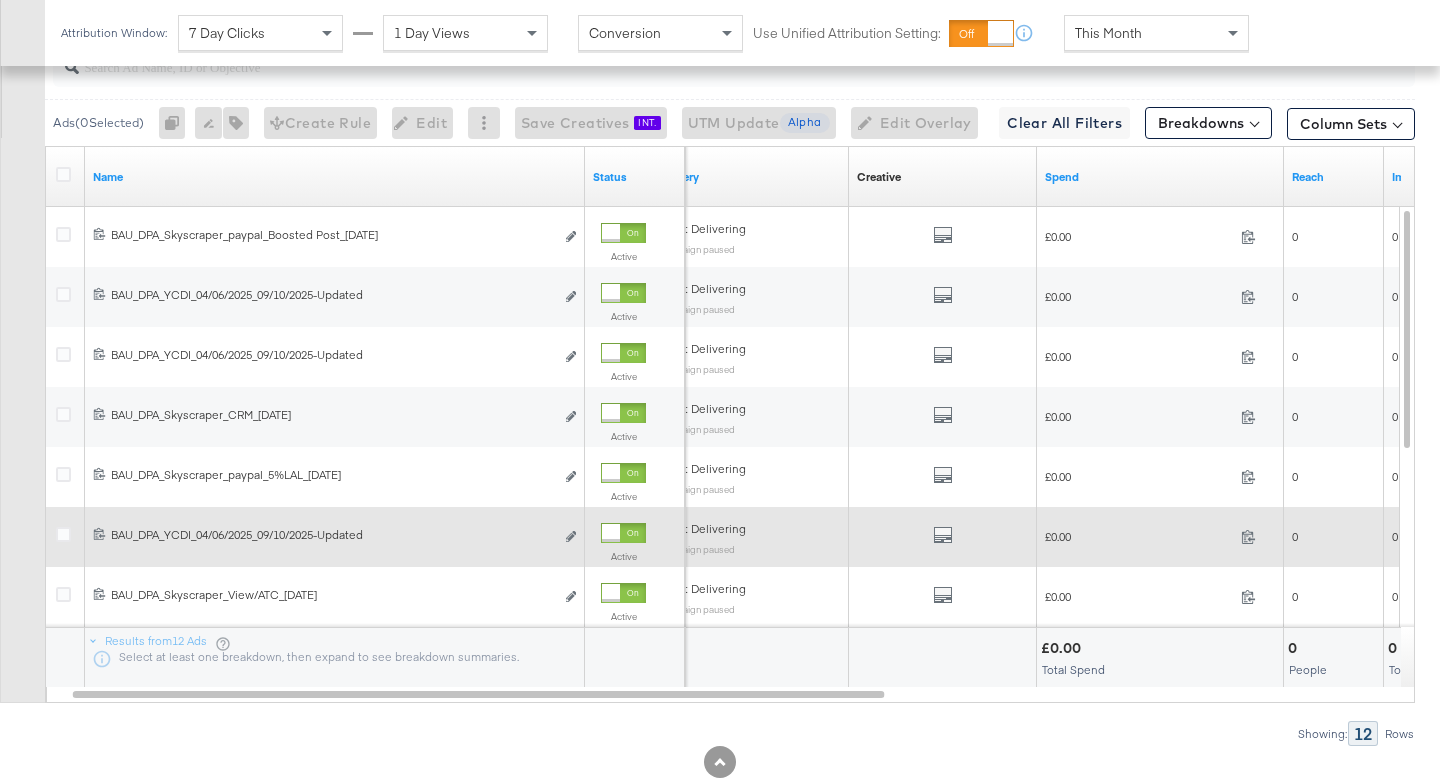 scroll, scrollTop: 1079, scrollLeft: 0, axis: vertical 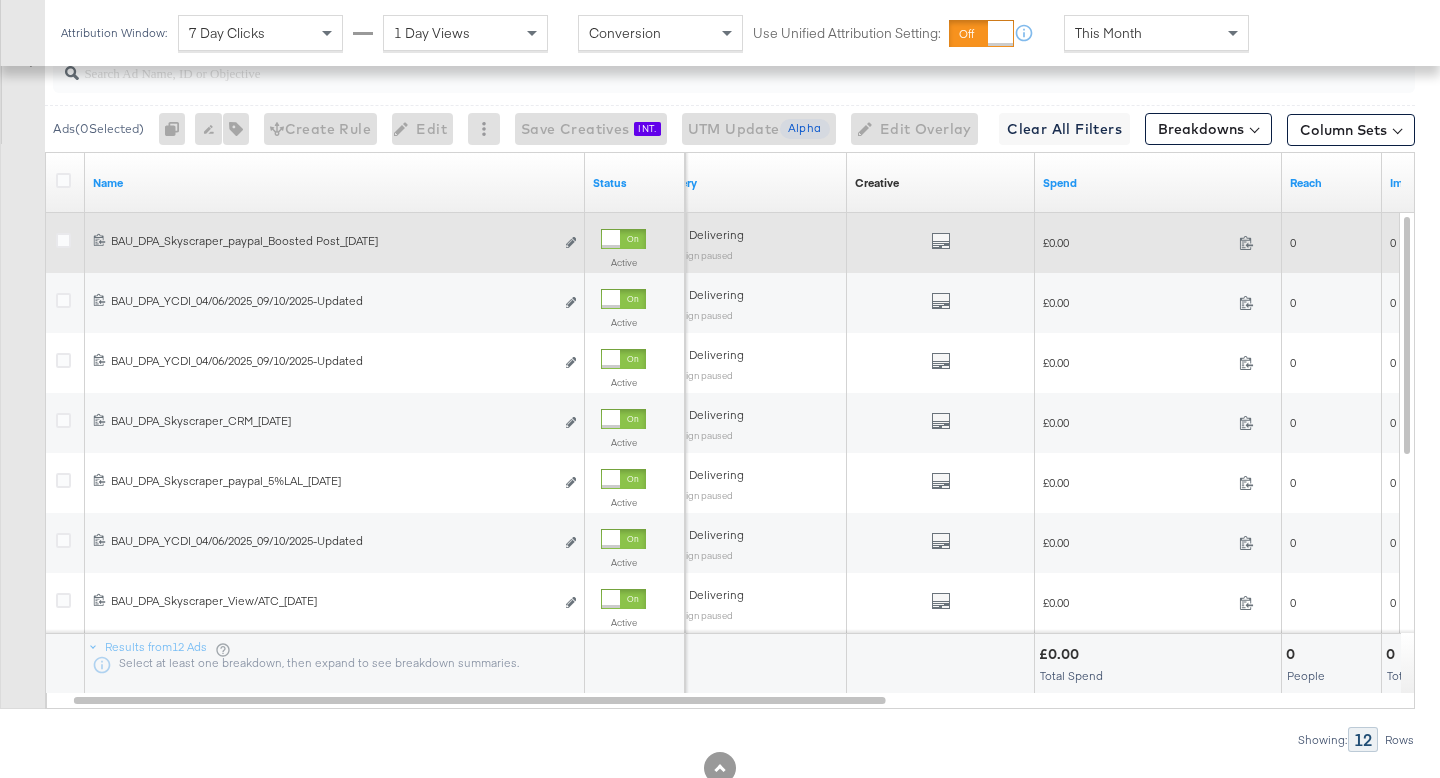 click on "All Previews" at bounding box center (941, 243) 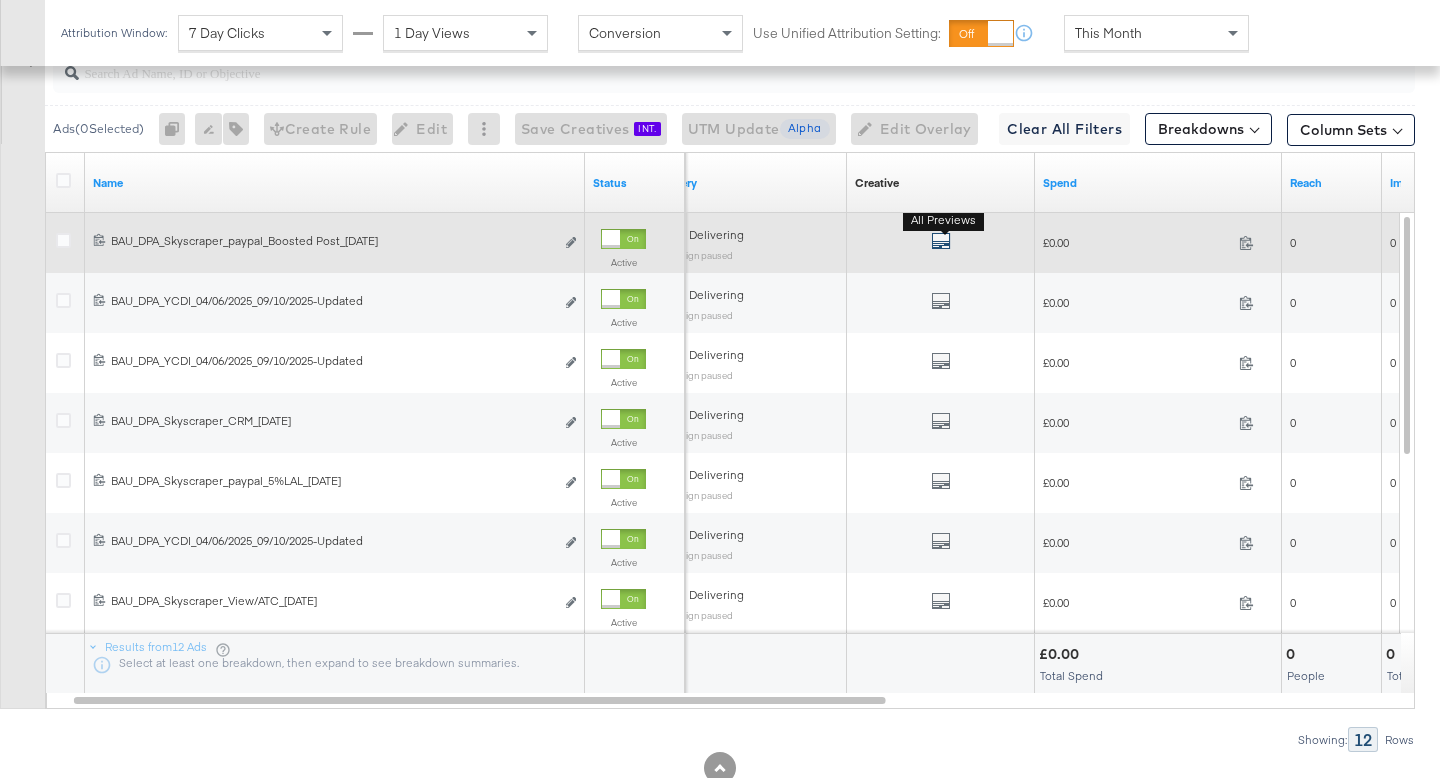 click at bounding box center (941, 241) 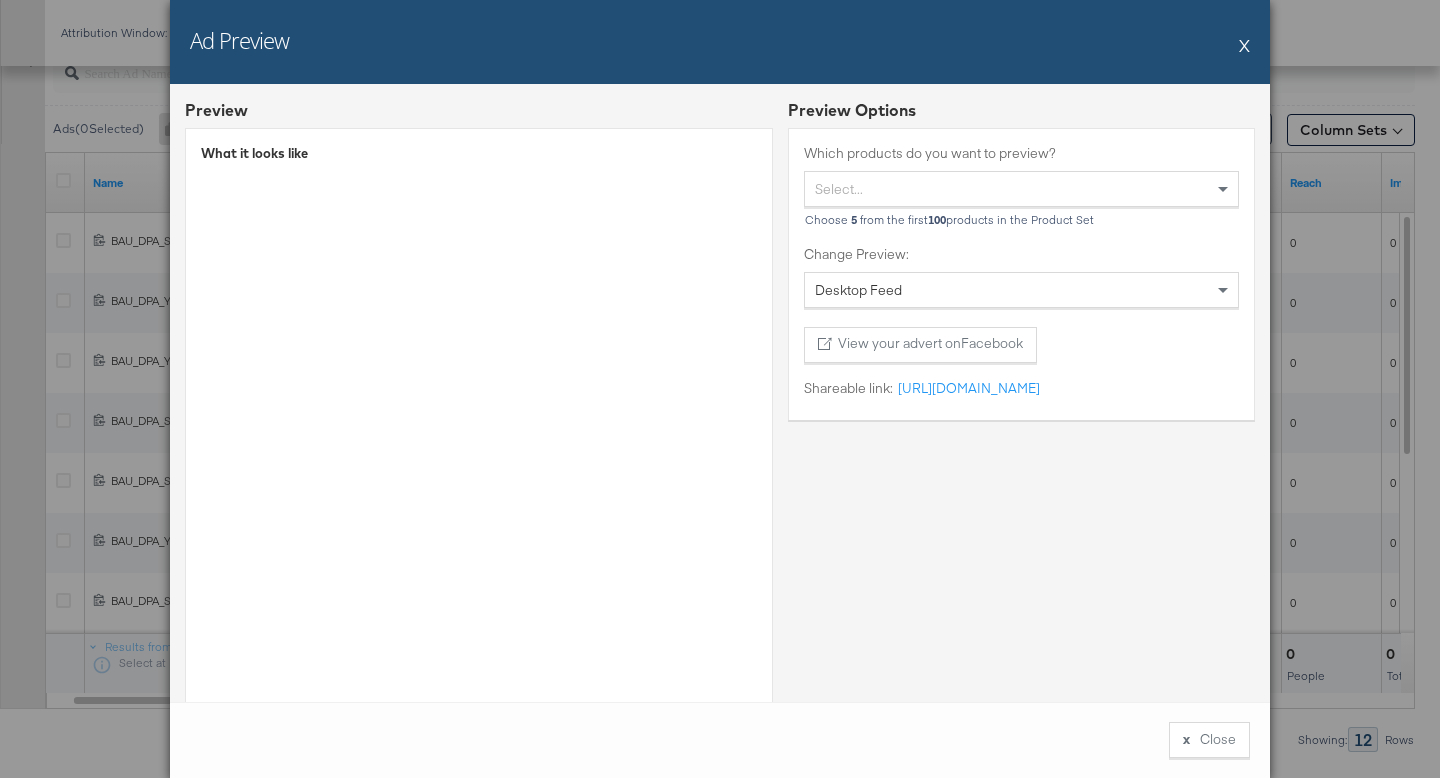 click on "X" at bounding box center (1244, 45) 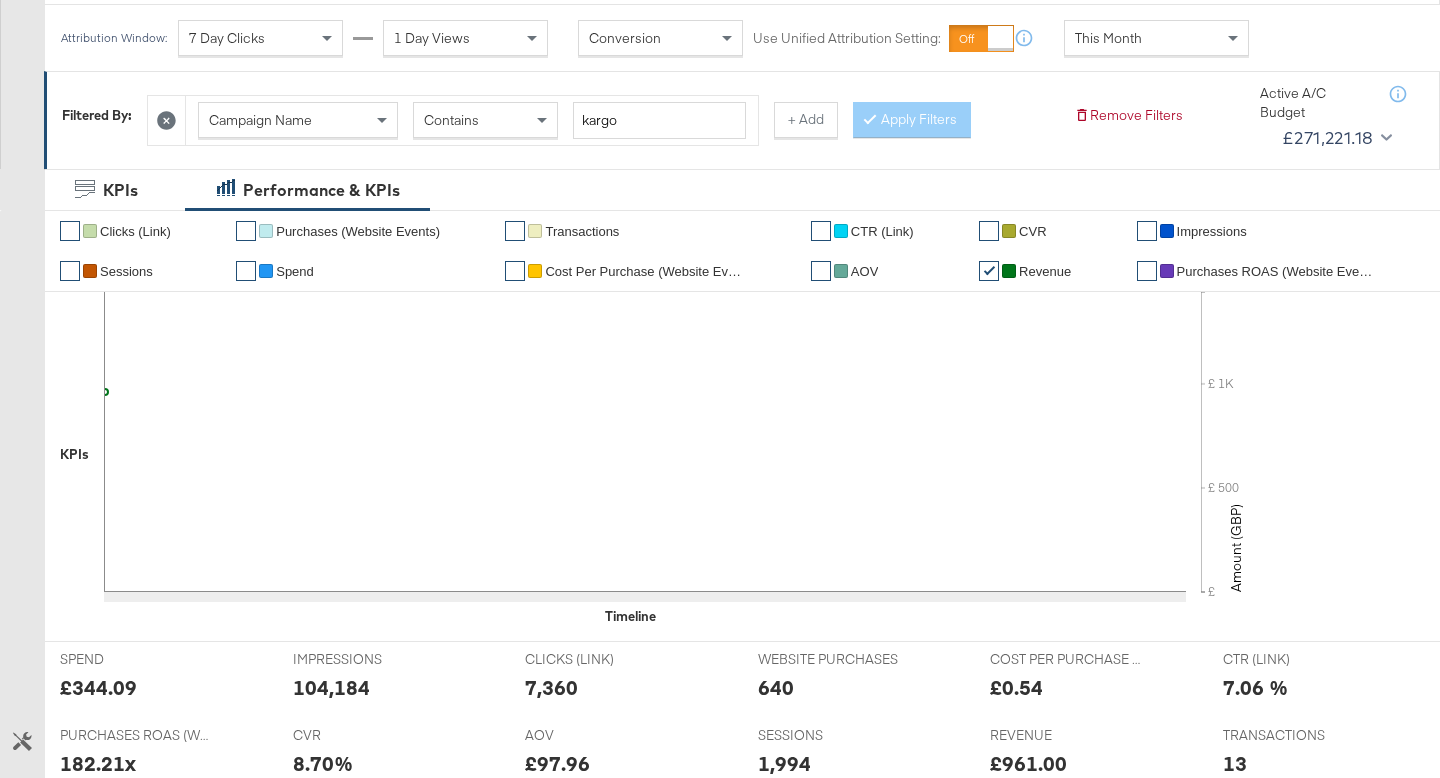 scroll, scrollTop: 0, scrollLeft: 0, axis: both 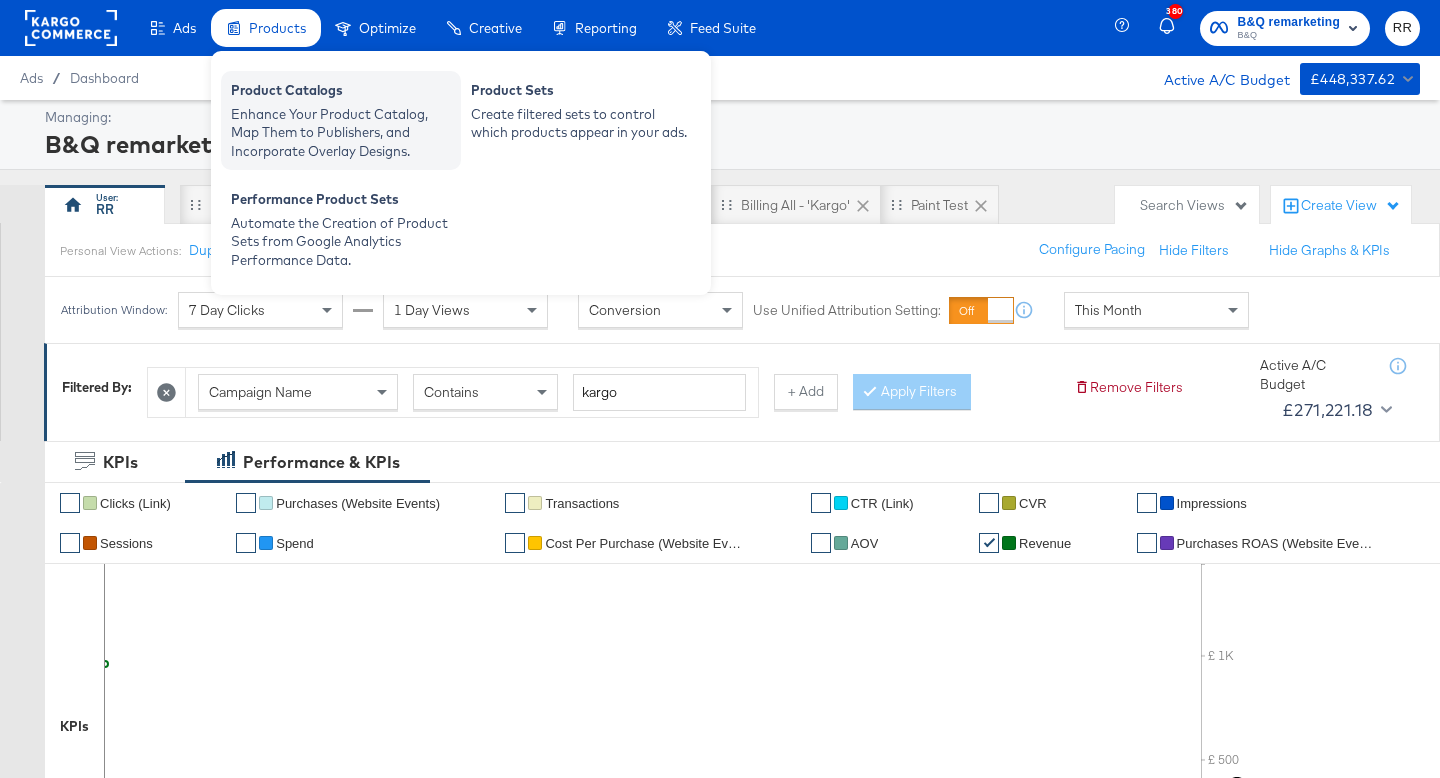 click on "Enhance Your Product Catalog, Map Them to Publishers, and Incorporate Overlay Designs." at bounding box center [341, 133] 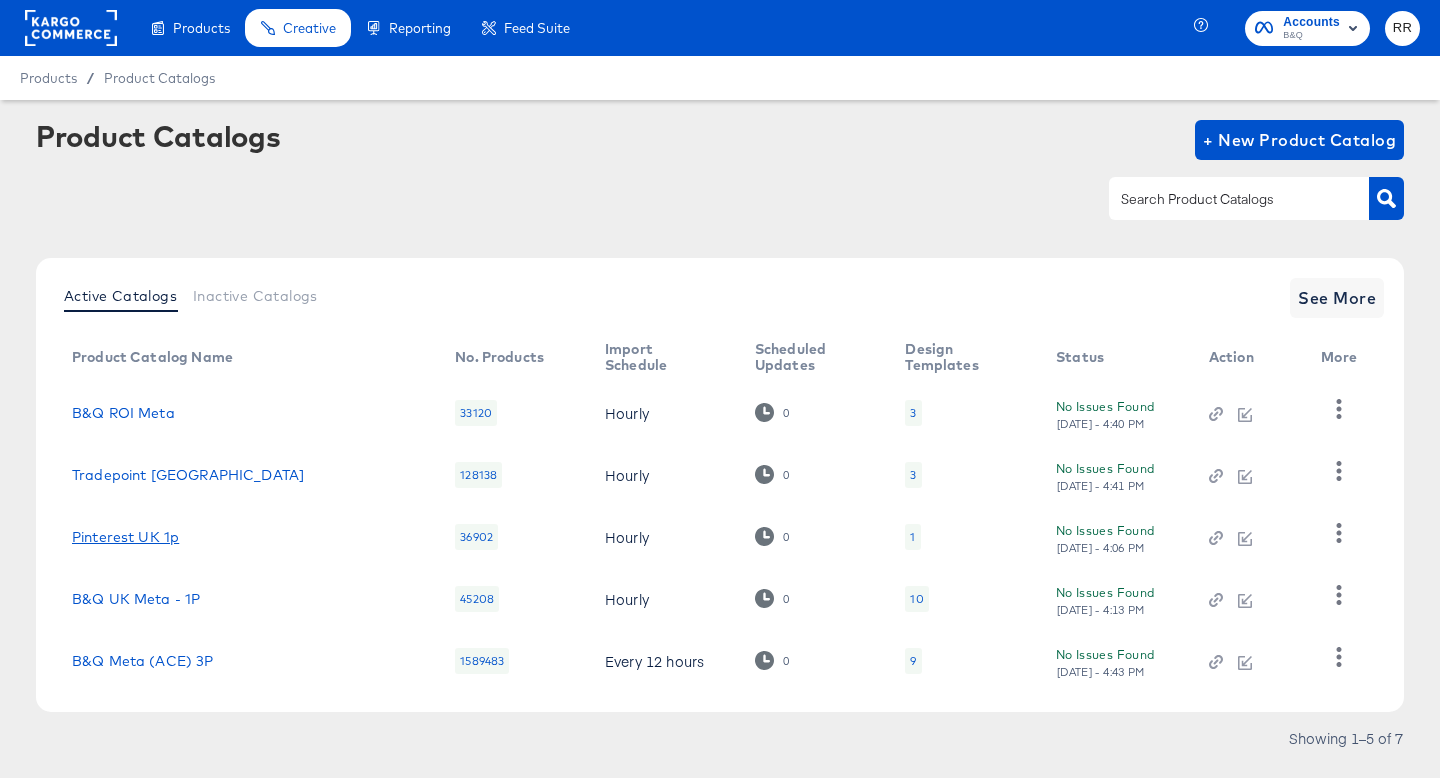 click on "Pinterest UK 1p" at bounding box center (125, 537) 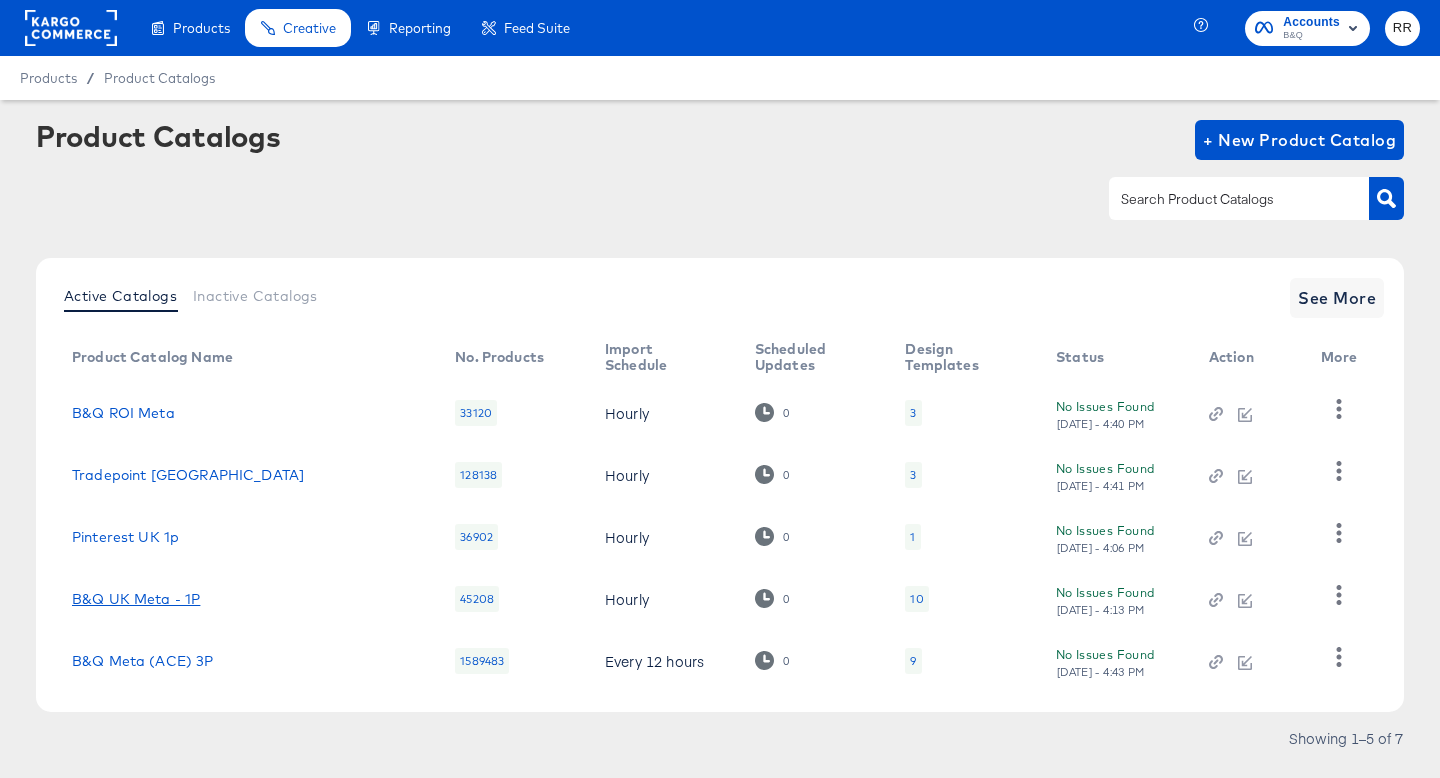 click on "B&Q UK Meta - 1P" at bounding box center [136, 599] 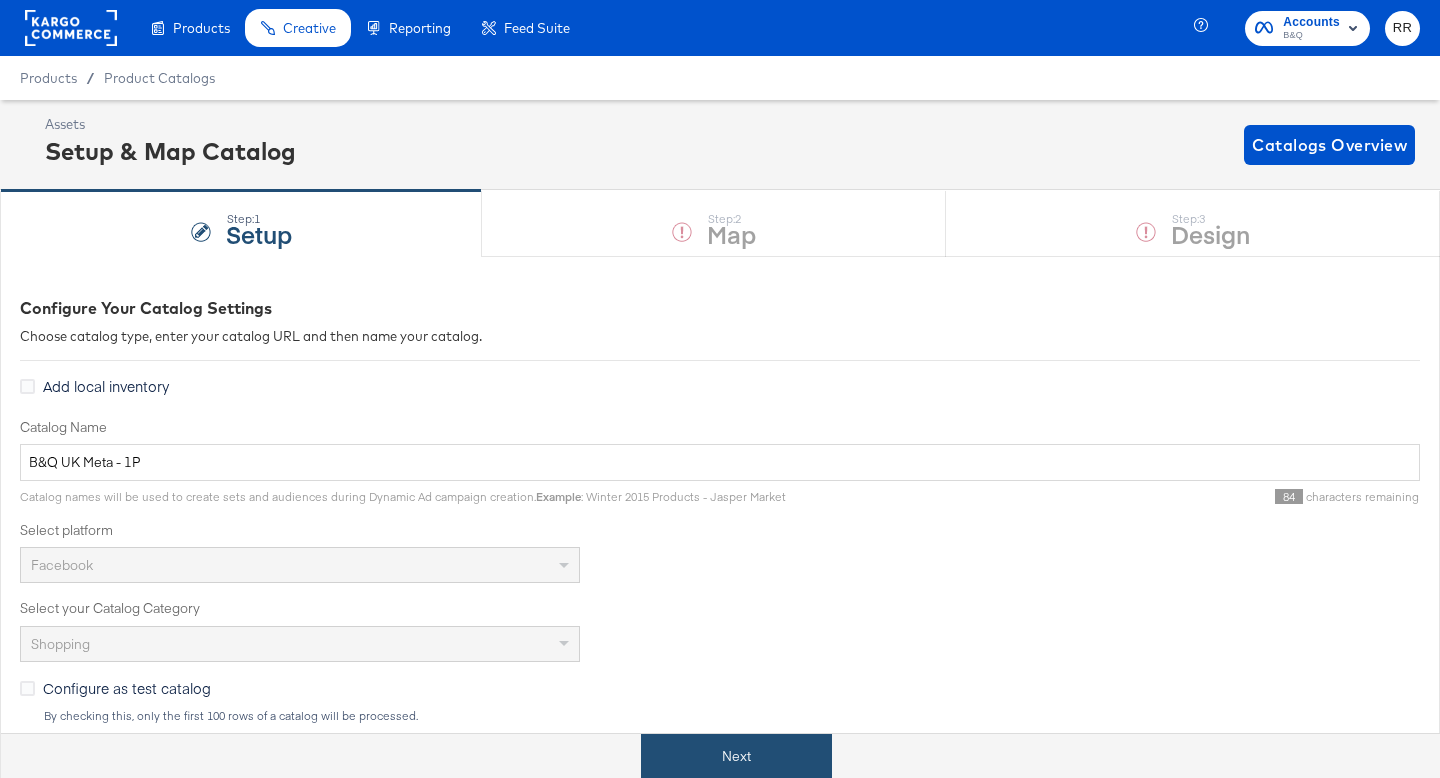 click on "Next" at bounding box center [736, 756] 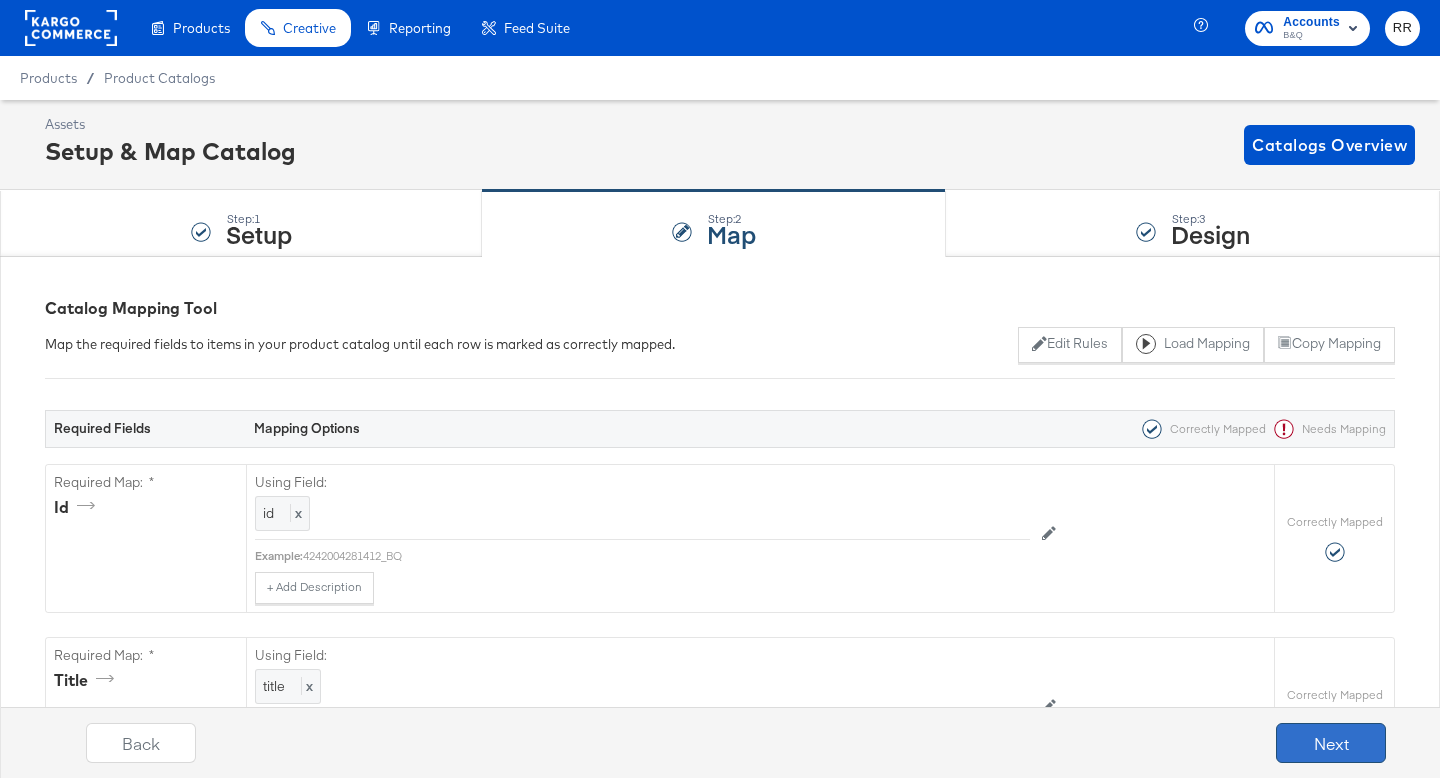 click on "Next" at bounding box center [1331, 743] 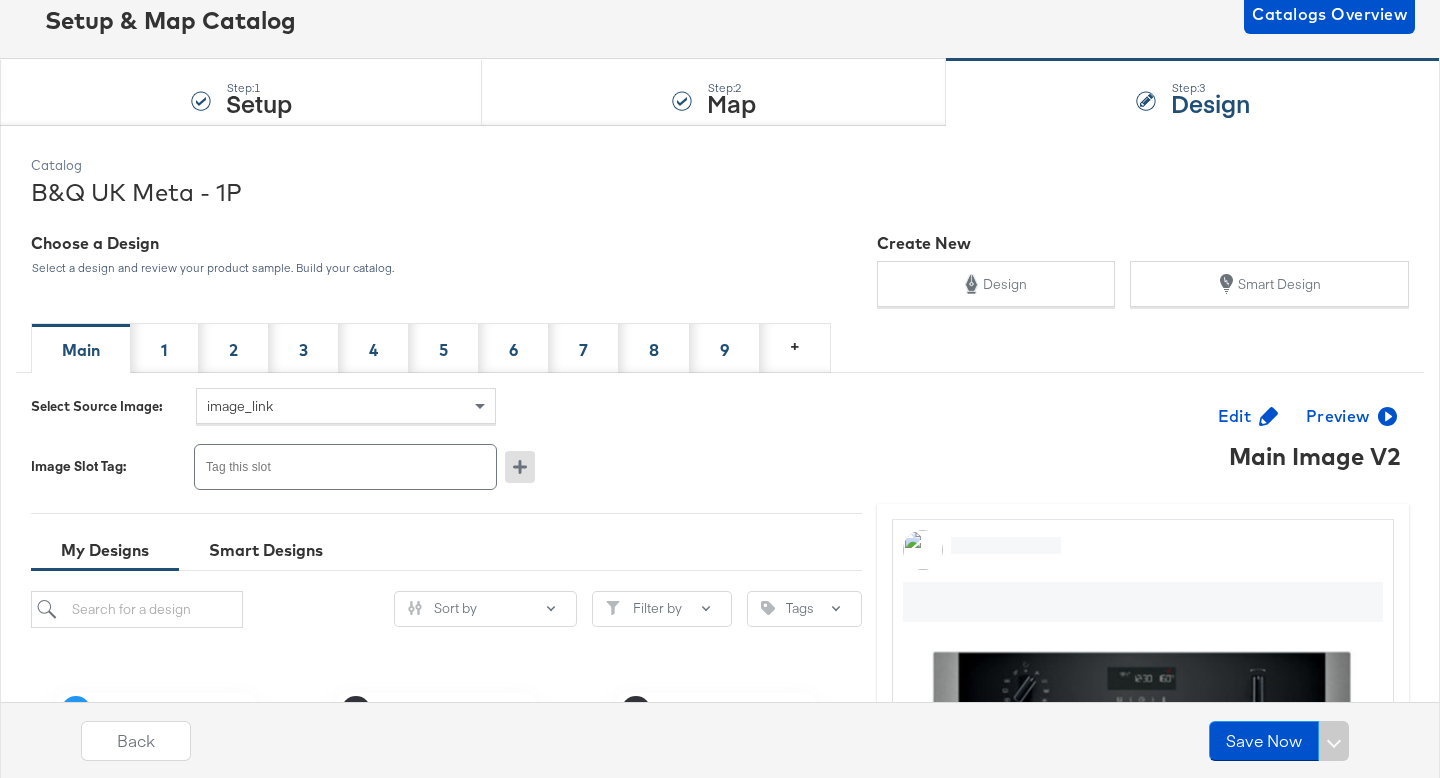 scroll, scrollTop: 281, scrollLeft: 0, axis: vertical 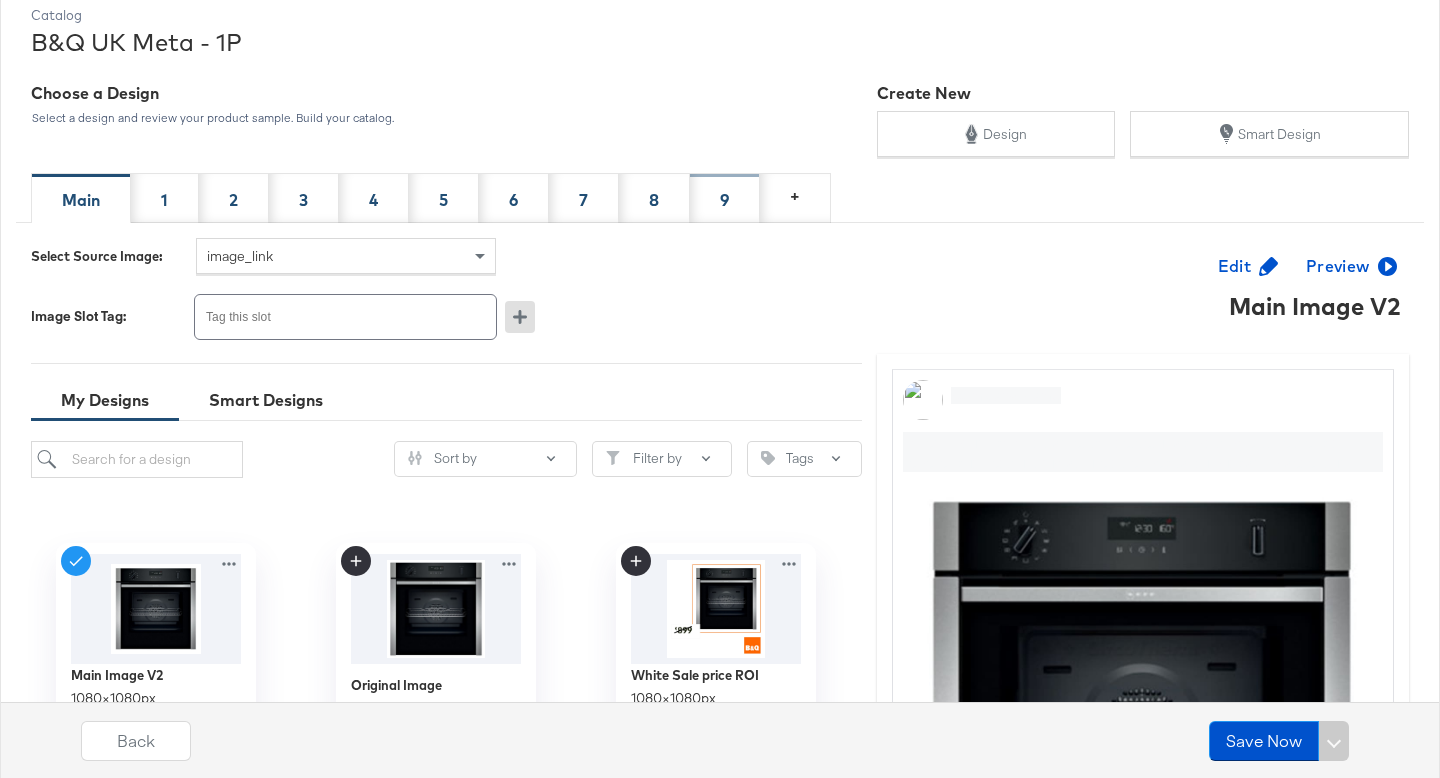 click on "9" at bounding box center [725, 198] 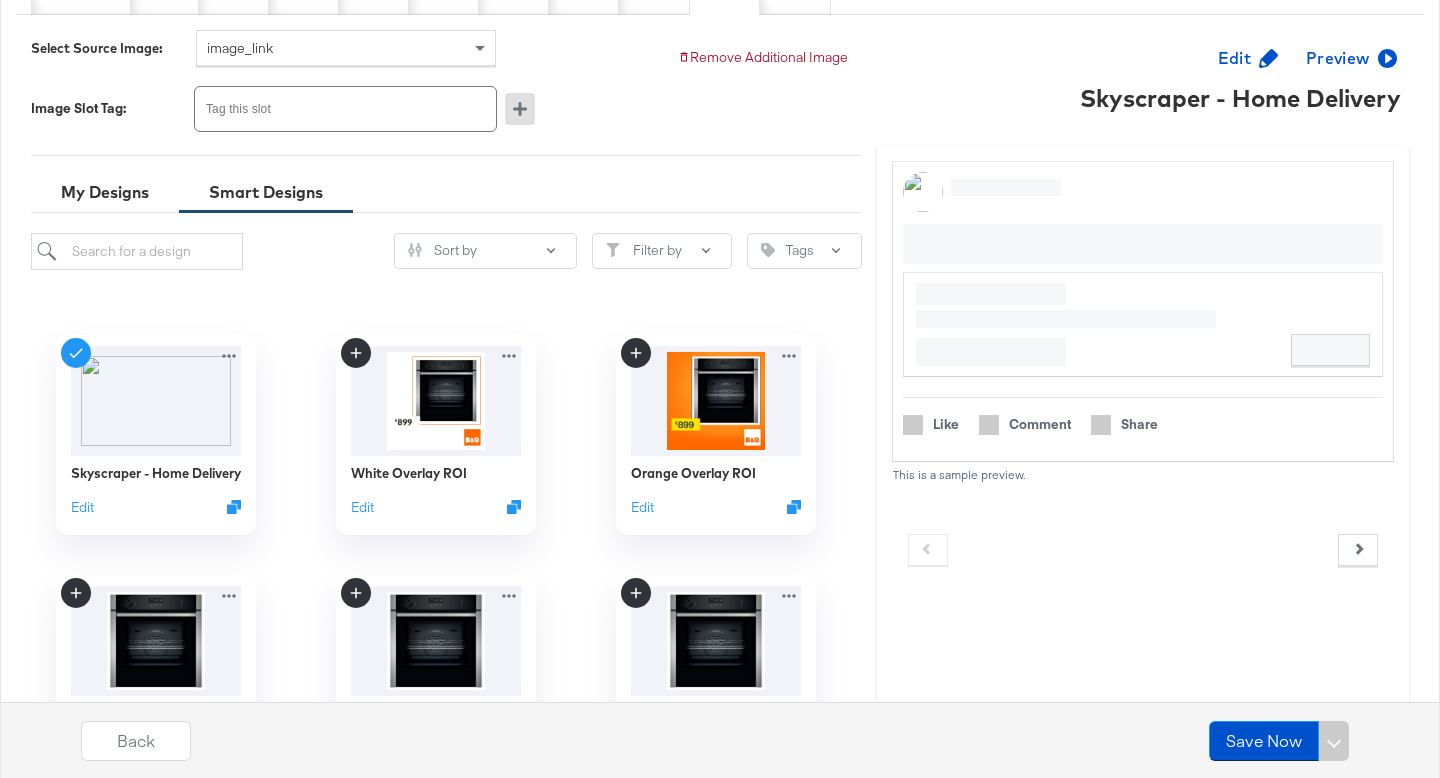 scroll, scrollTop: 455, scrollLeft: 0, axis: vertical 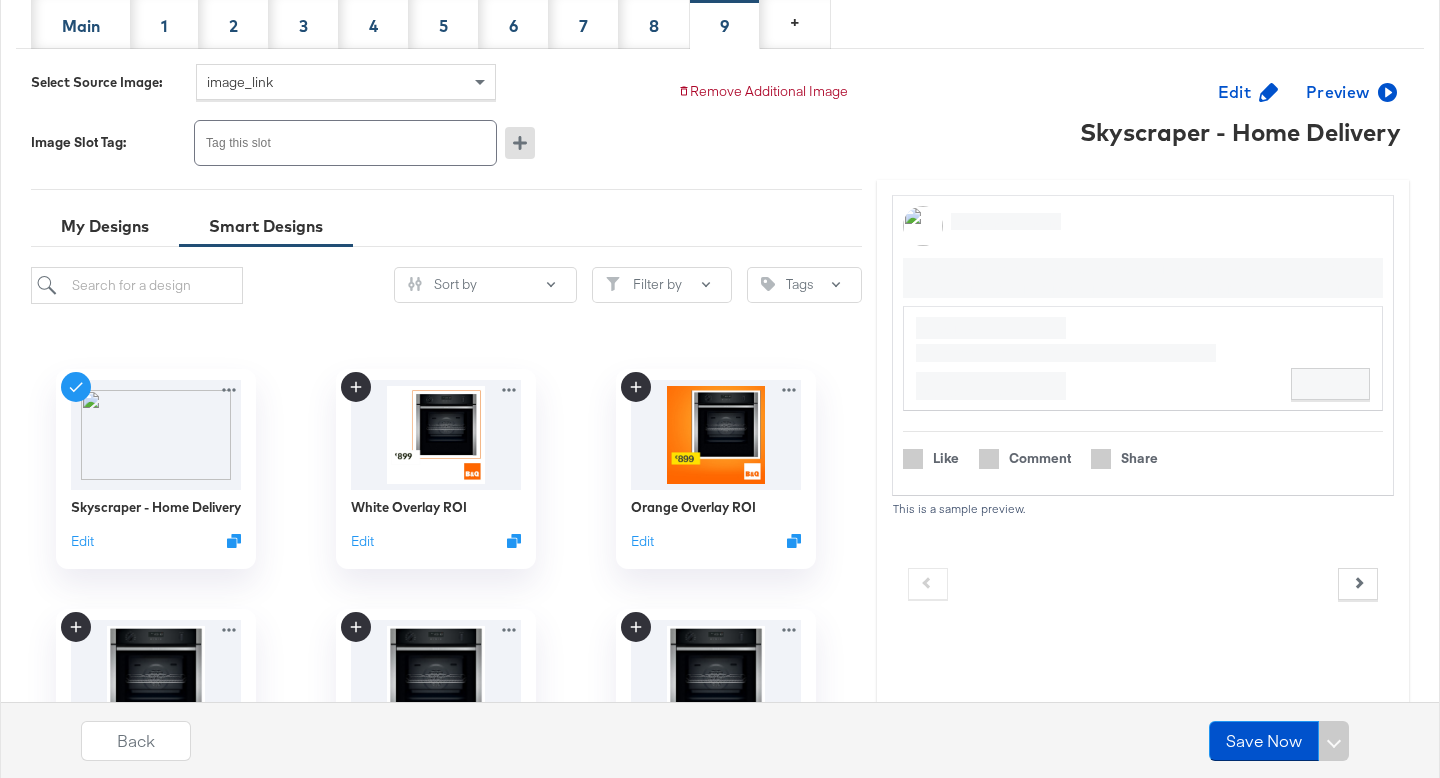 click on "Preview" at bounding box center (1349, 92) 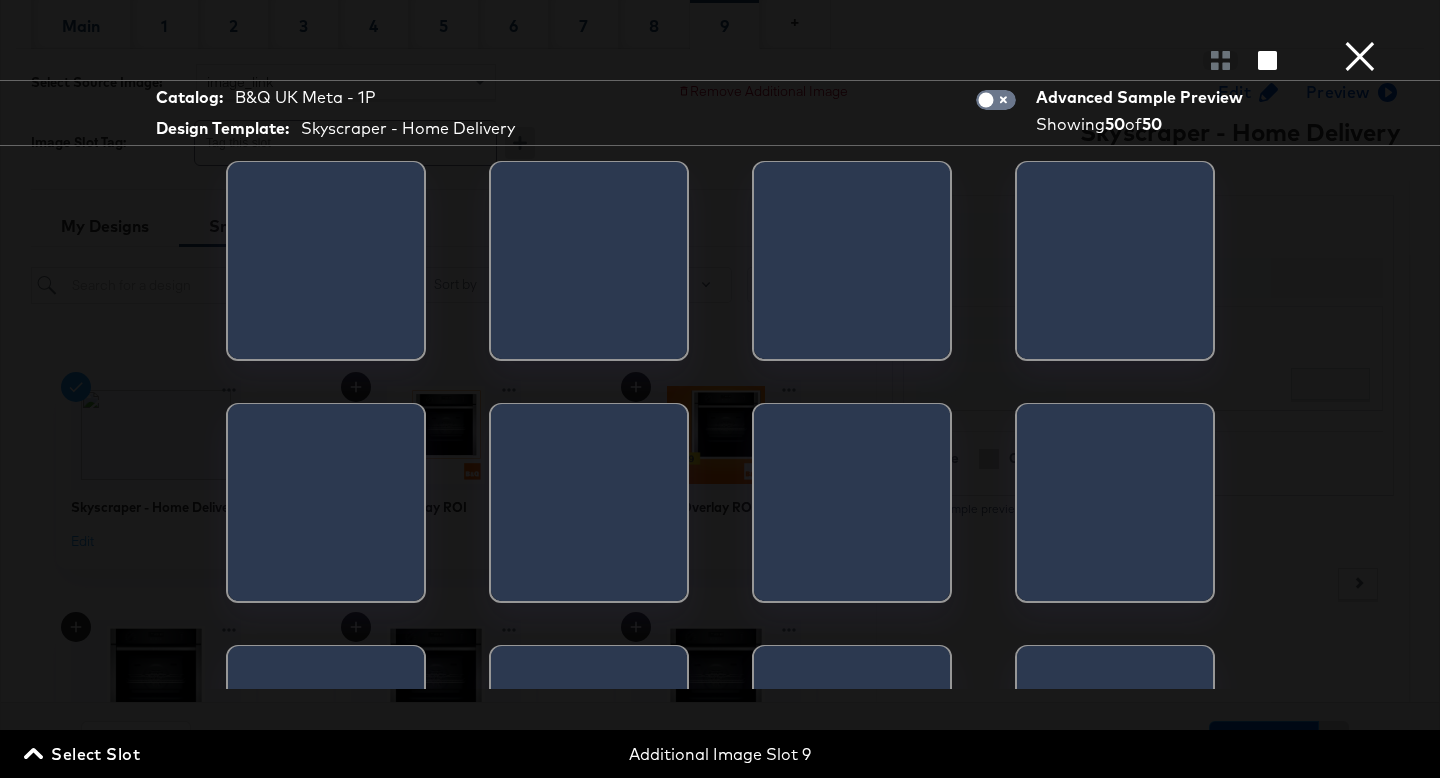 scroll, scrollTop: 0, scrollLeft: 1373, axis: horizontal 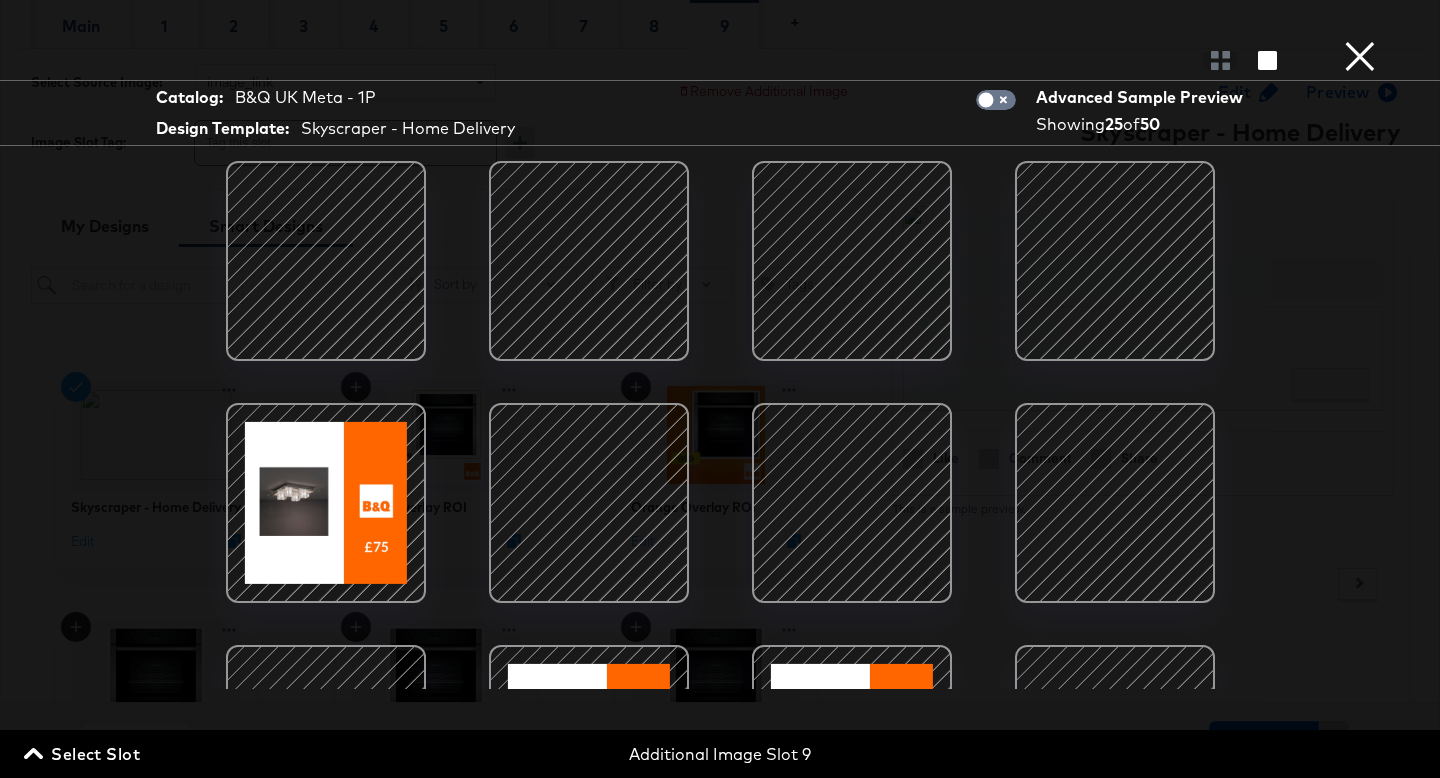 click on "×" at bounding box center [1360, 20] 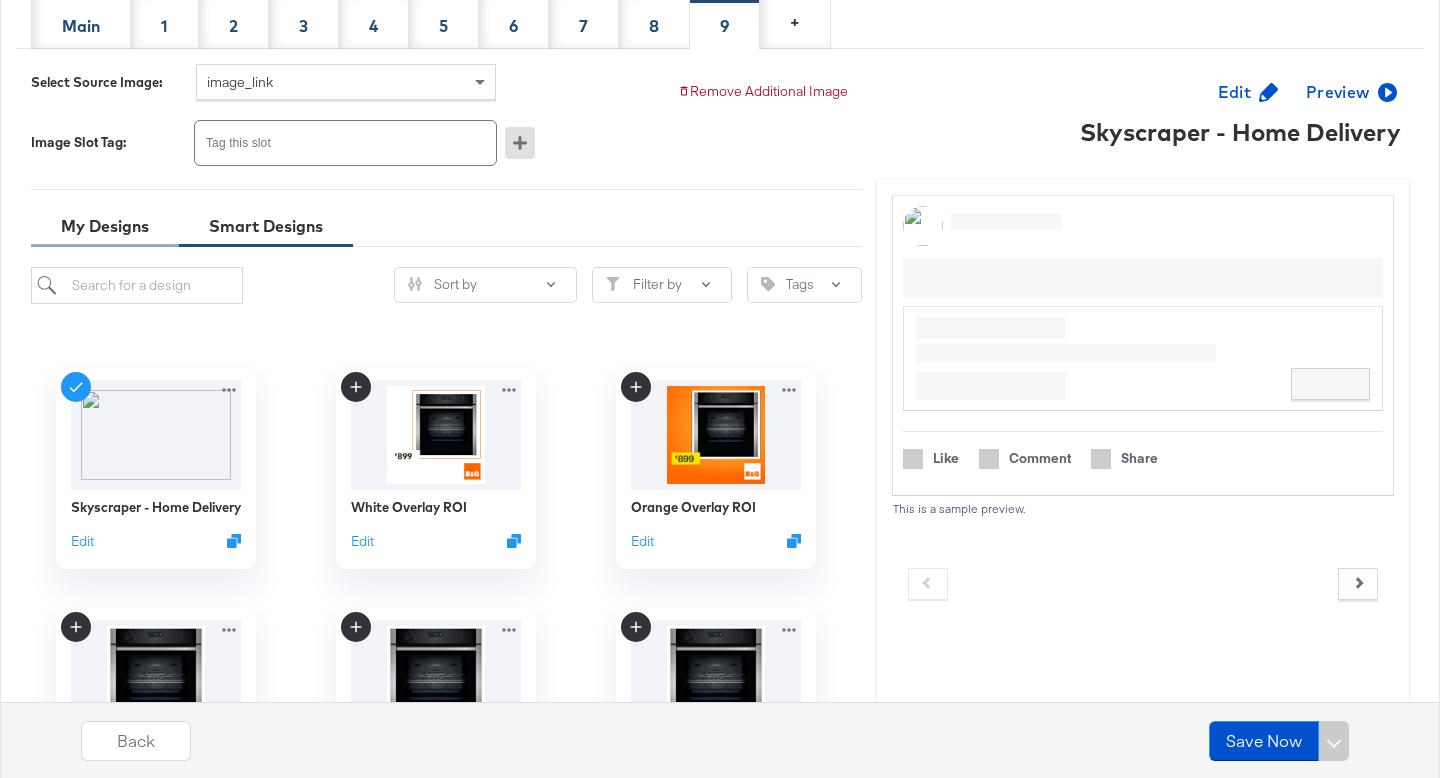 click on "My Designs" at bounding box center (105, 226) 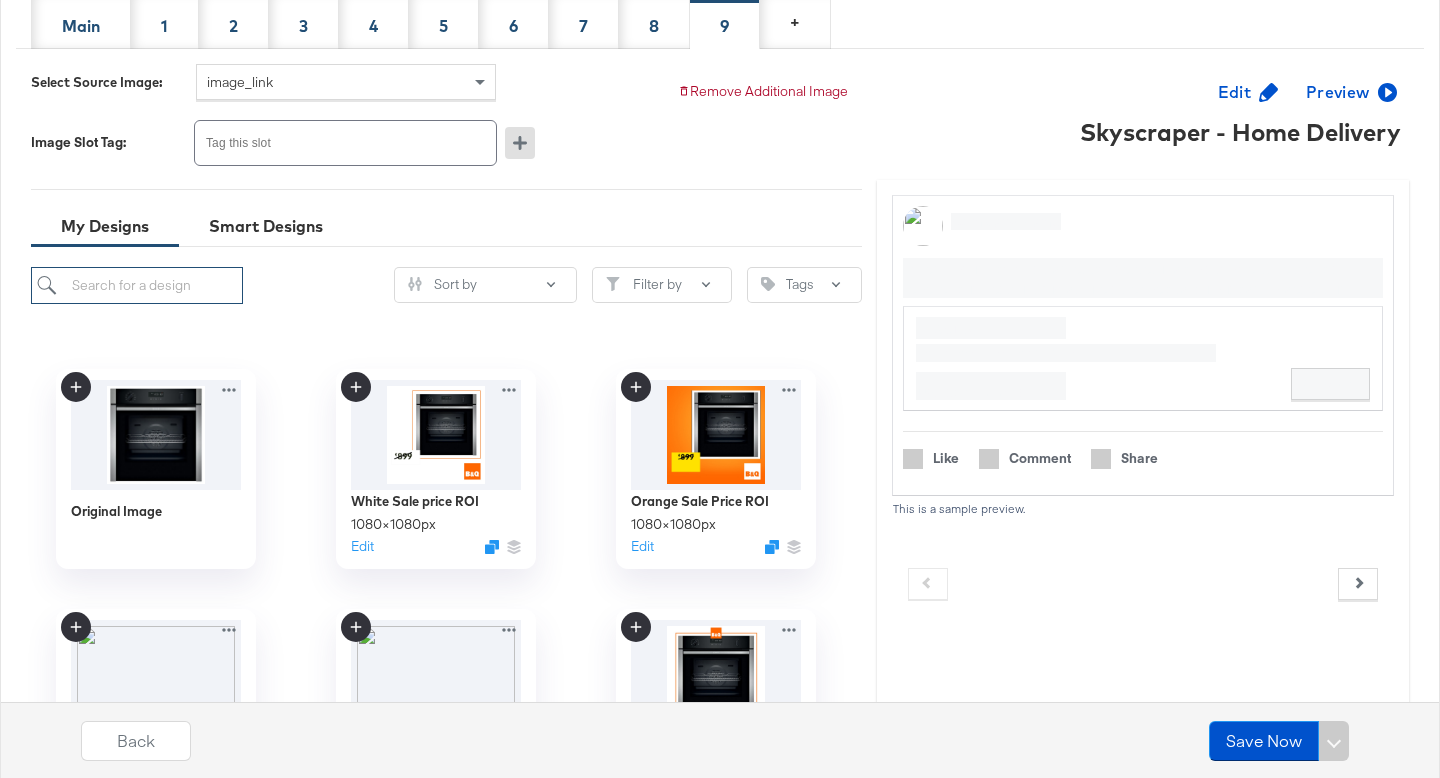 click at bounding box center (137, 285) 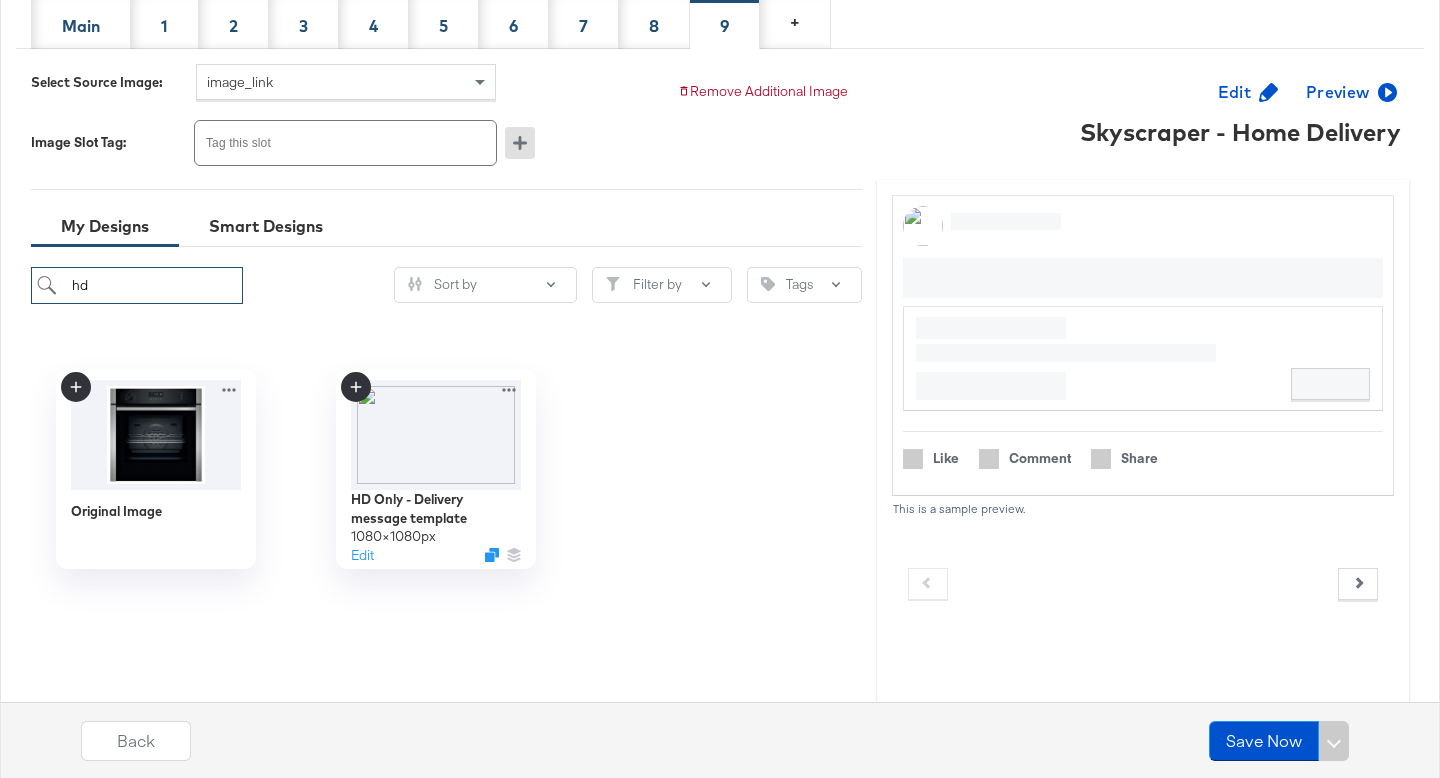 type on "h" 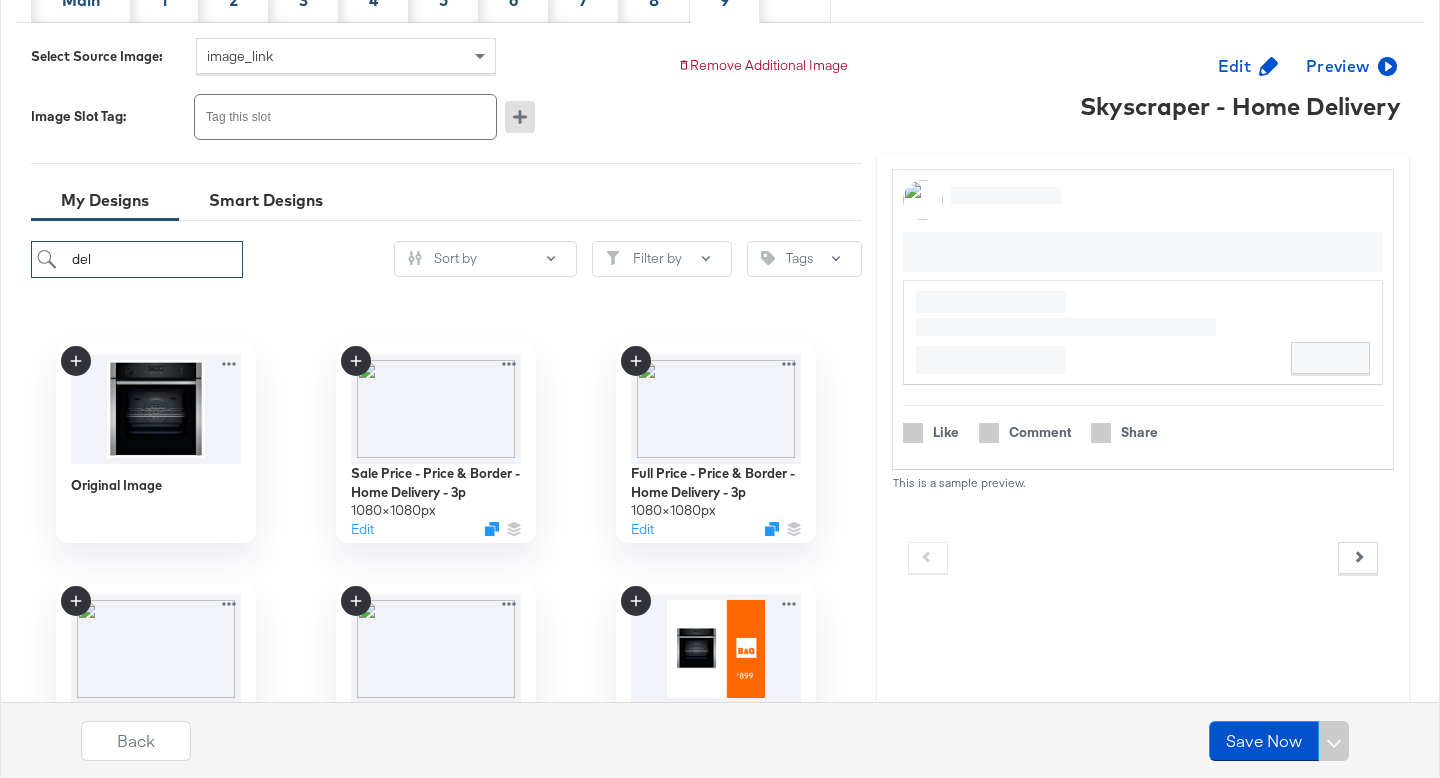 scroll, scrollTop: 472, scrollLeft: 0, axis: vertical 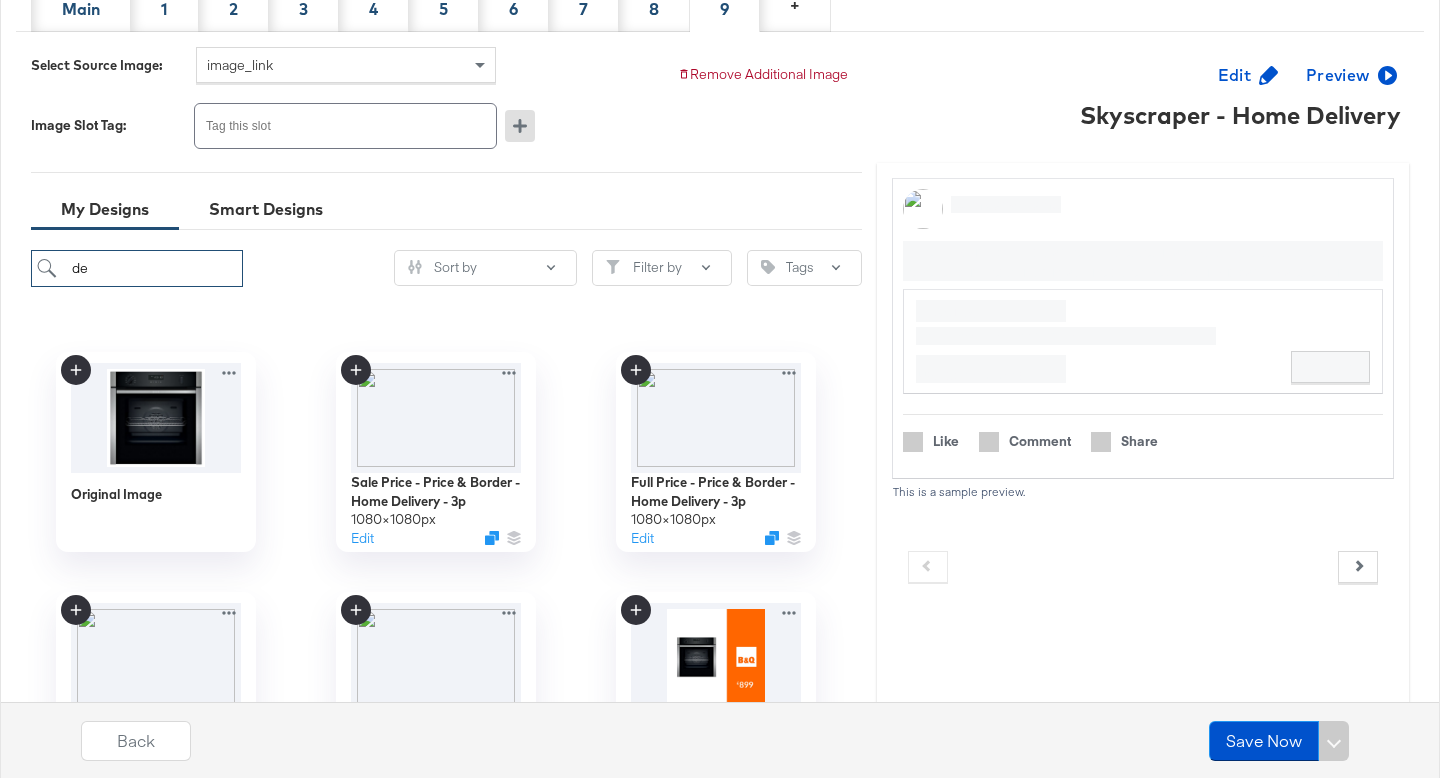type on "d" 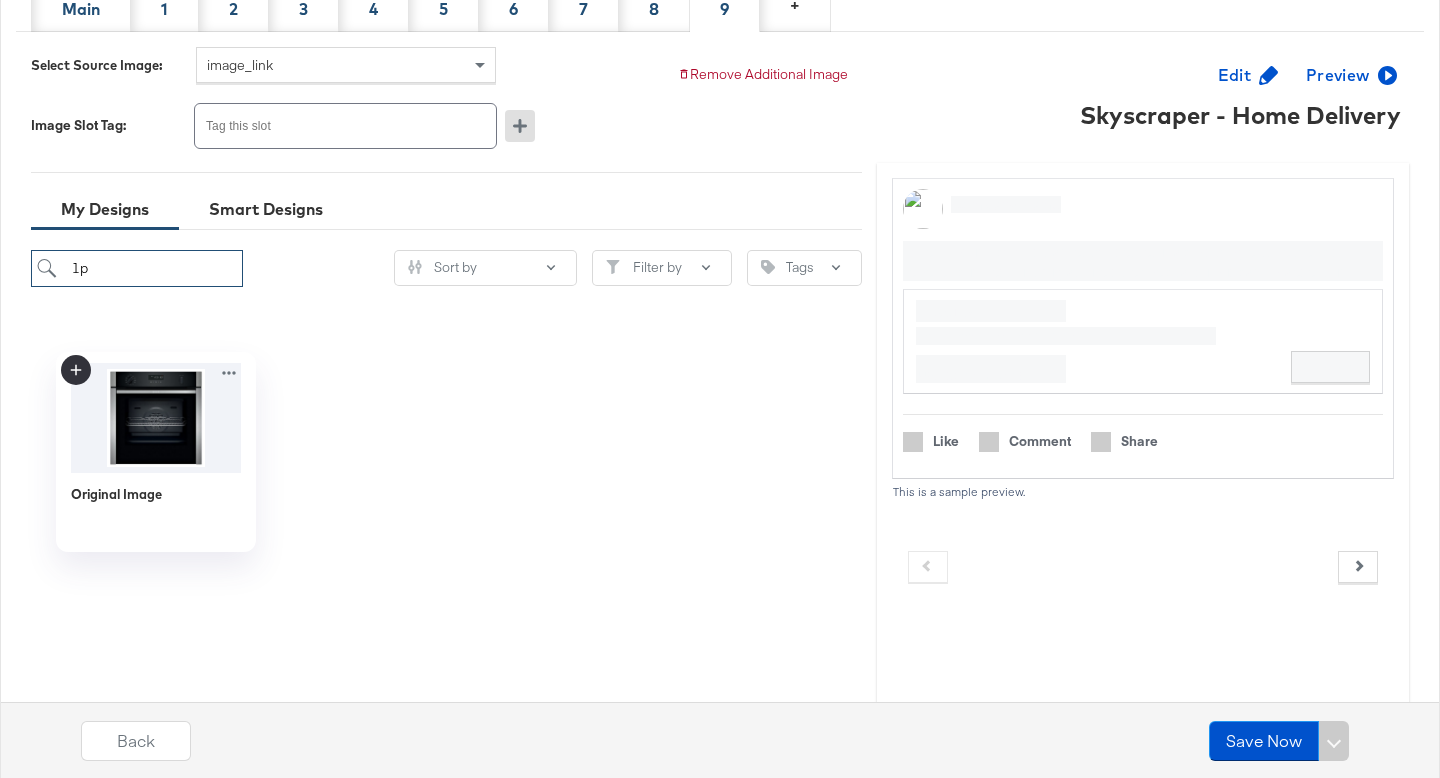 type on "1" 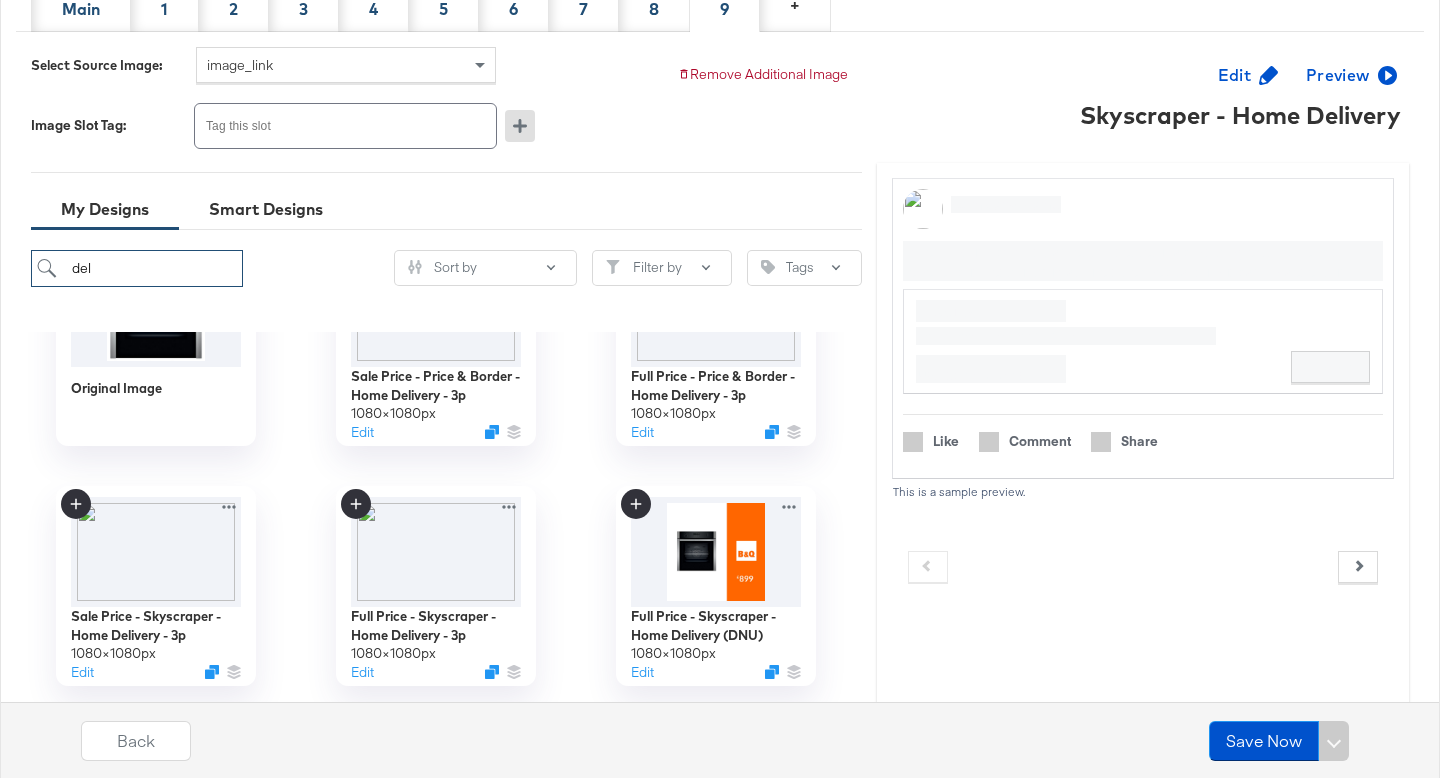 scroll, scrollTop: 162, scrollLeft: 0, axis: vertical 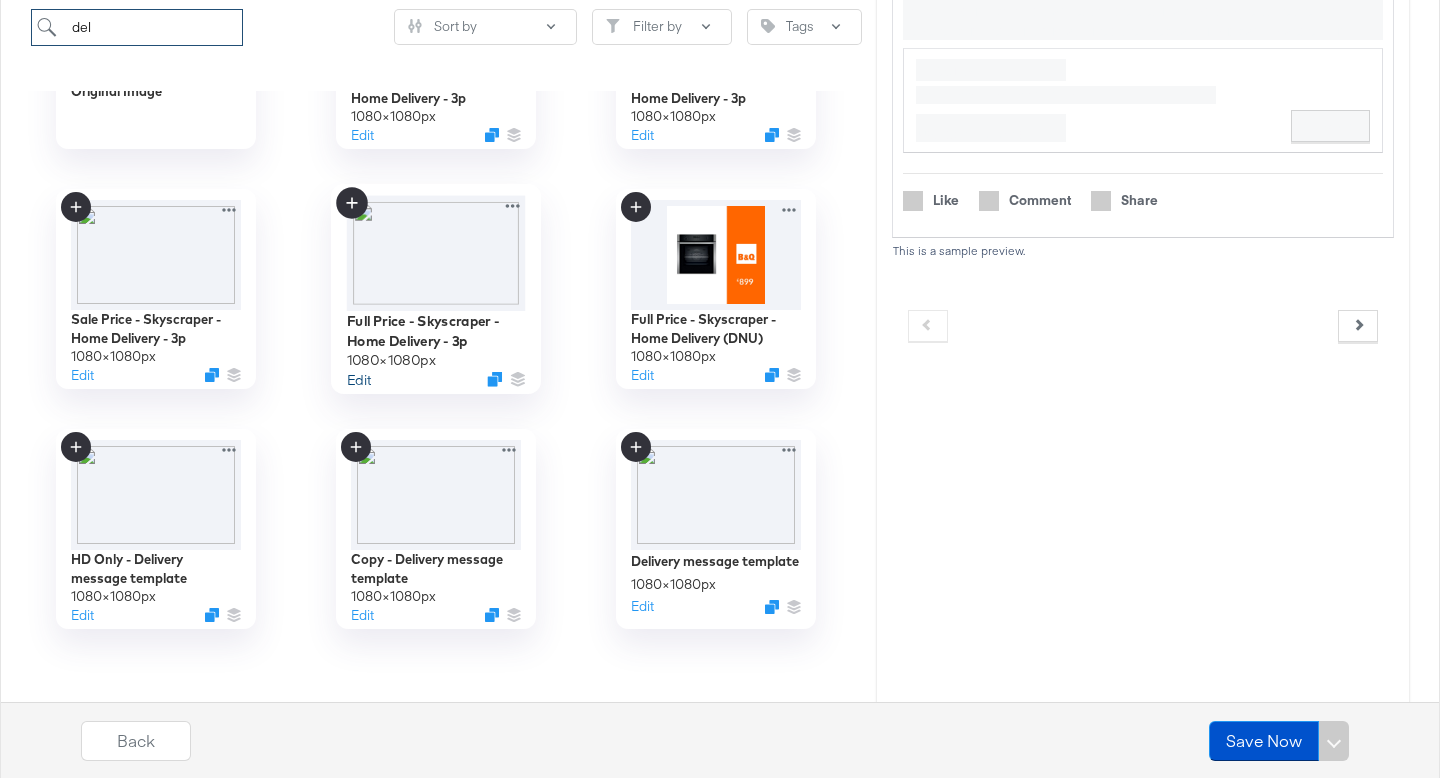 type on "del" 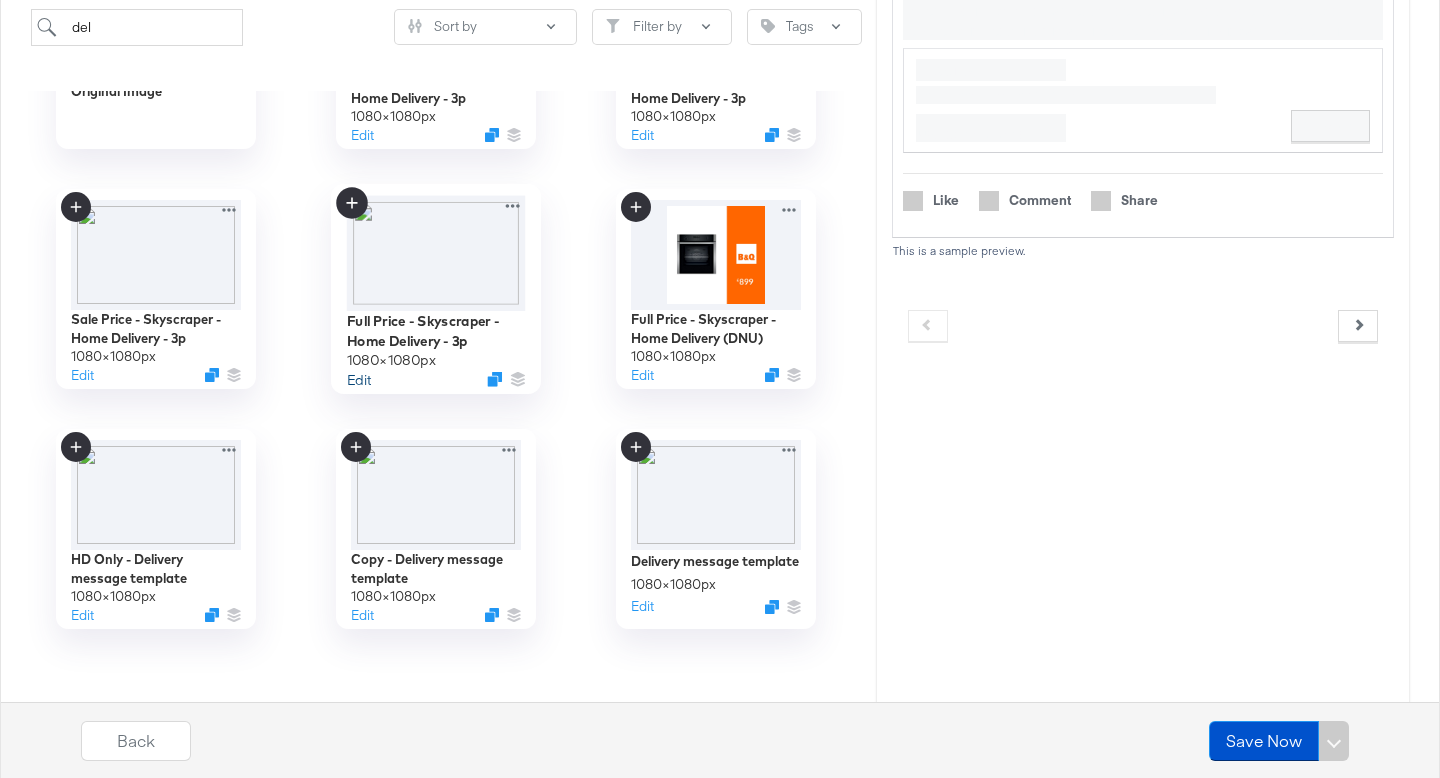 click on "Edit" at bounding box center [359, 379] 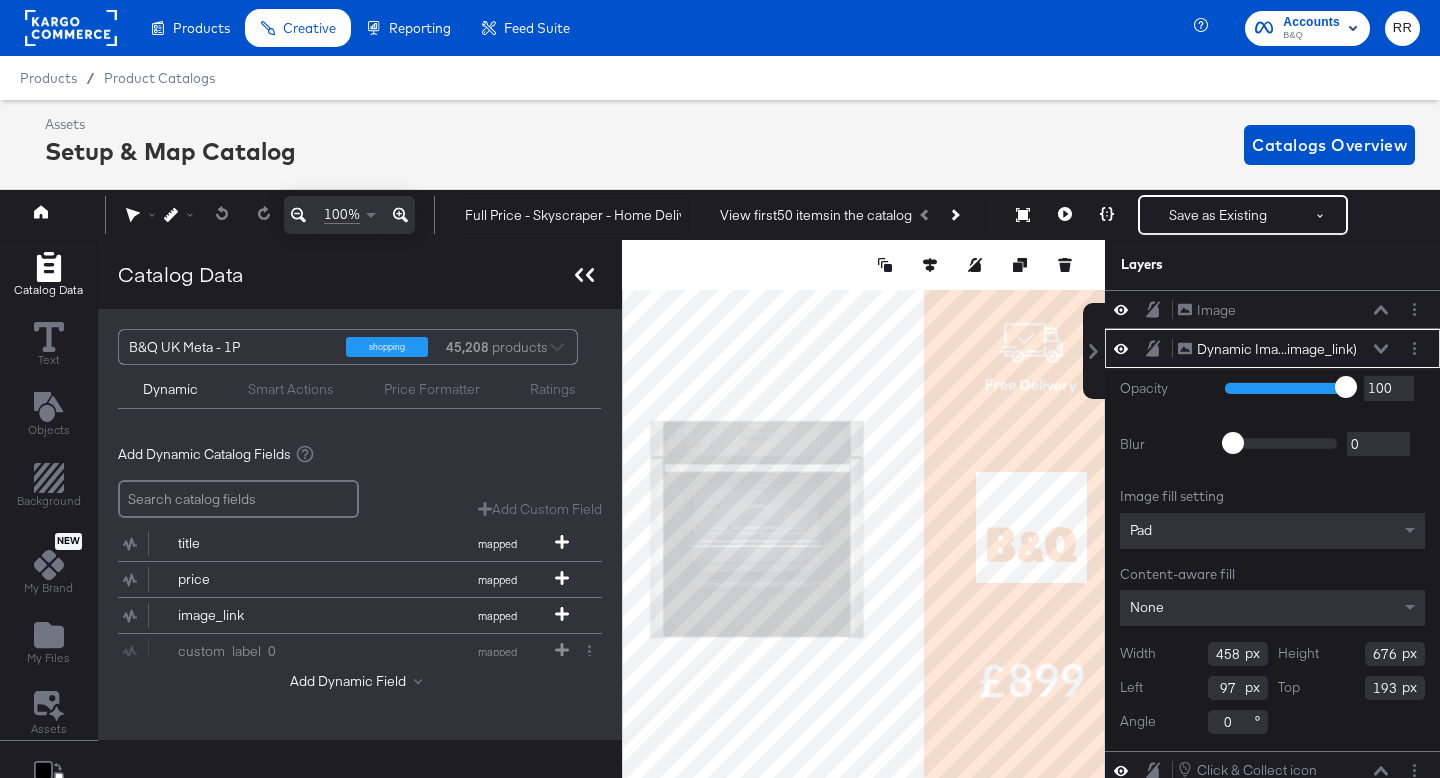 click 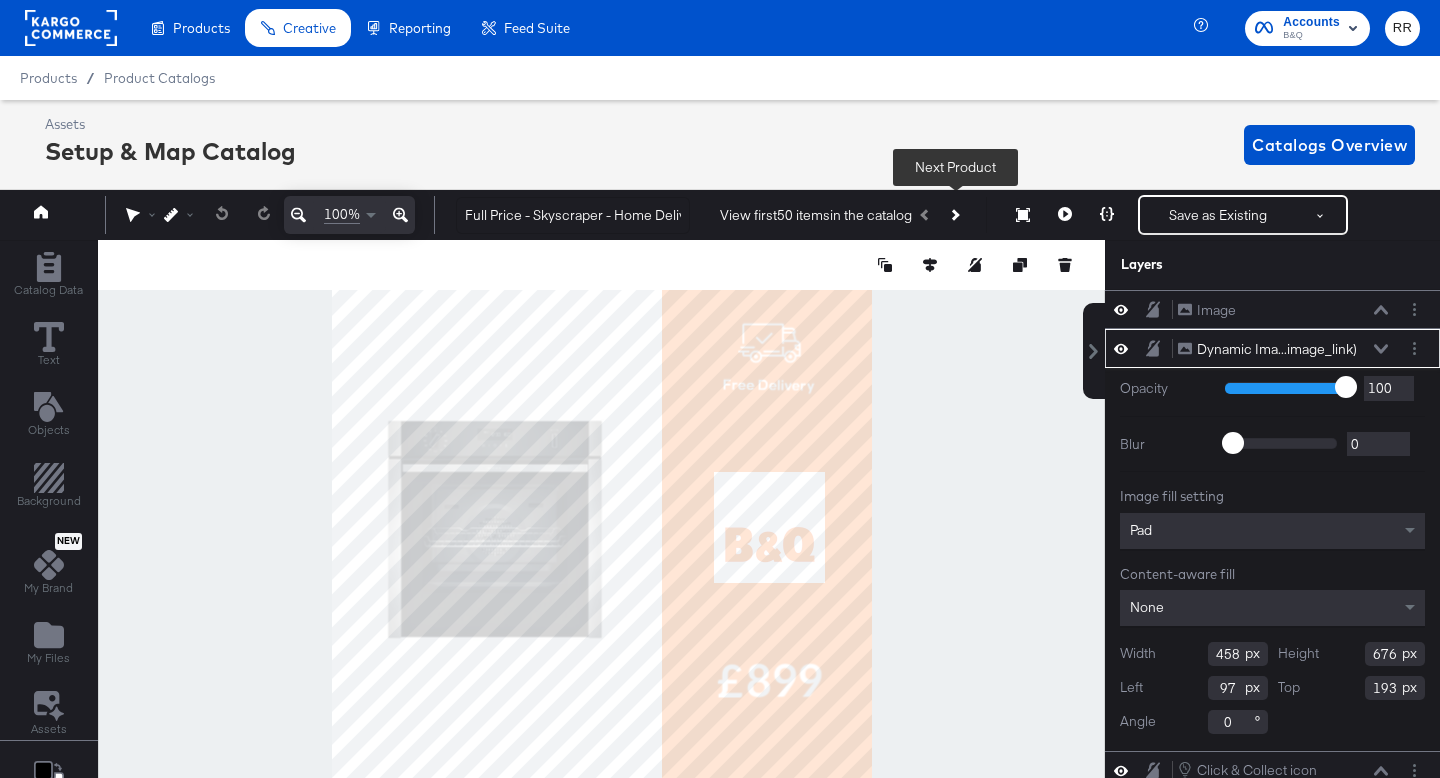 click at bounding box center [954, 215] 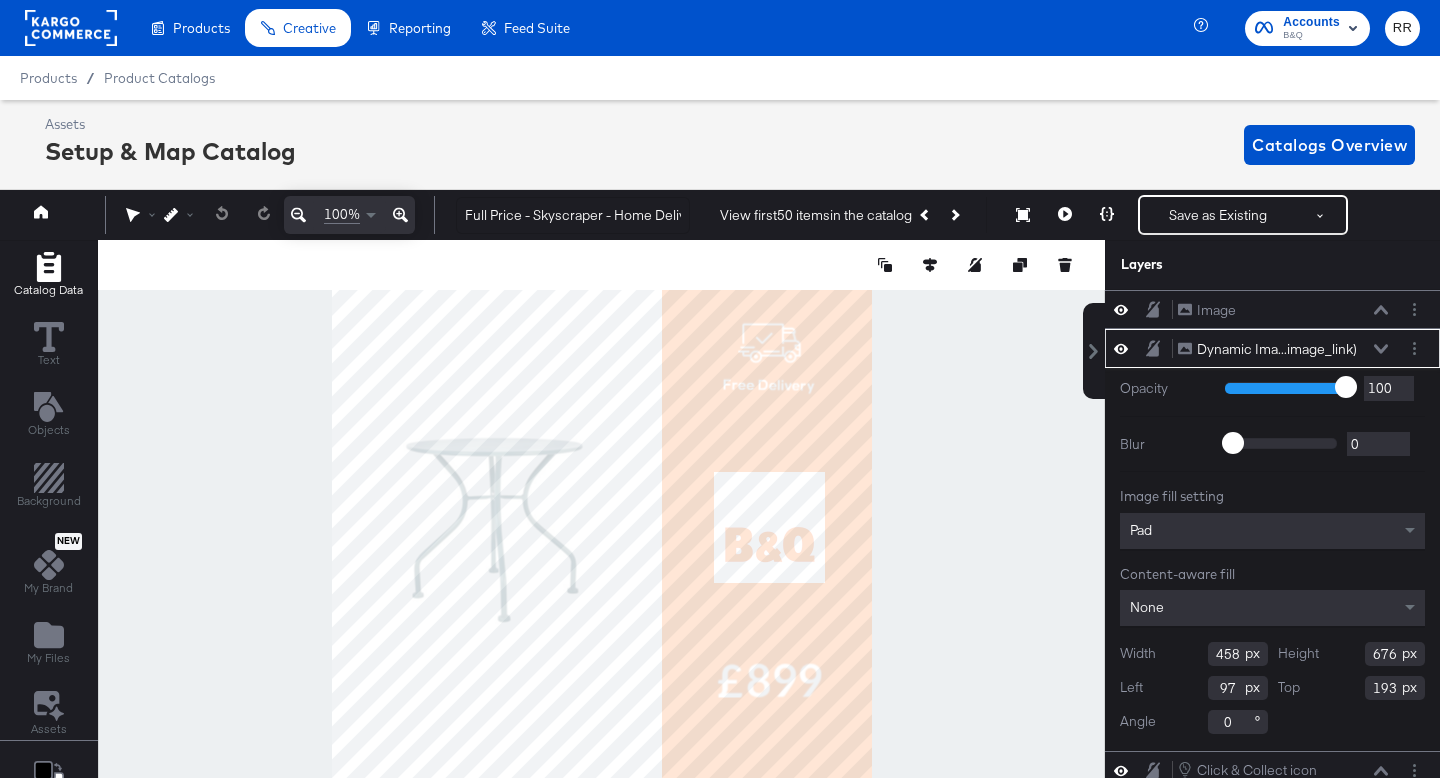 click 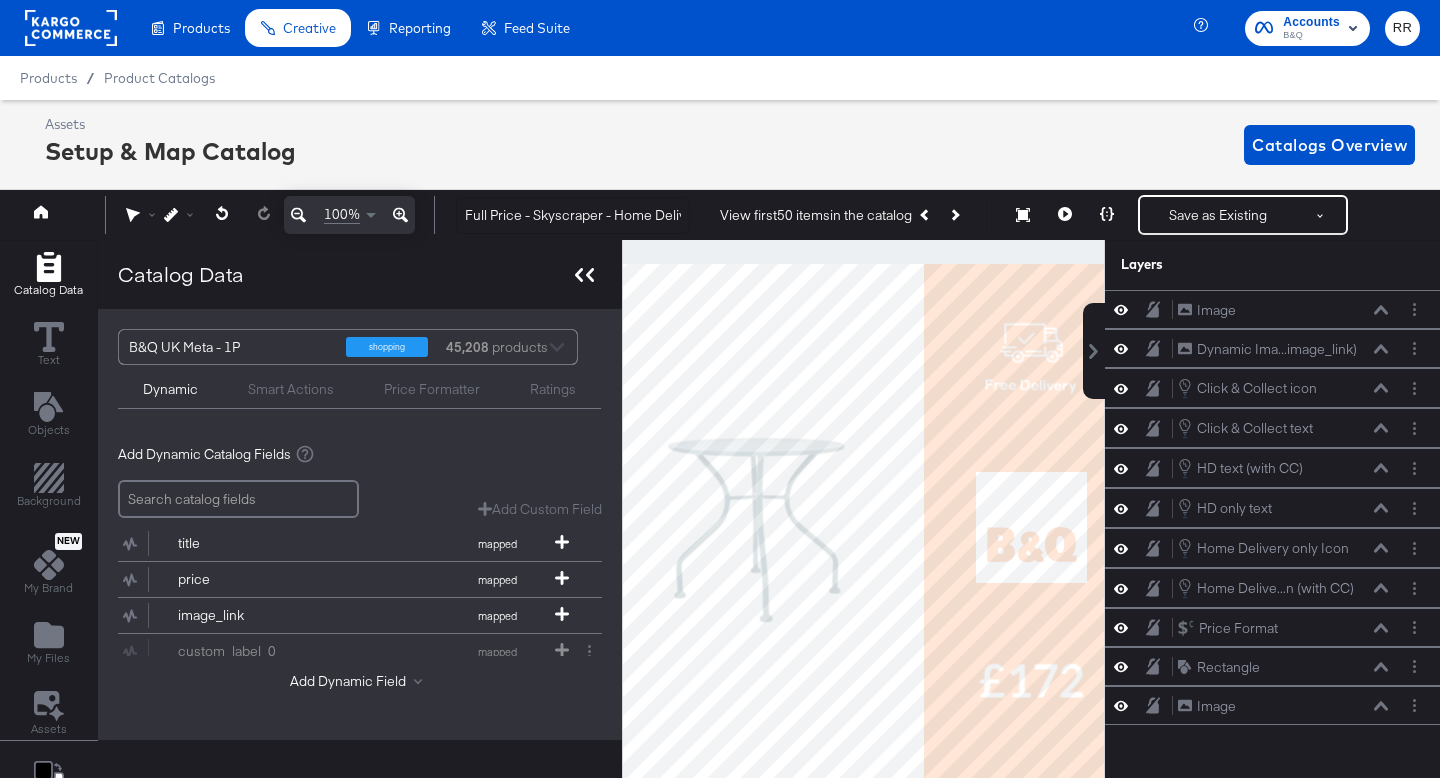 click 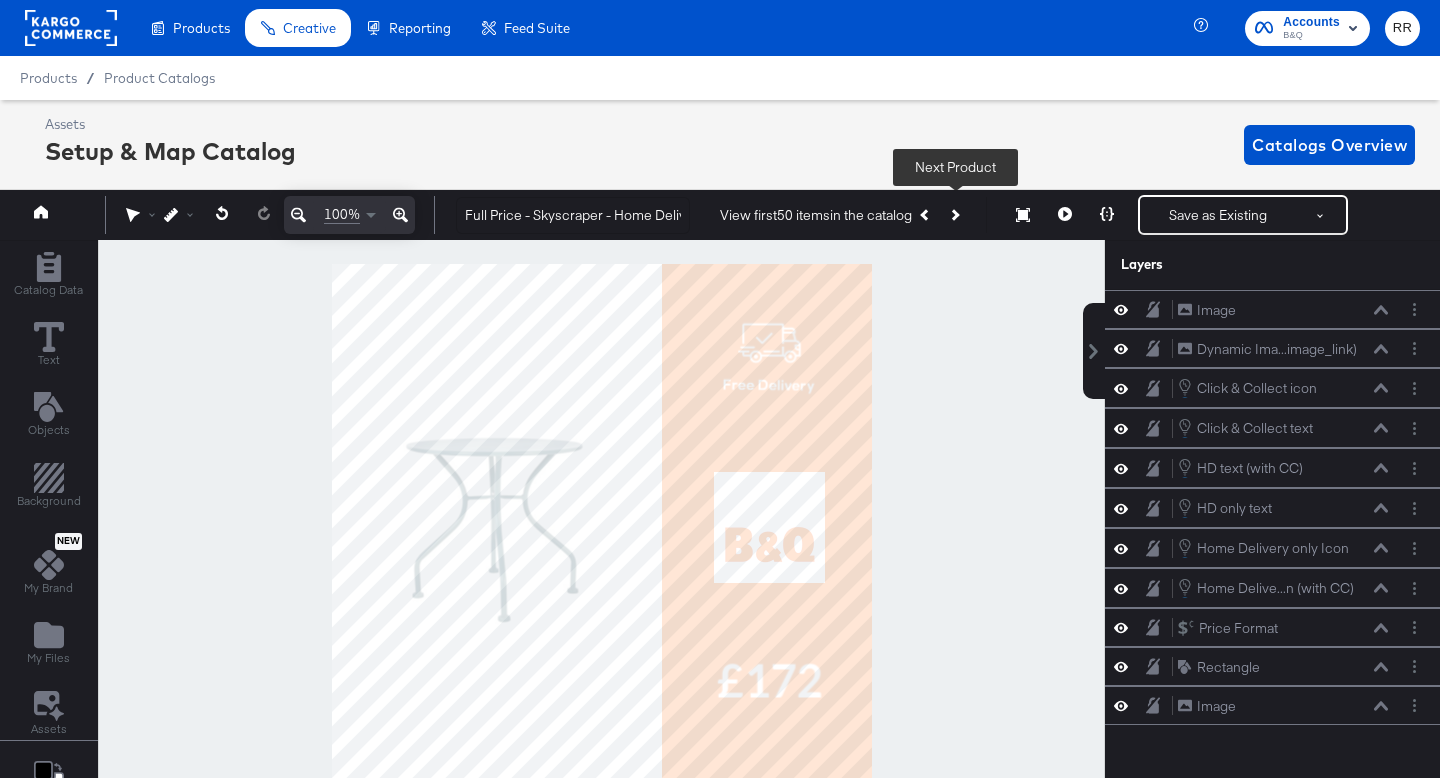 click at bounding box center [954, 215] 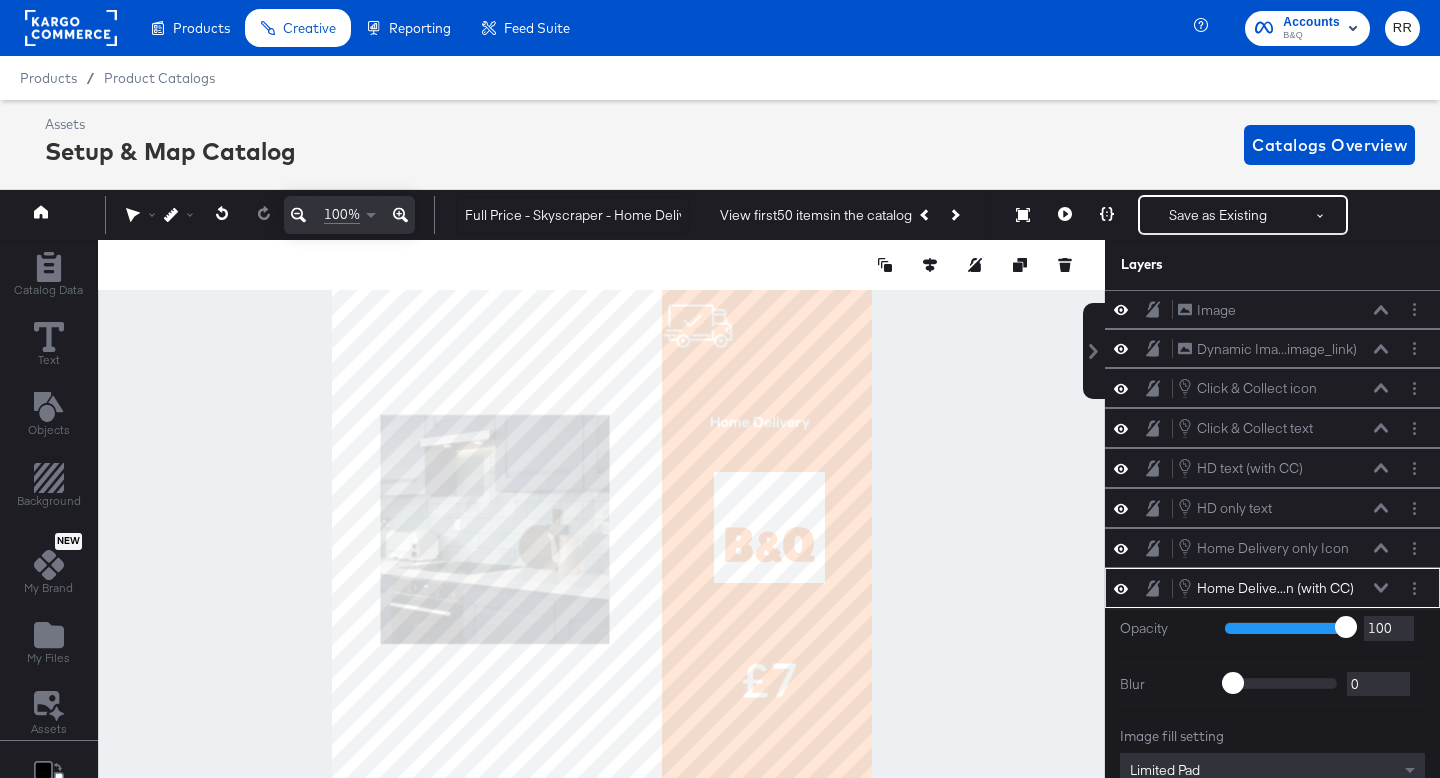 scroll, scrollTop: 25, scrollLeft: 0, axis: vertical 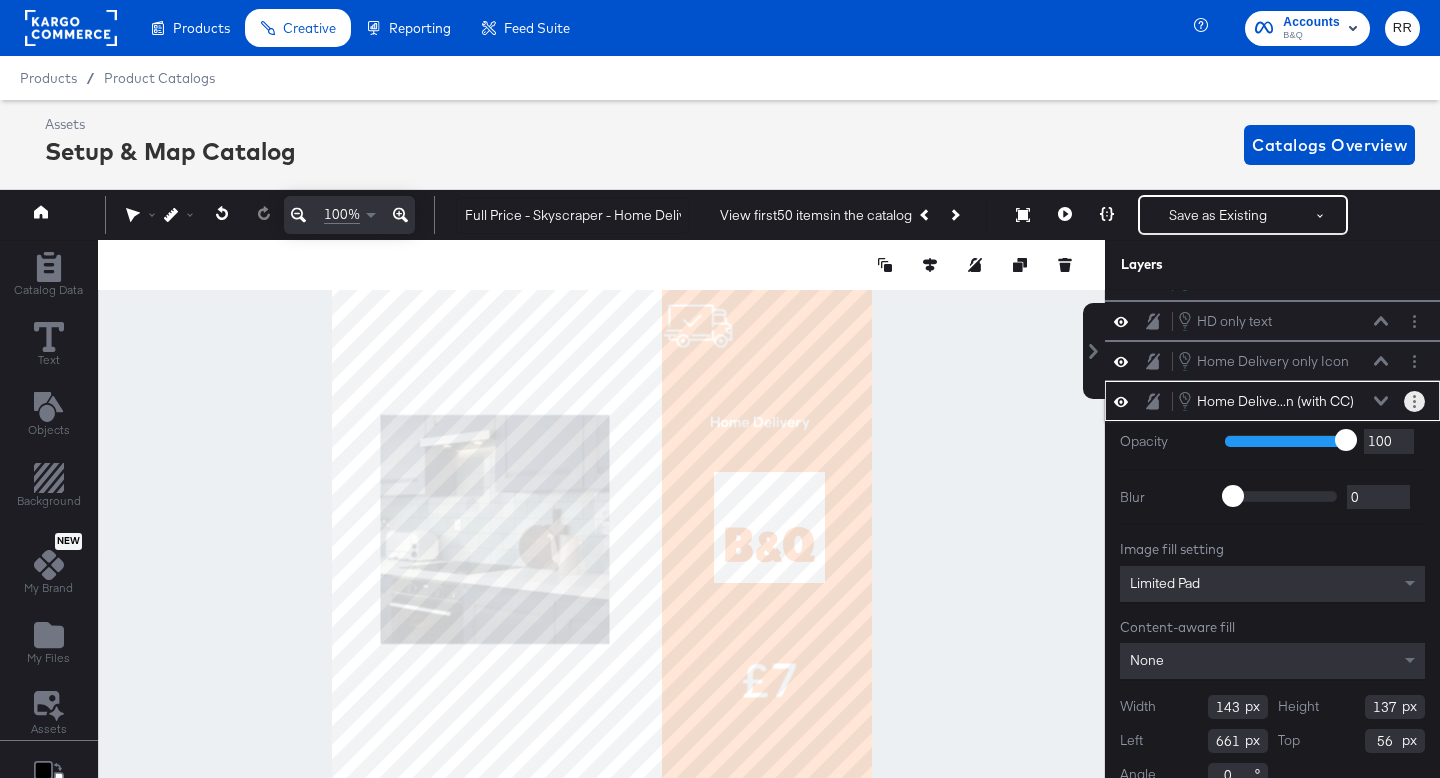 click 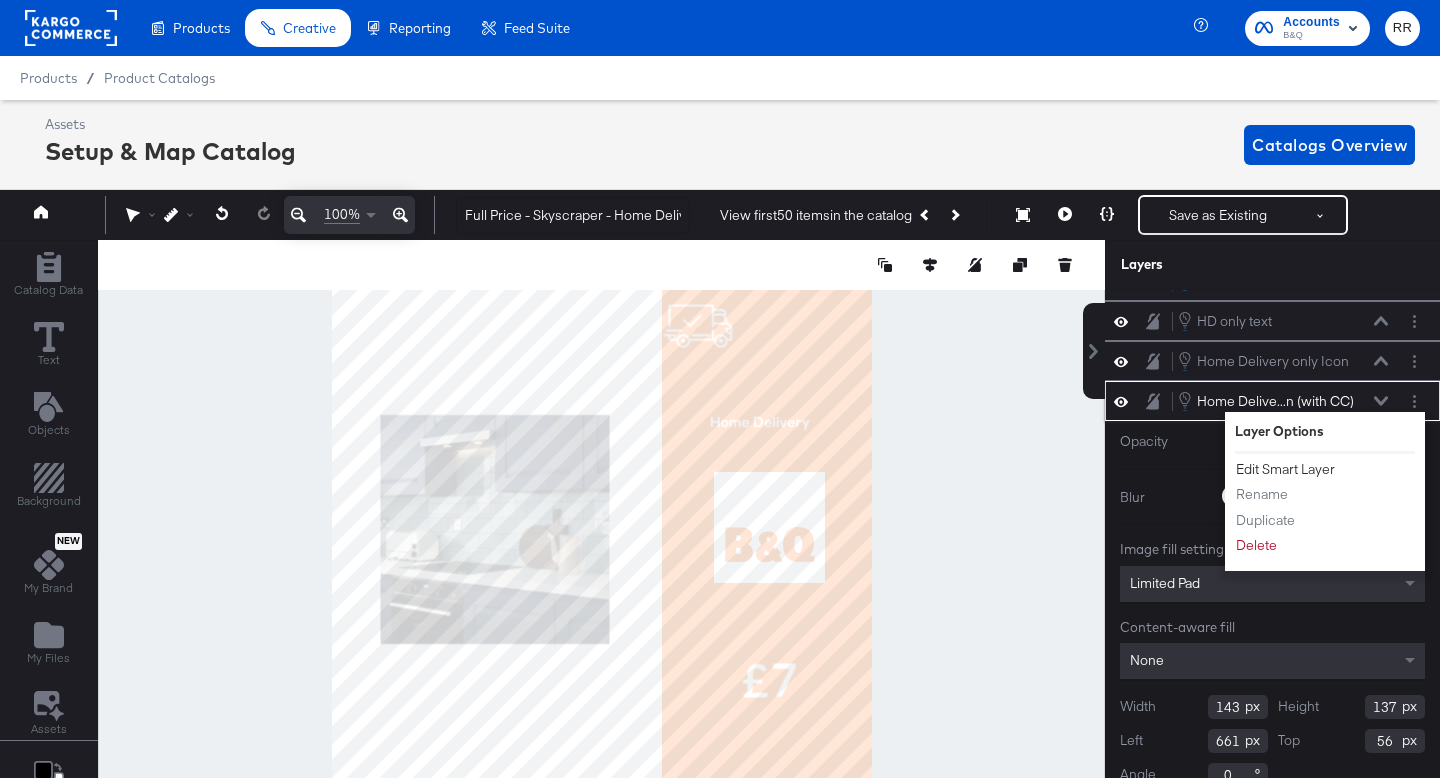 click on "Edit Smart Layer" at bounding box center [1285, 469] 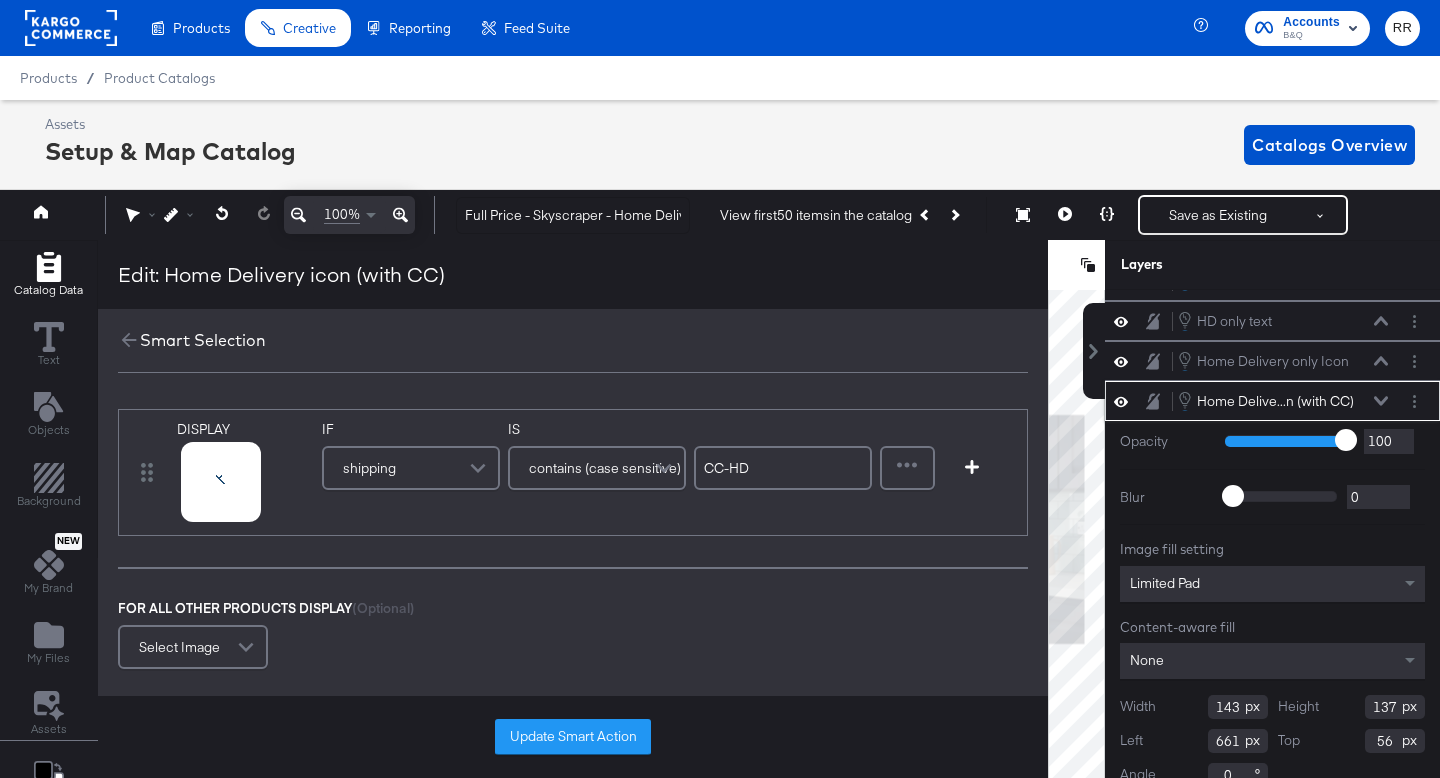 scroll, scrollTop: 25, scrollLeft: 0, axis: vertical 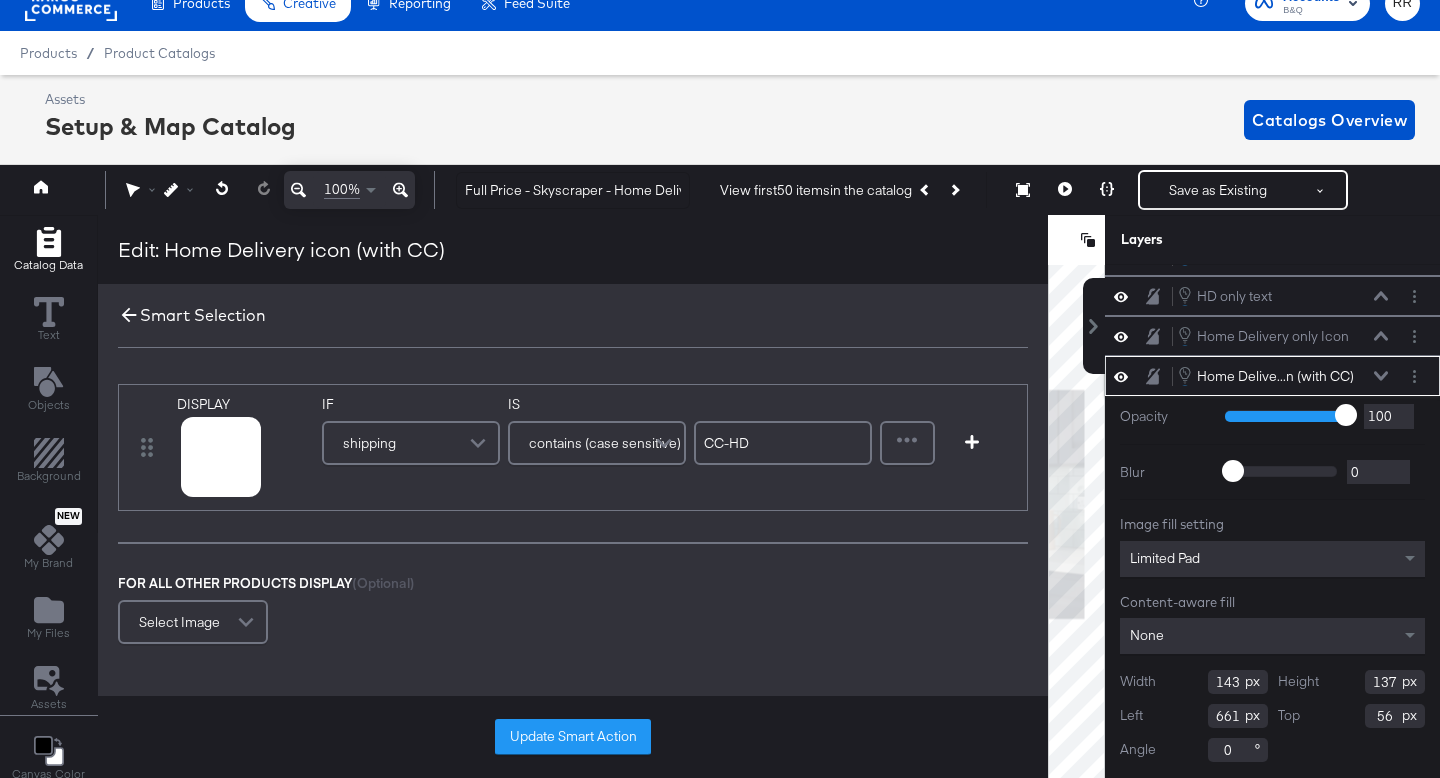 click 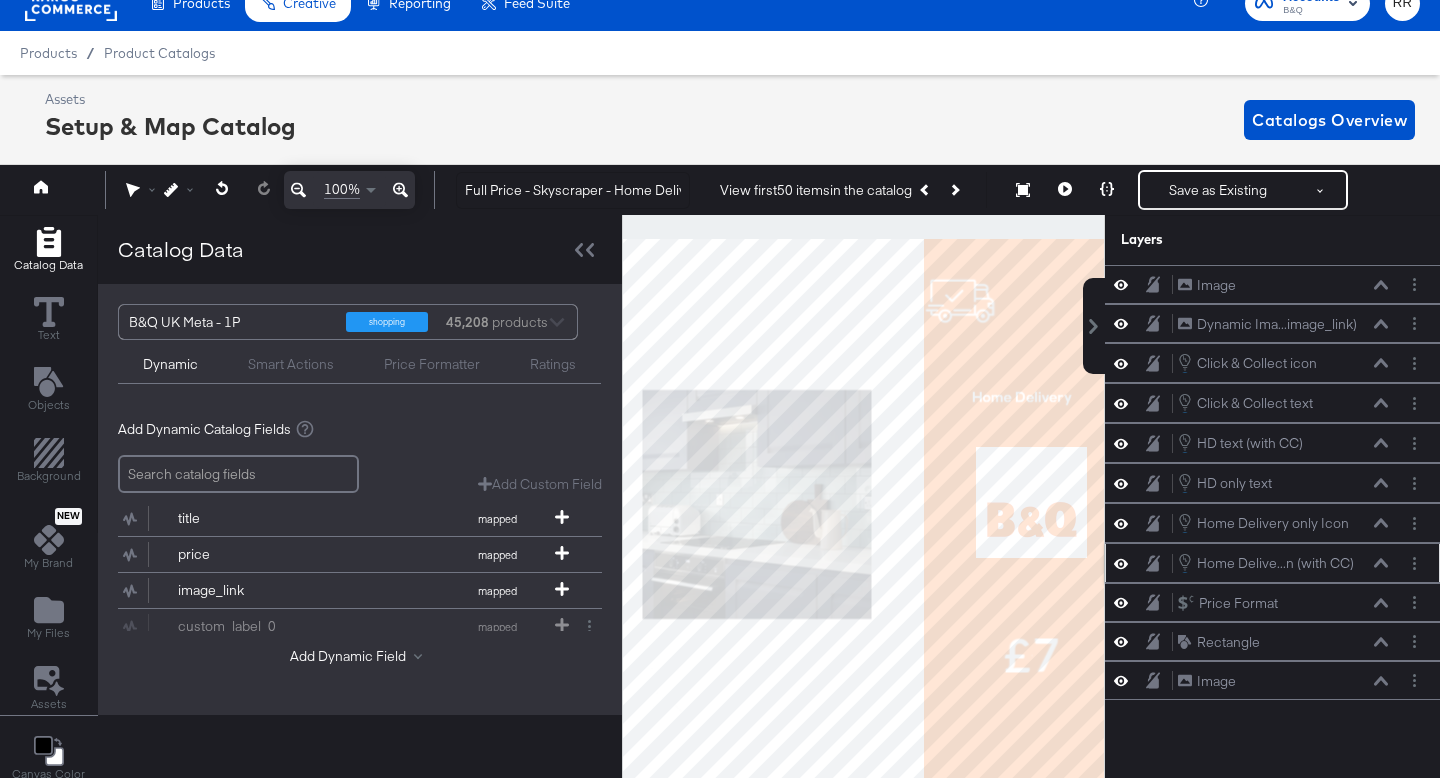 scroll, scrollTop: 0, scrollLeft: 0, axis: both 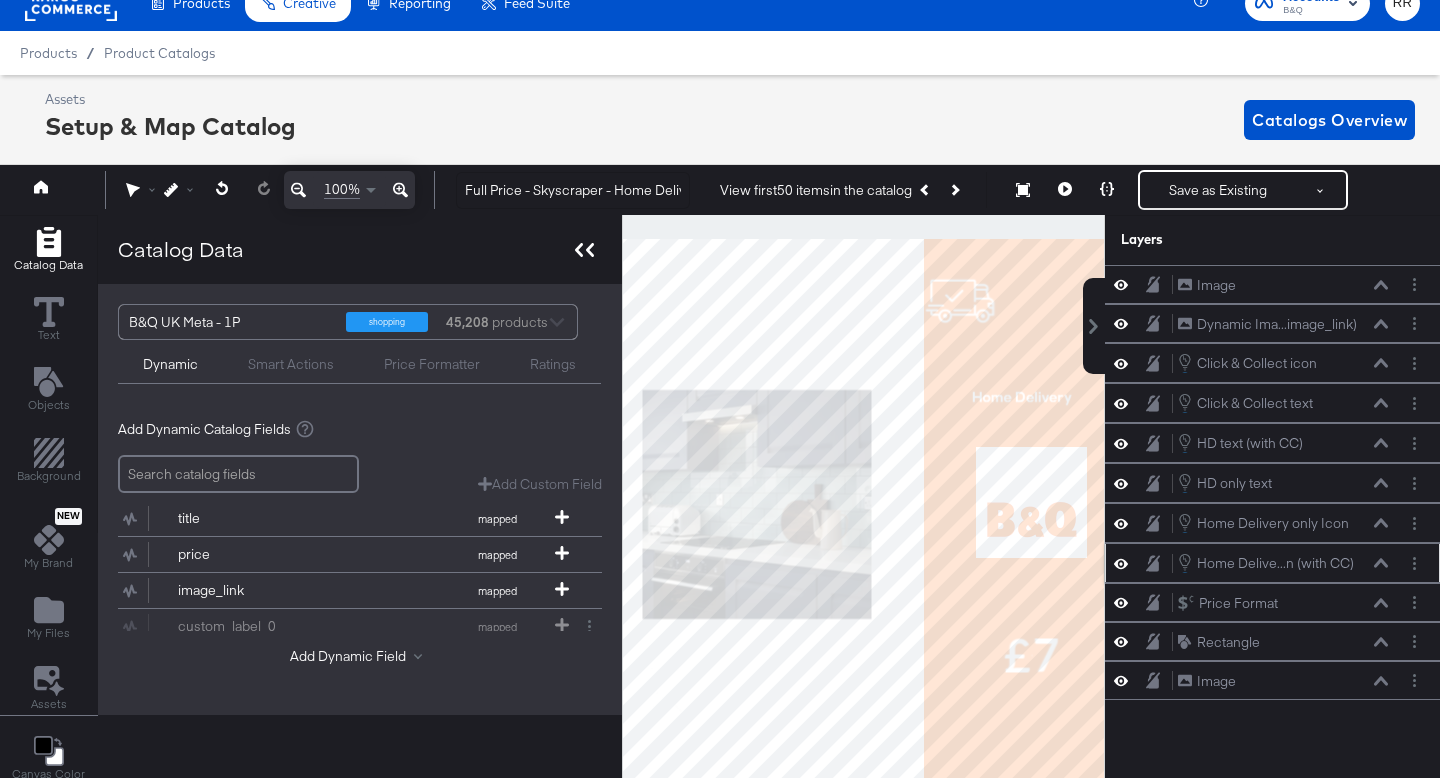 click 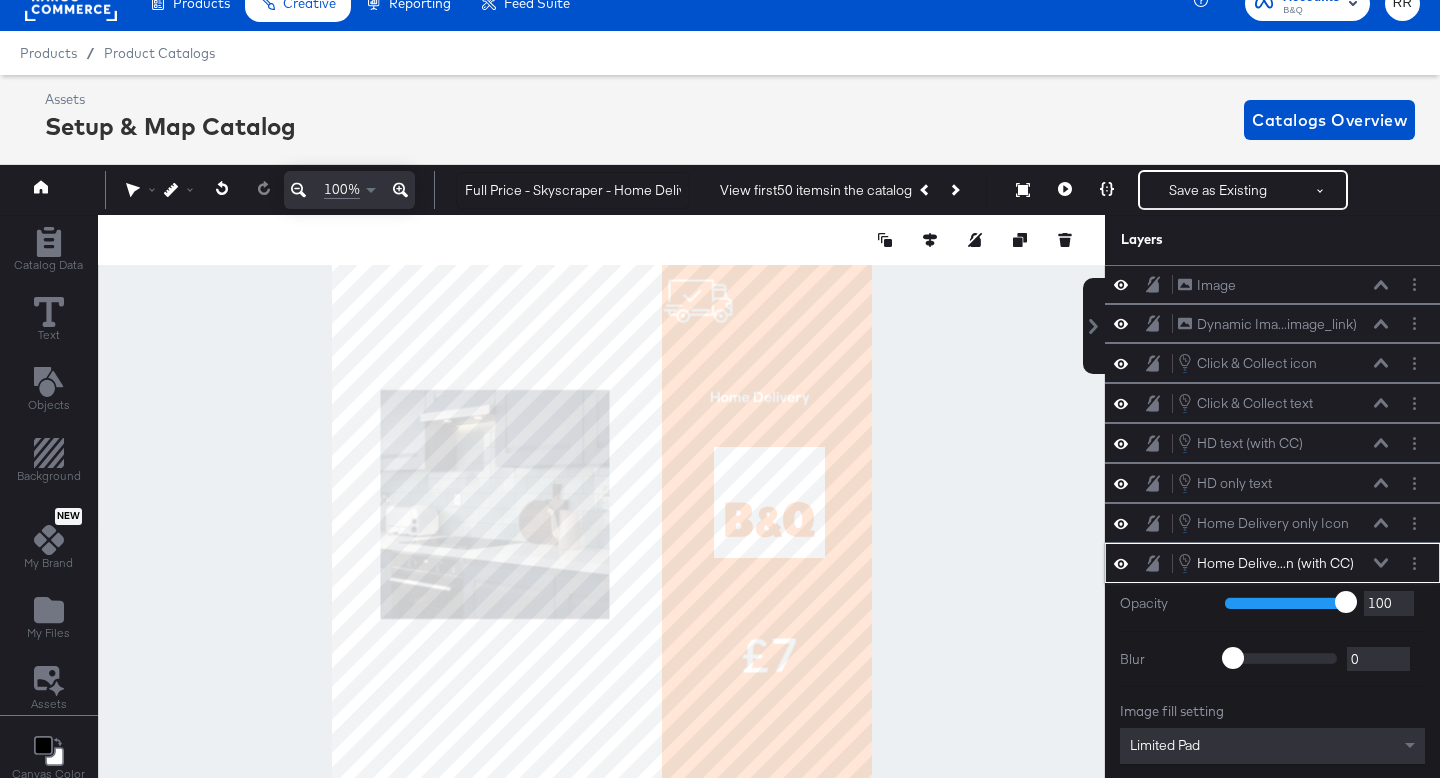 scroll, scrollTop: 187, scrollLeft: 0, axis: vertical 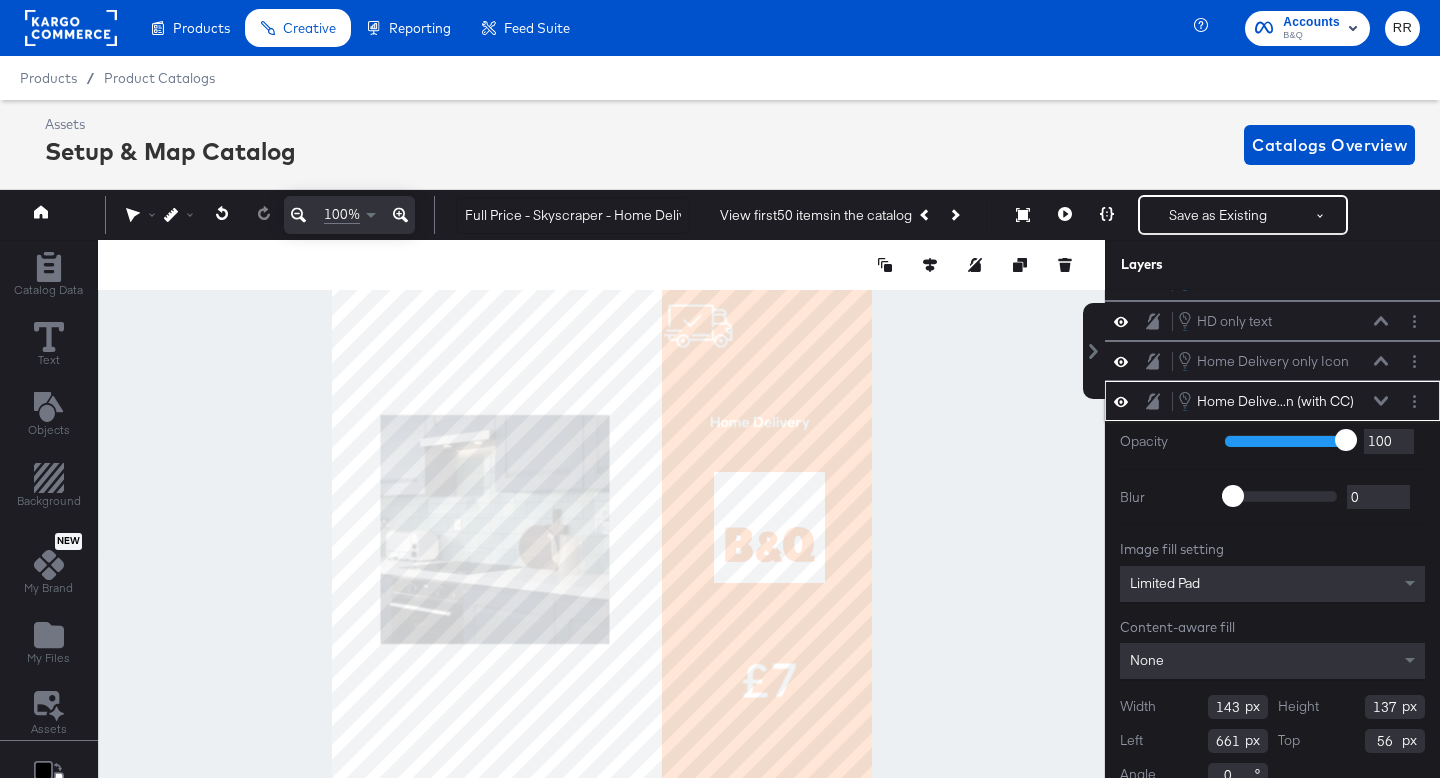click at bounding box center [601, 534] 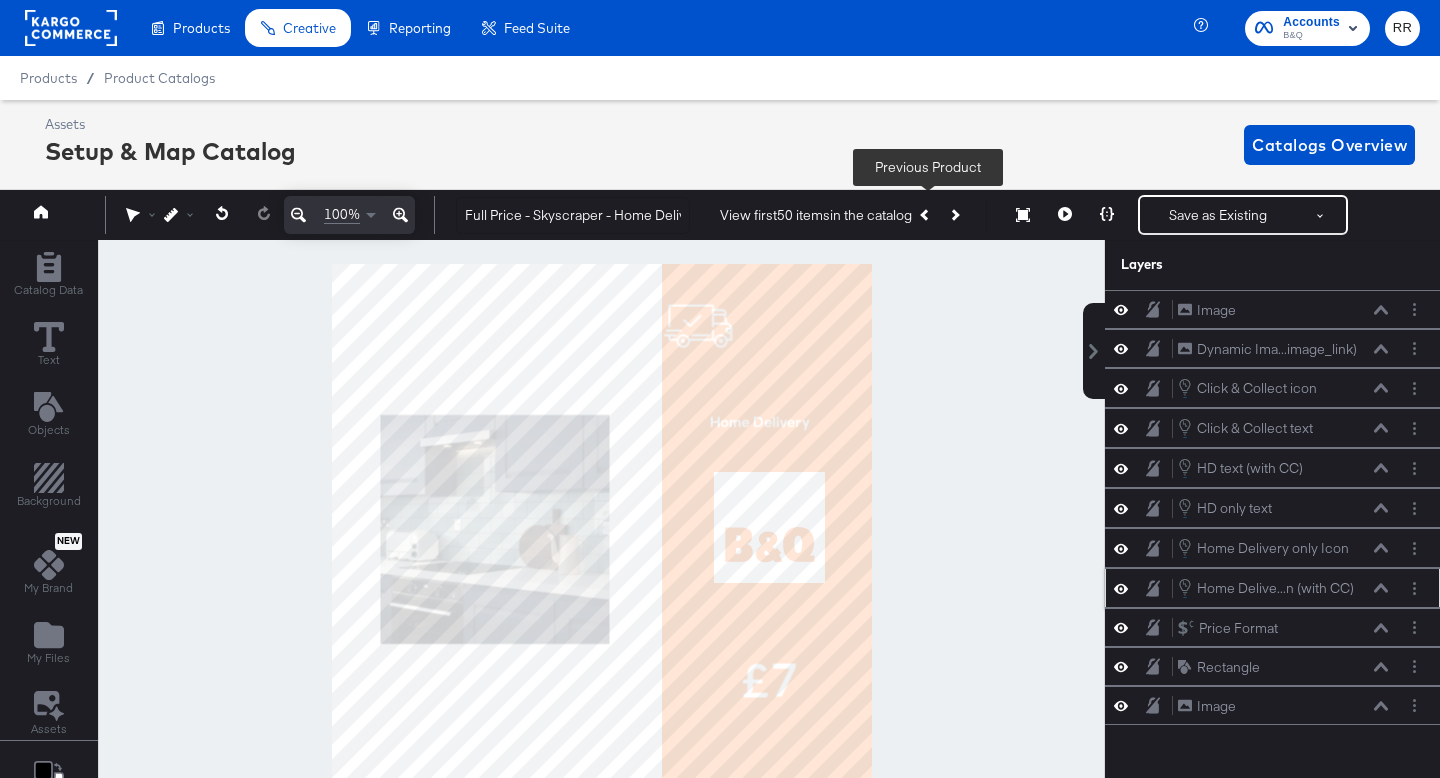 click at bounding box center (926, 215) 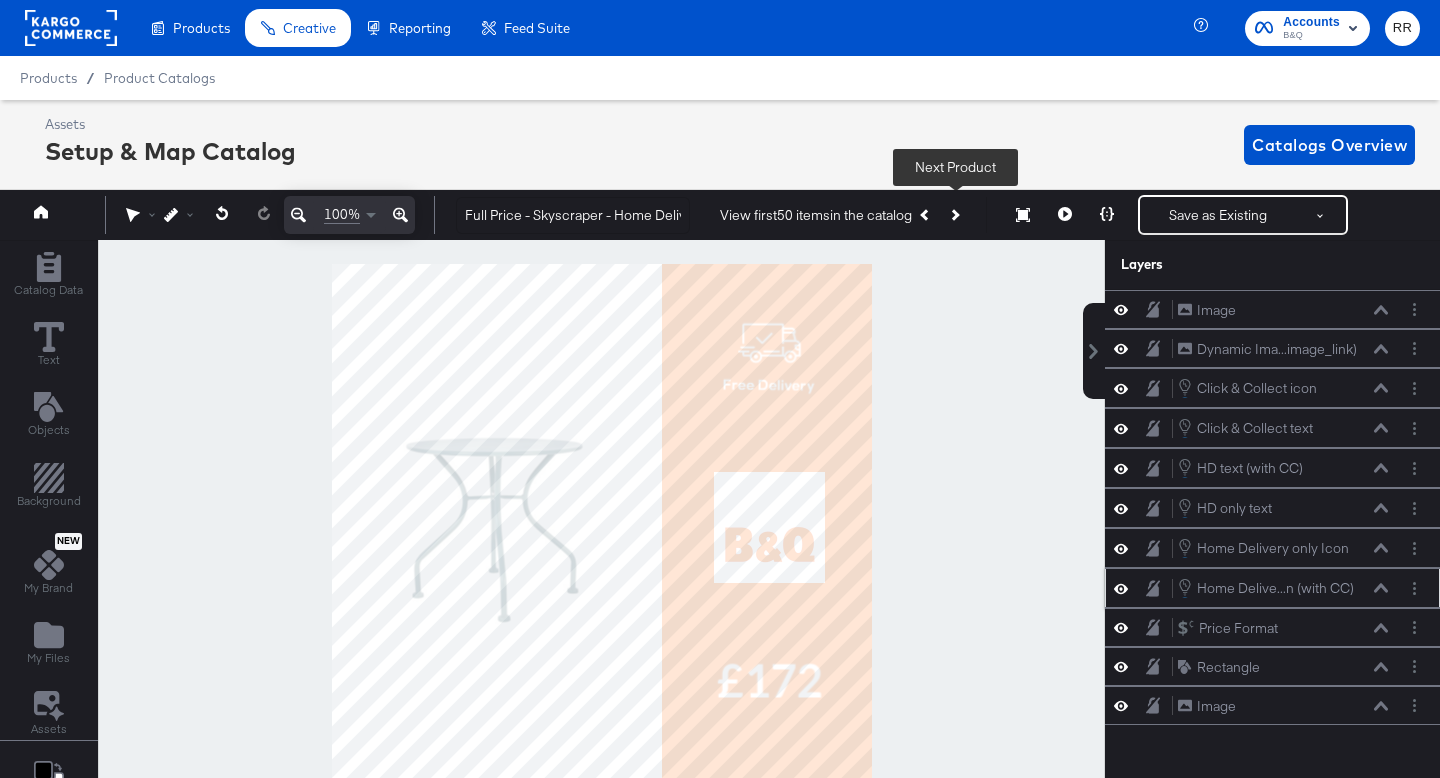 click at bounding box center [954, 215] 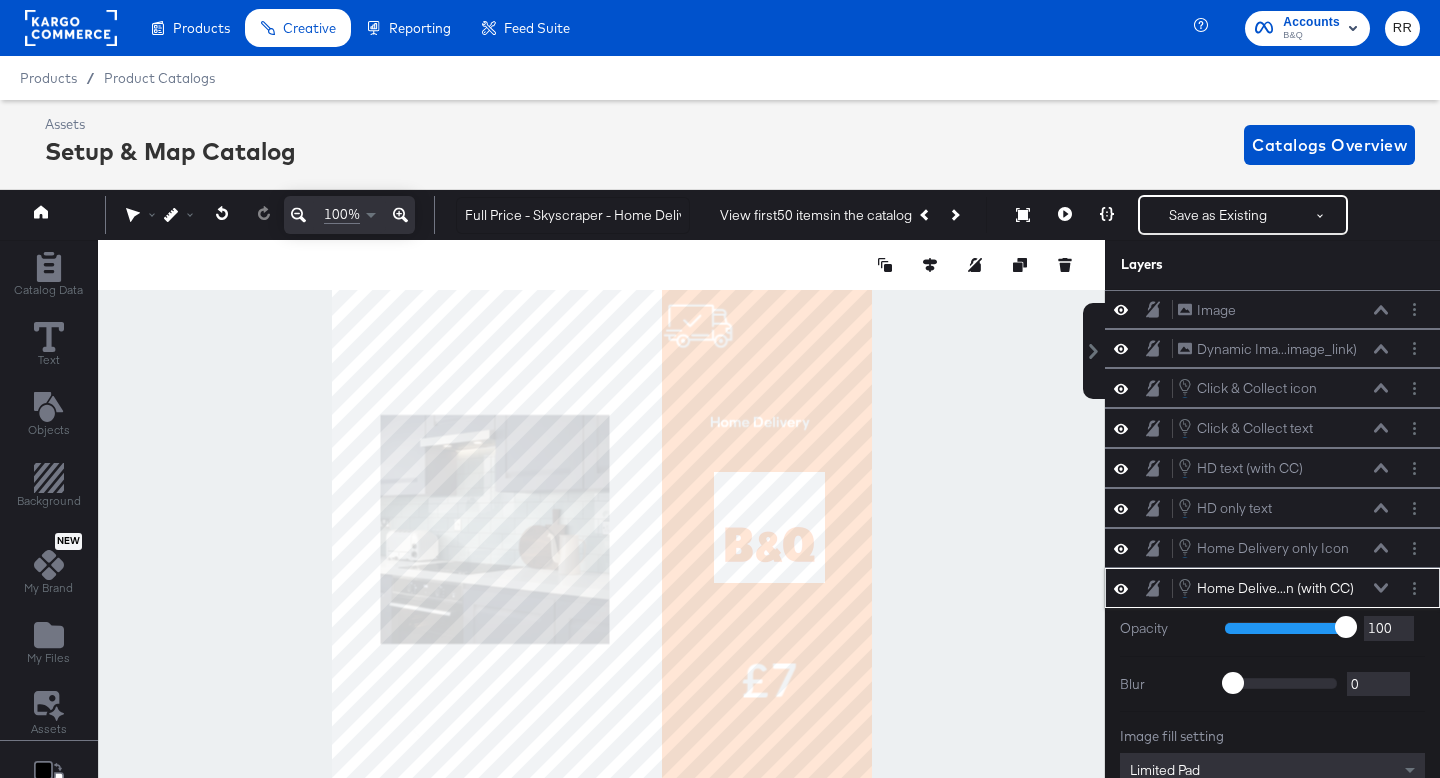 scroll, scrollTop: 25, scrollLeft: 0, axis: vertical 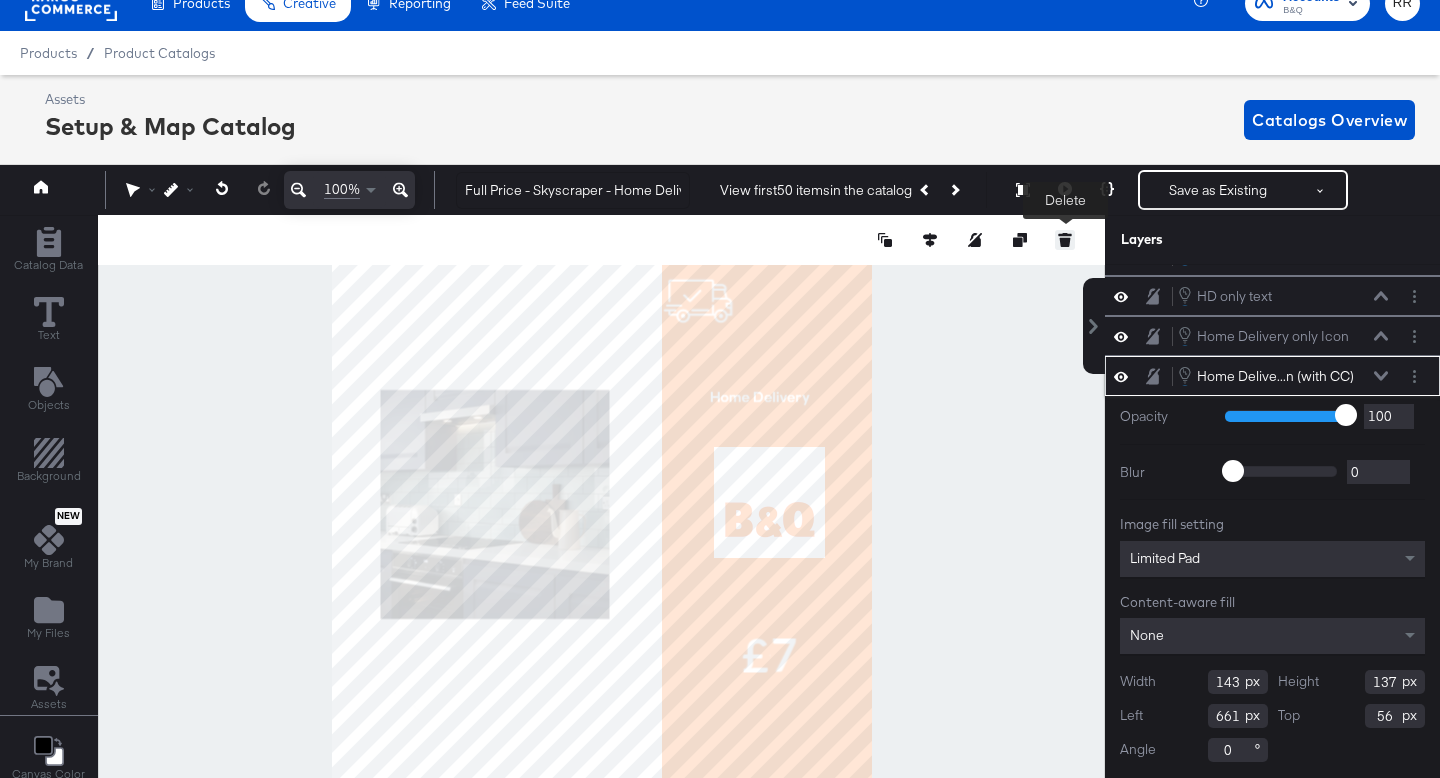 click 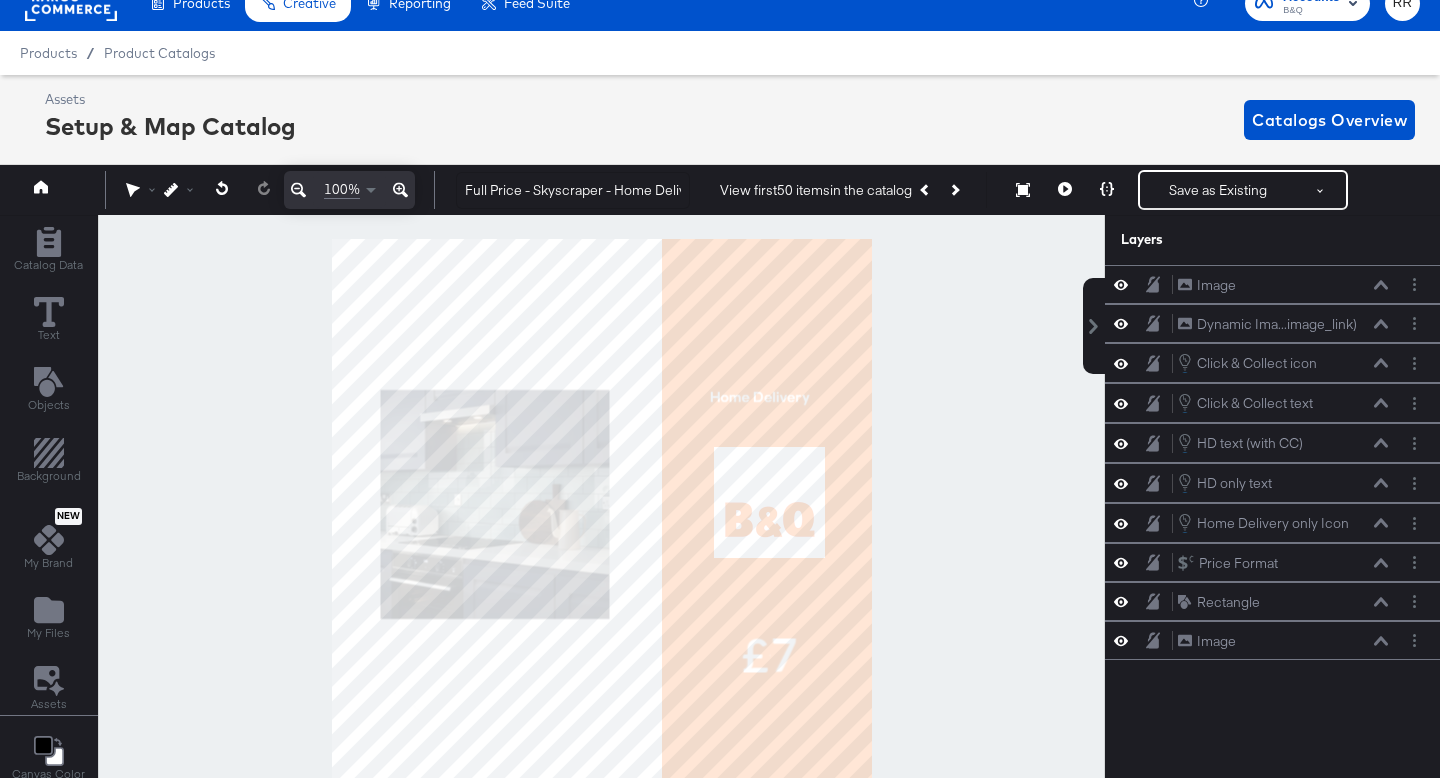 scroll, scrollTop: 0, scrollLeft: 0, axis: both 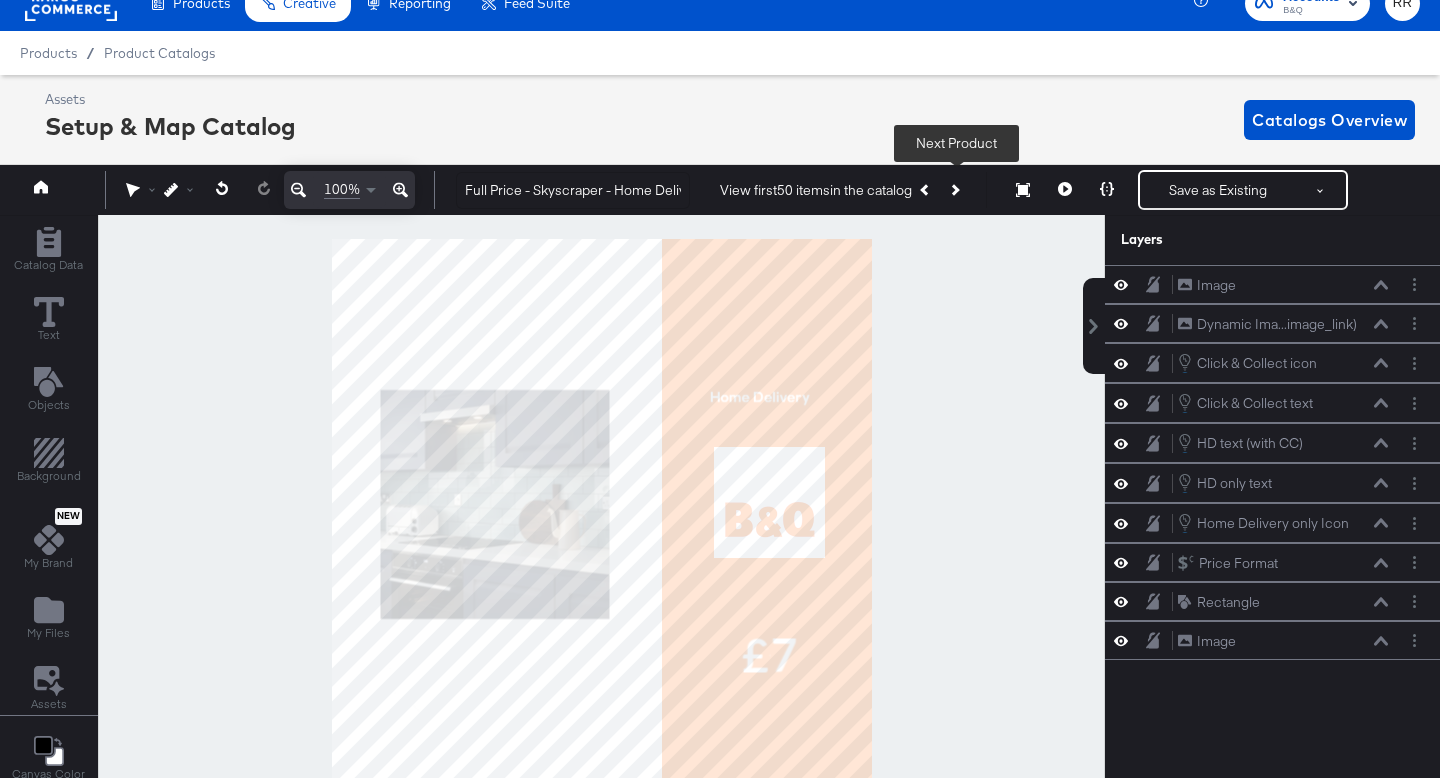 click at bounding box center [954, 190] 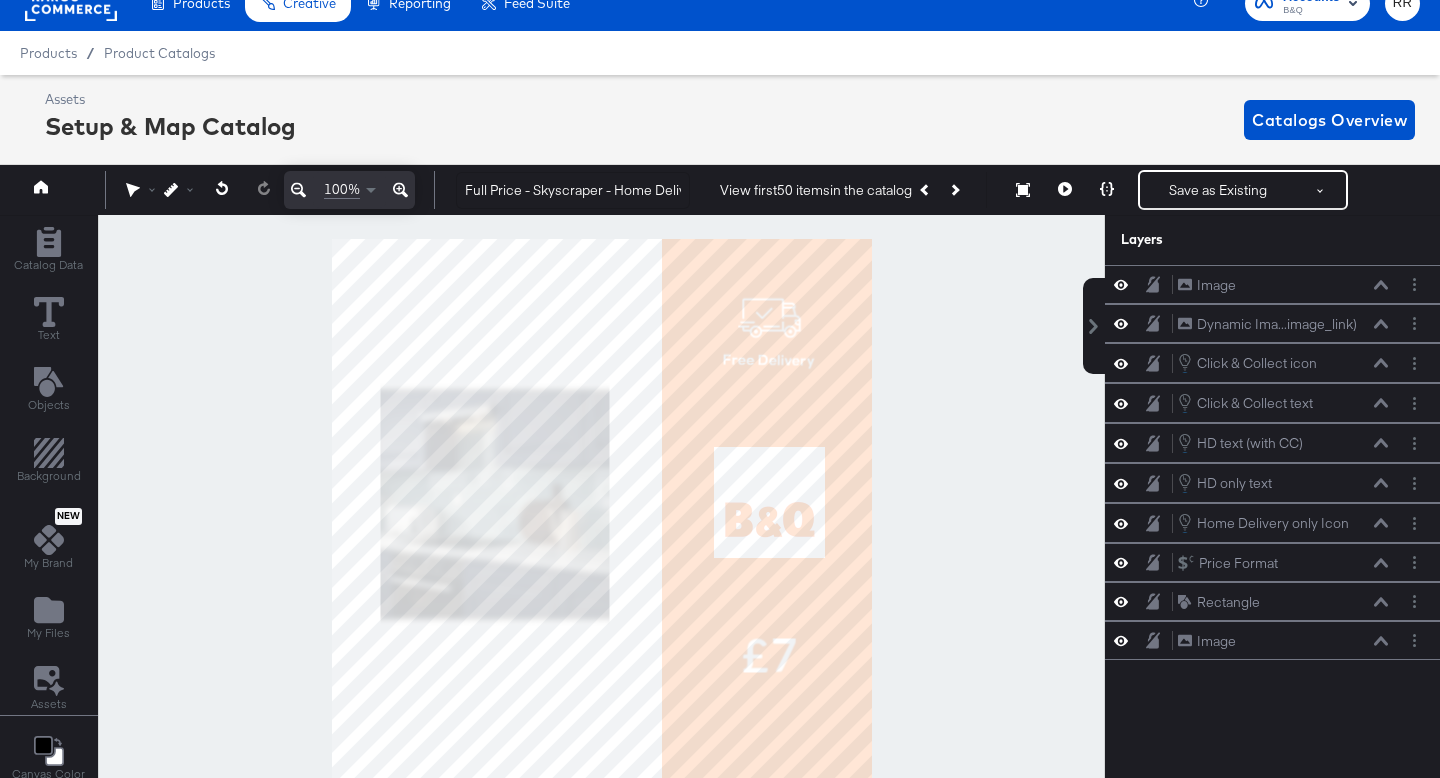 scroll, scrollTop: 147, scrollLeft: 0, axis: vertical 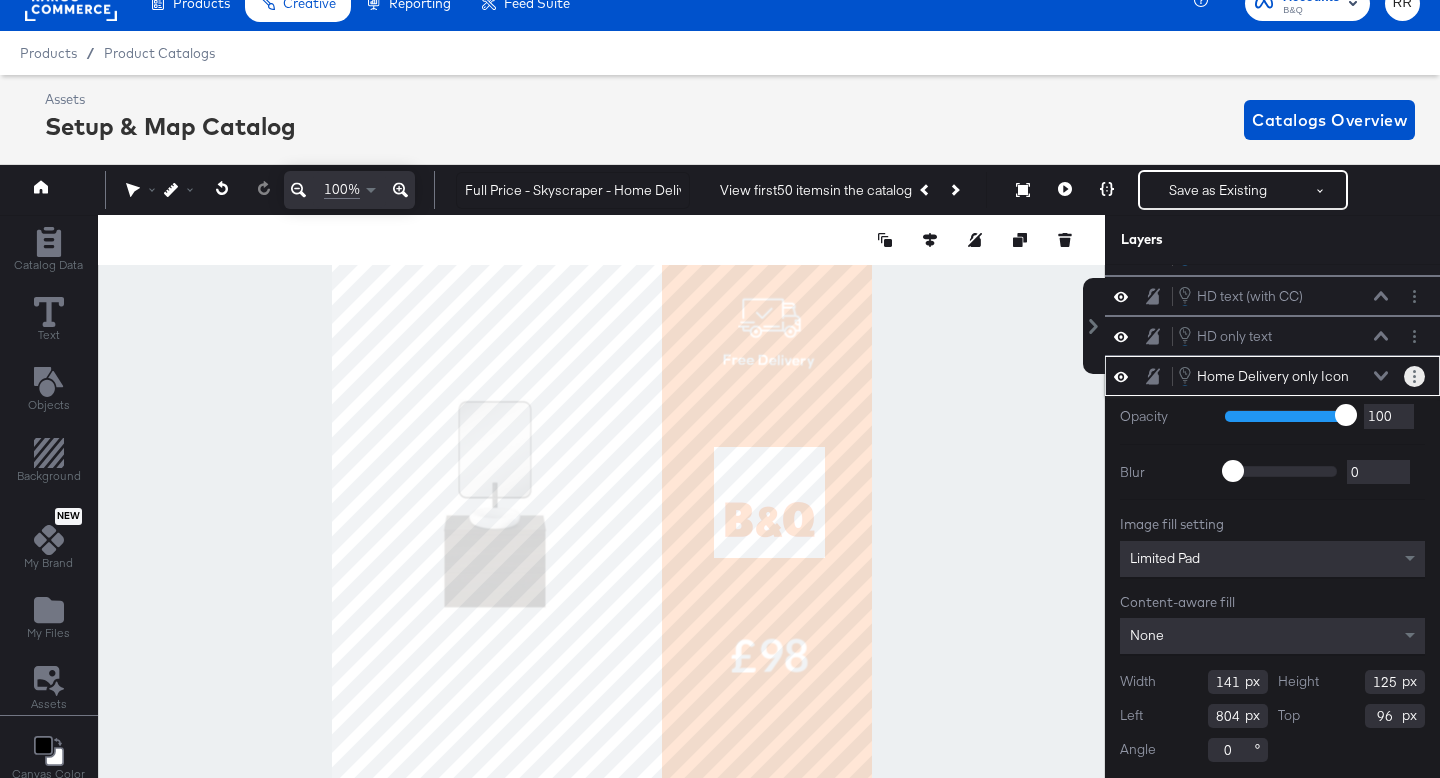 click at bounding box center (1414, 376) 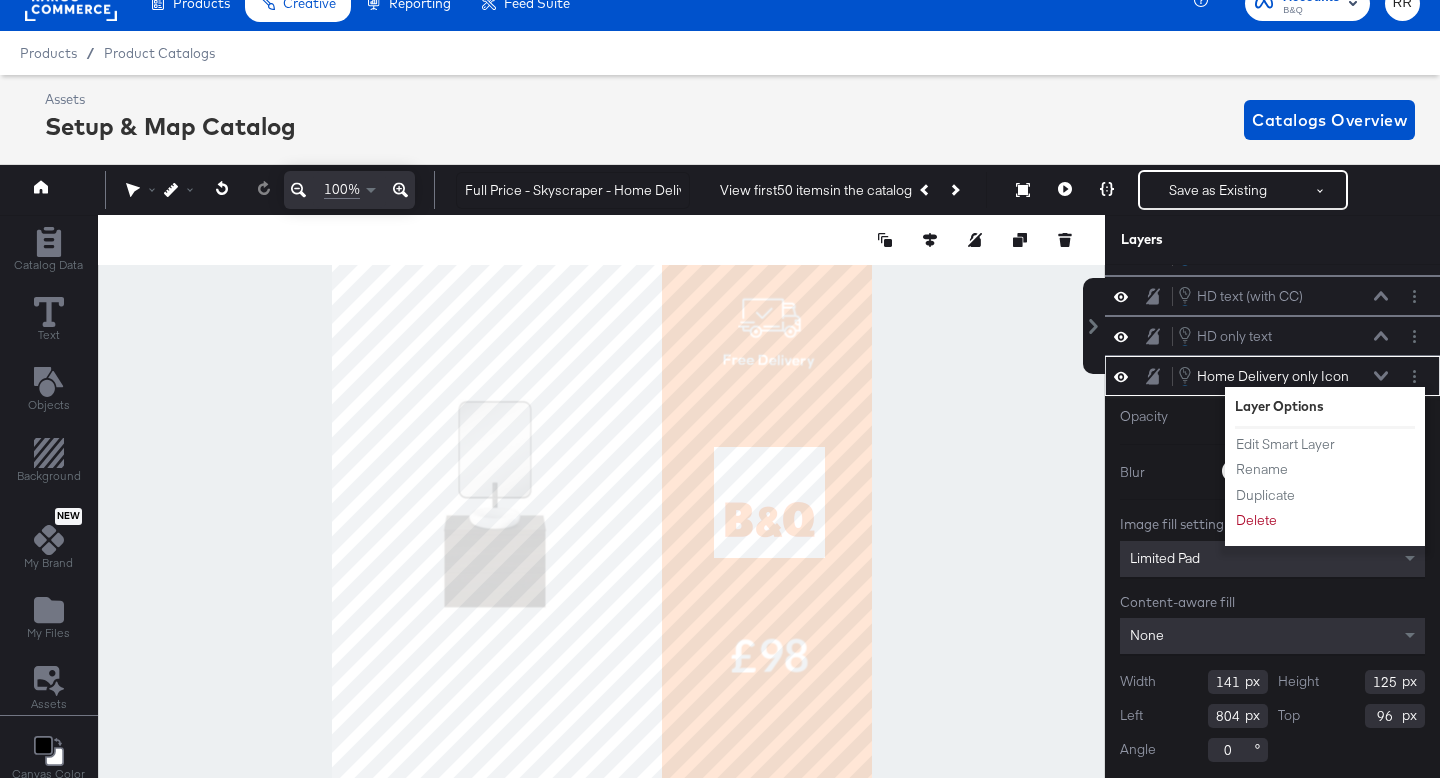 click at bounding box center [601, 509] 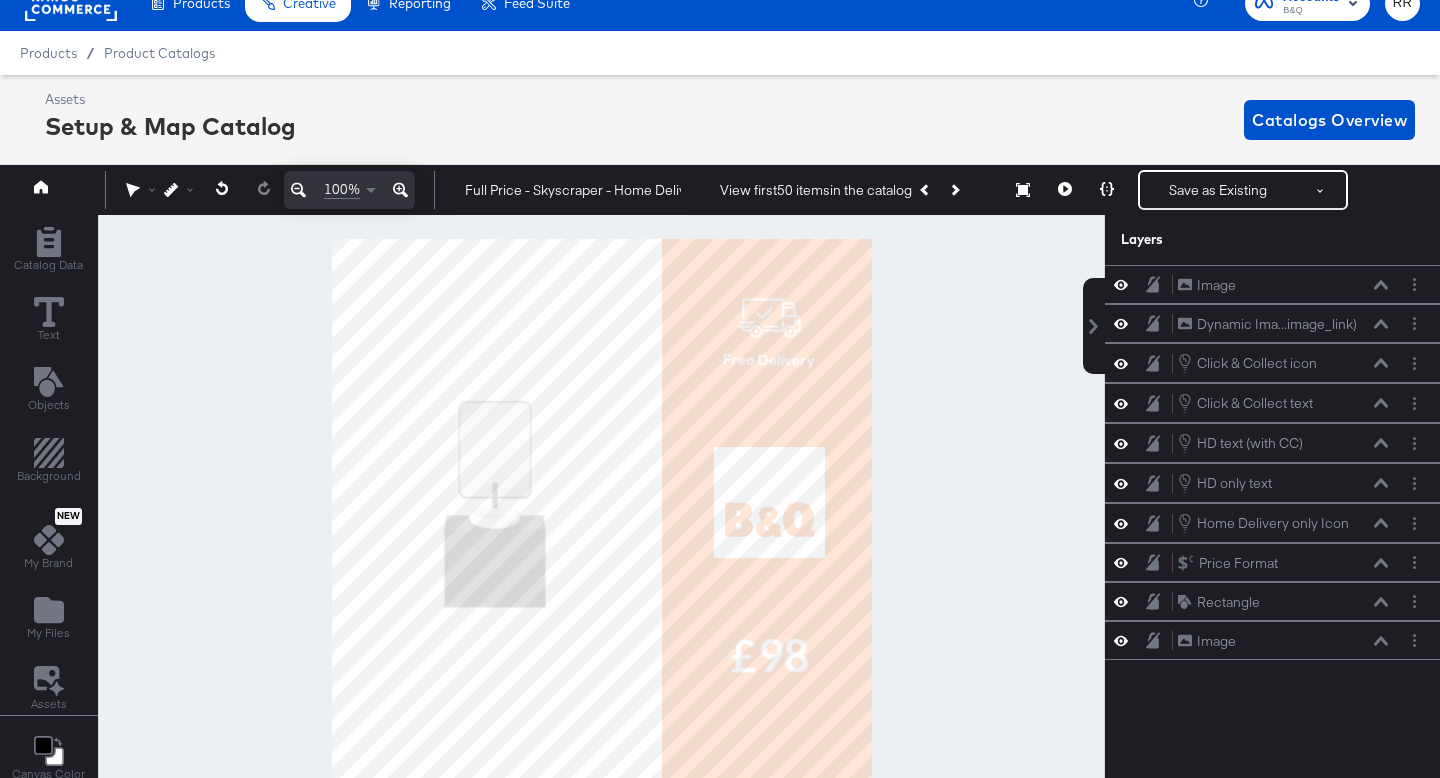 scroll, scrollTop: 0, scrollLeft: 0, axis: both 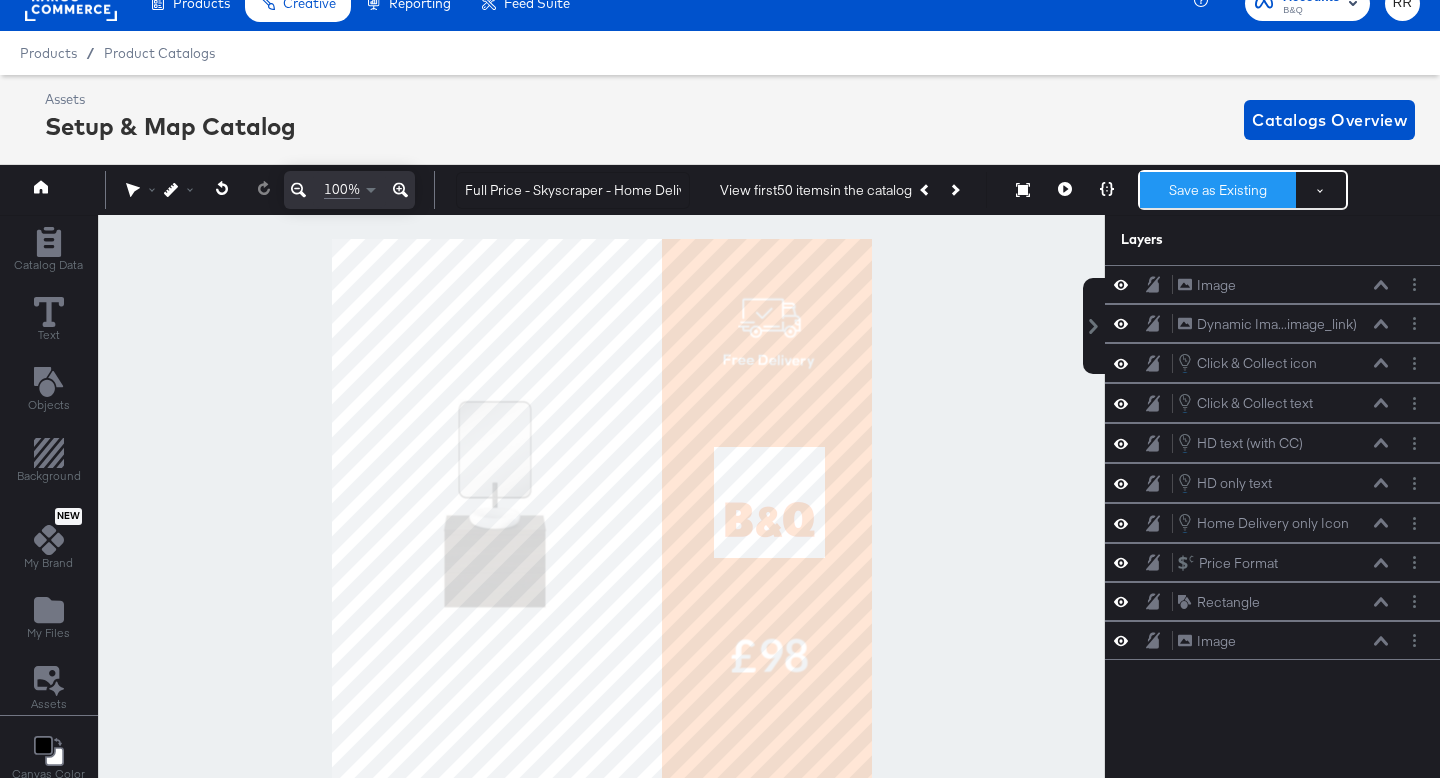 click on "Save as Existing" at bounding box center [1218, 190] 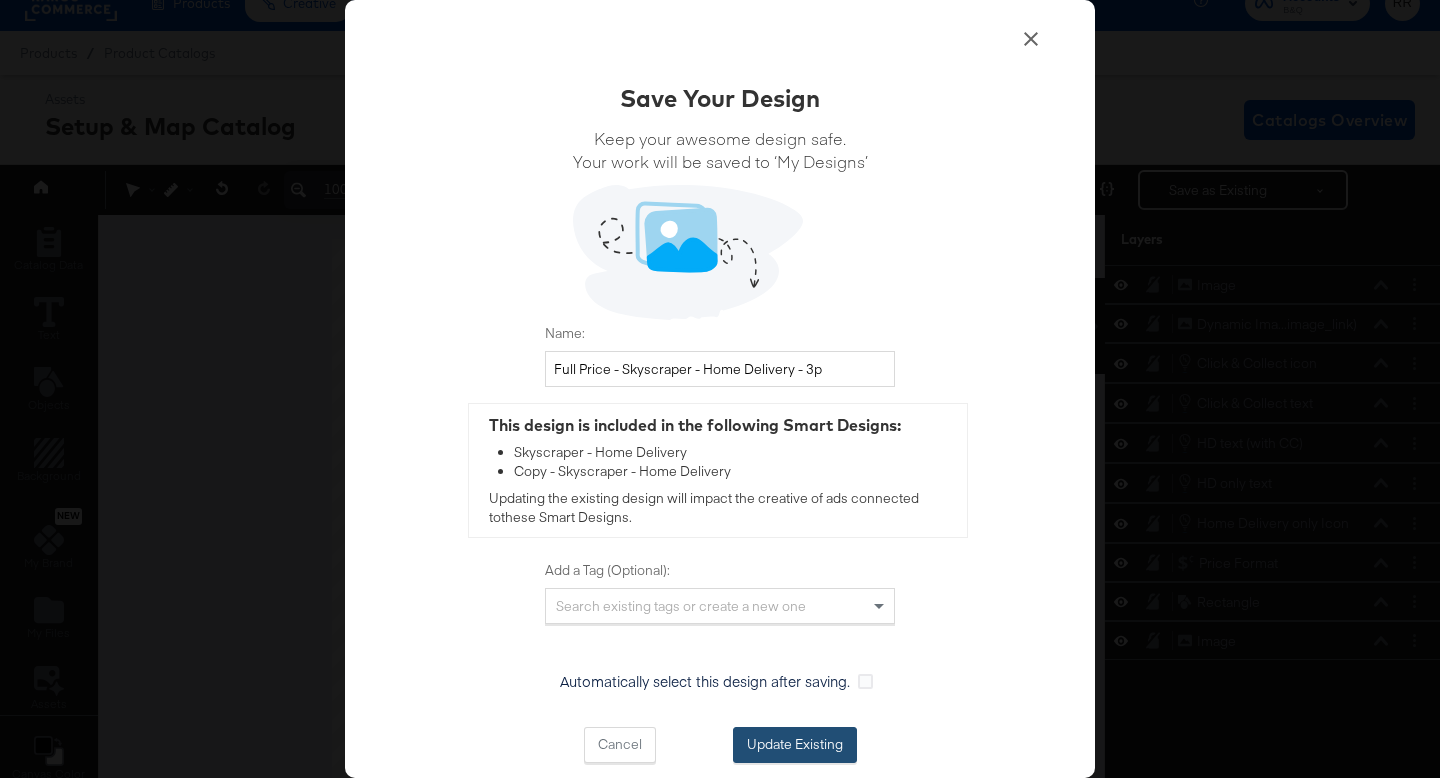 click on "Update Existing" at bounding box center (795, 745) 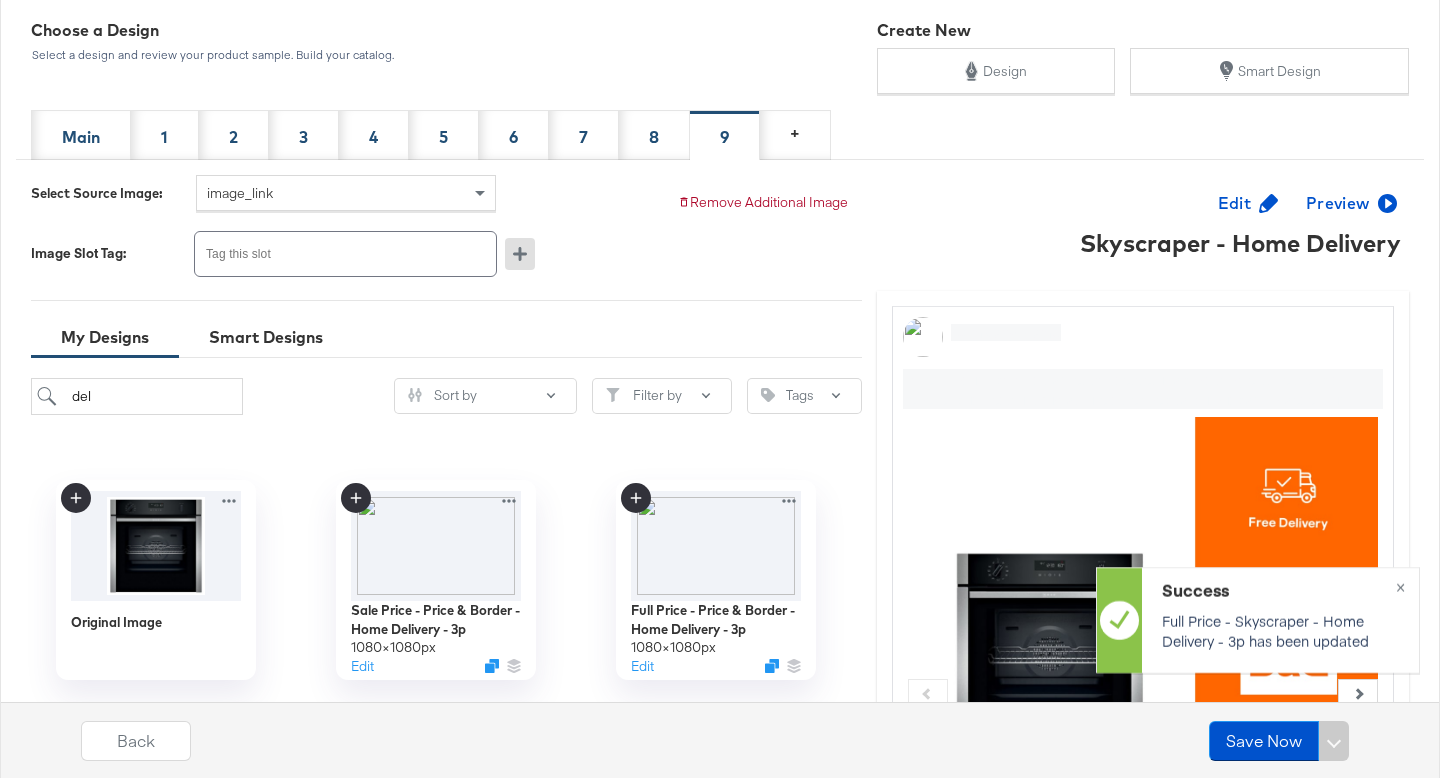 scroll, scrollTop: 445, scrollLeft: 0, axis: vertical 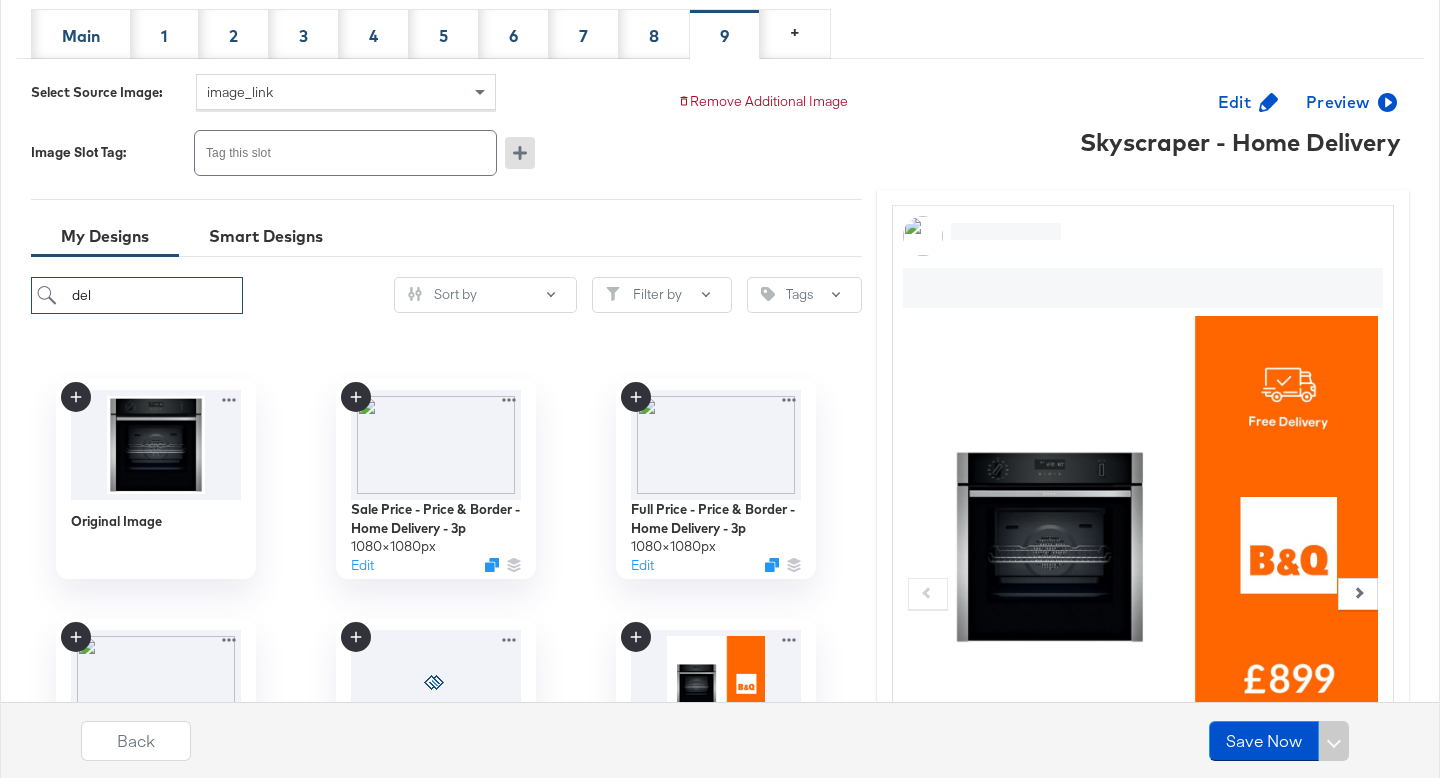 click on "del" at bounding box center [137, 295] 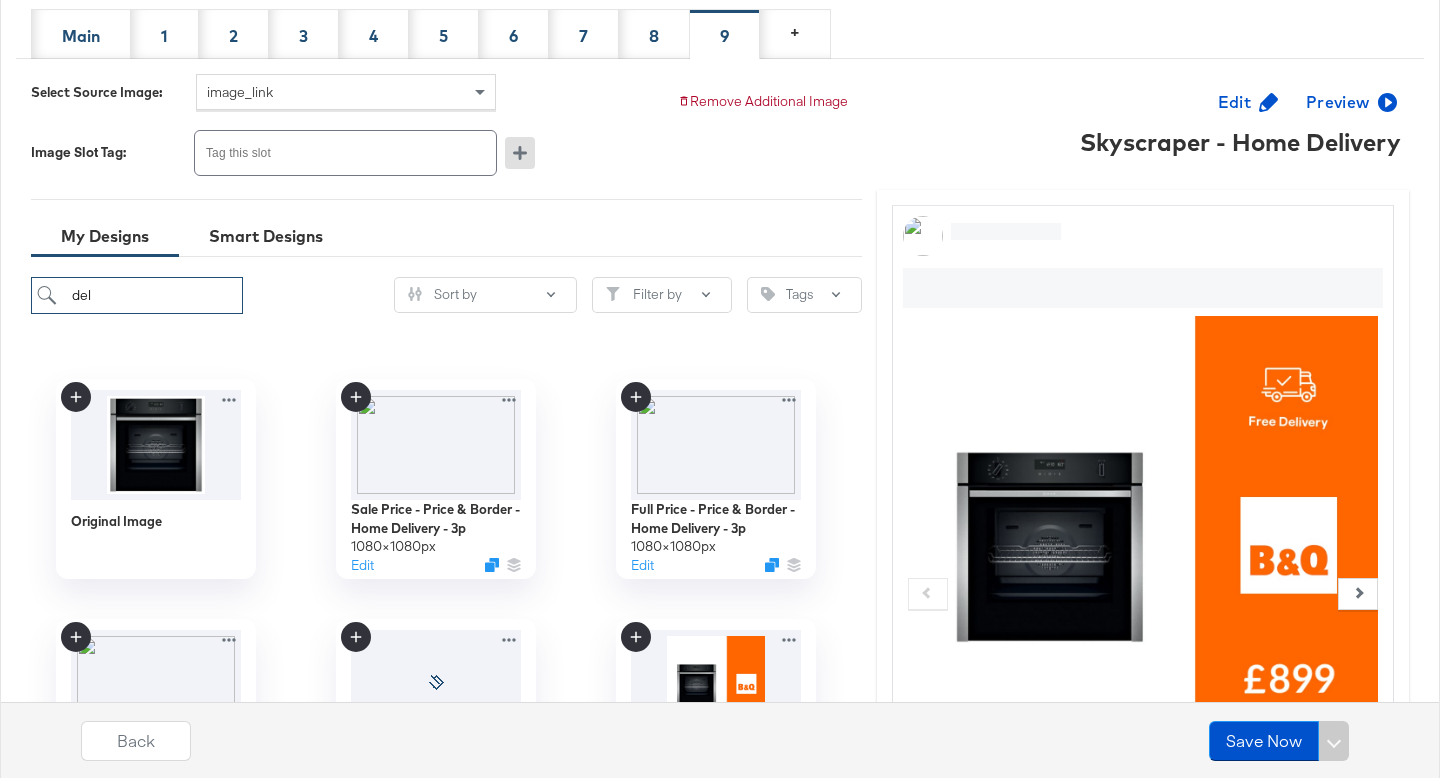 click on "del" at bounding box center [137, 295] 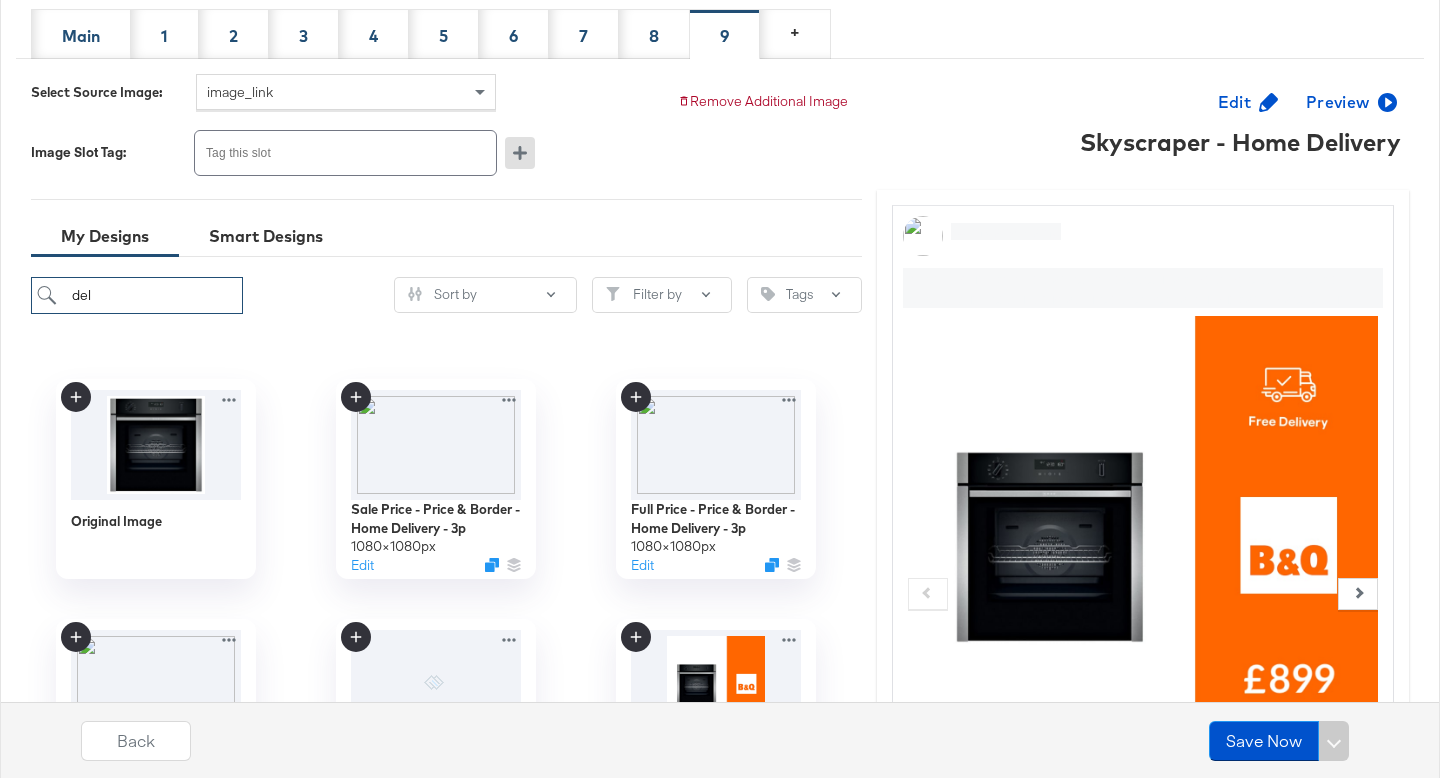 click on "del" at bounding box center [137, 295] 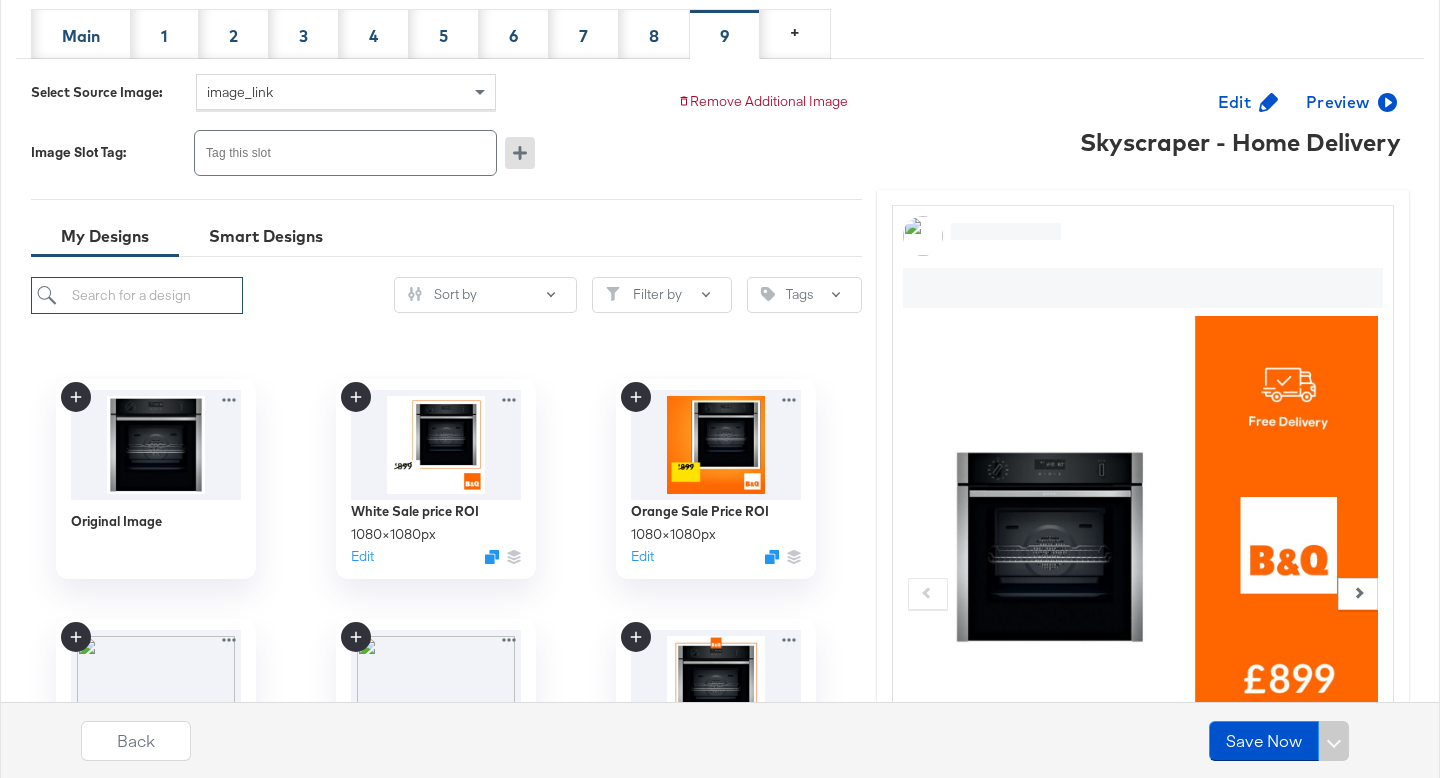type 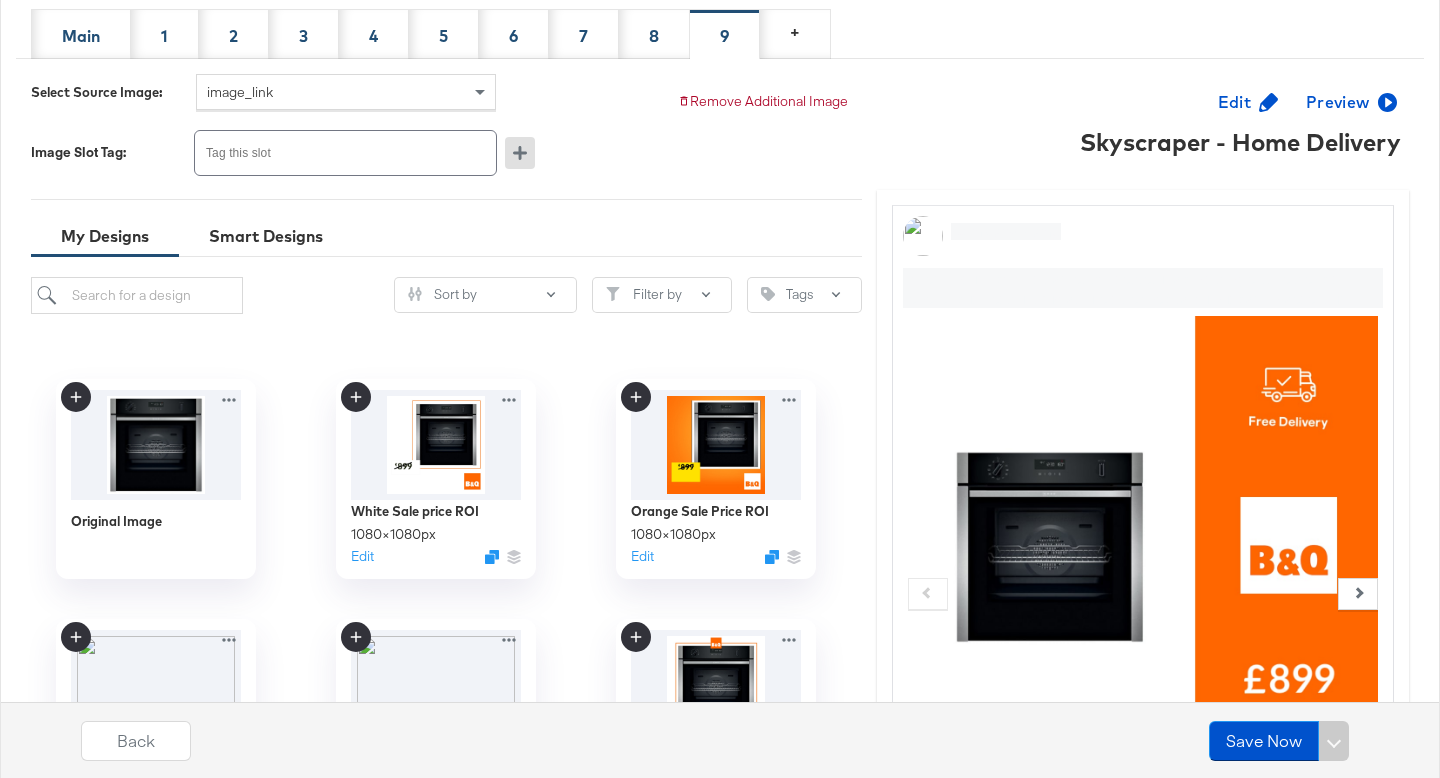 click on "Preview" at bounding box center (1349, 102) 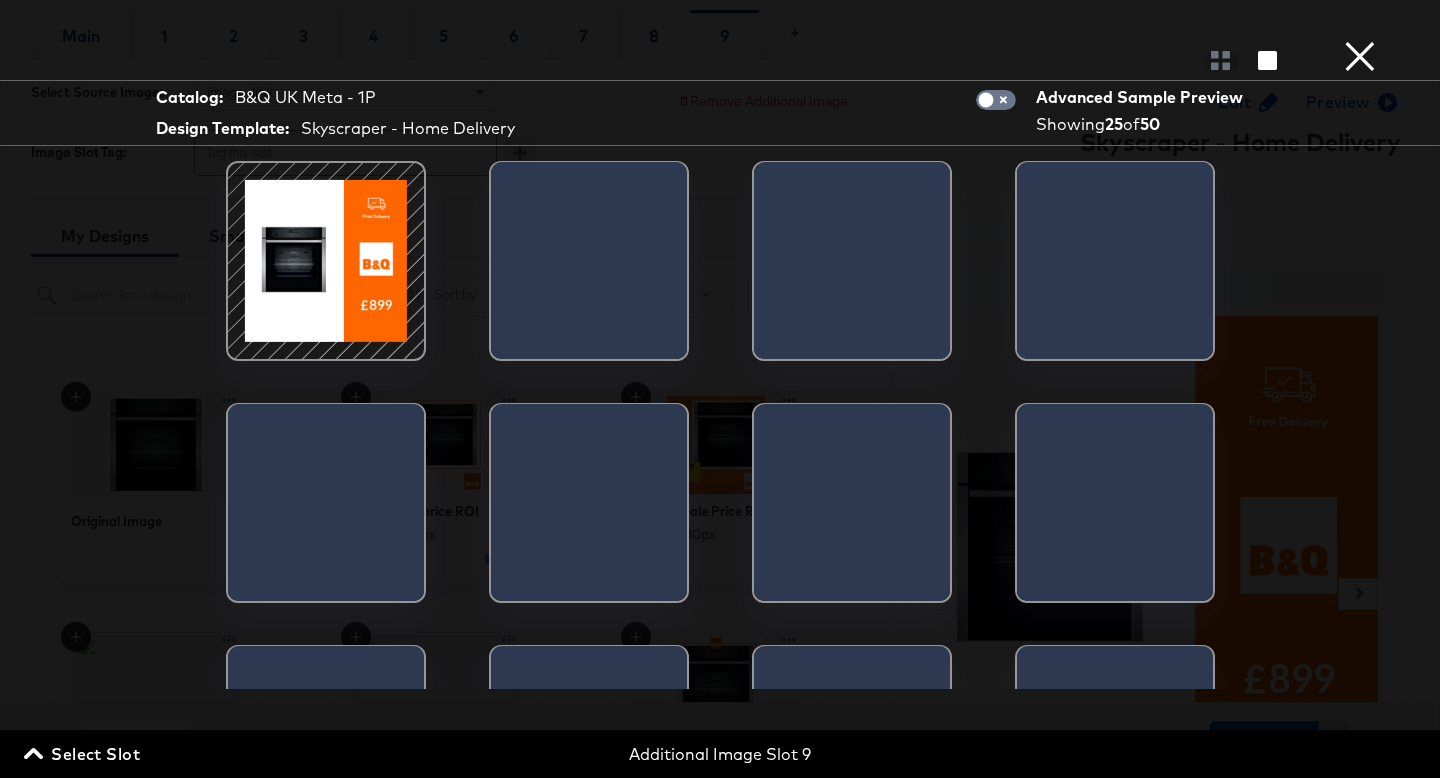 scroll, scrollTop: 0, scrollLeft: 1373, axis: horizontal 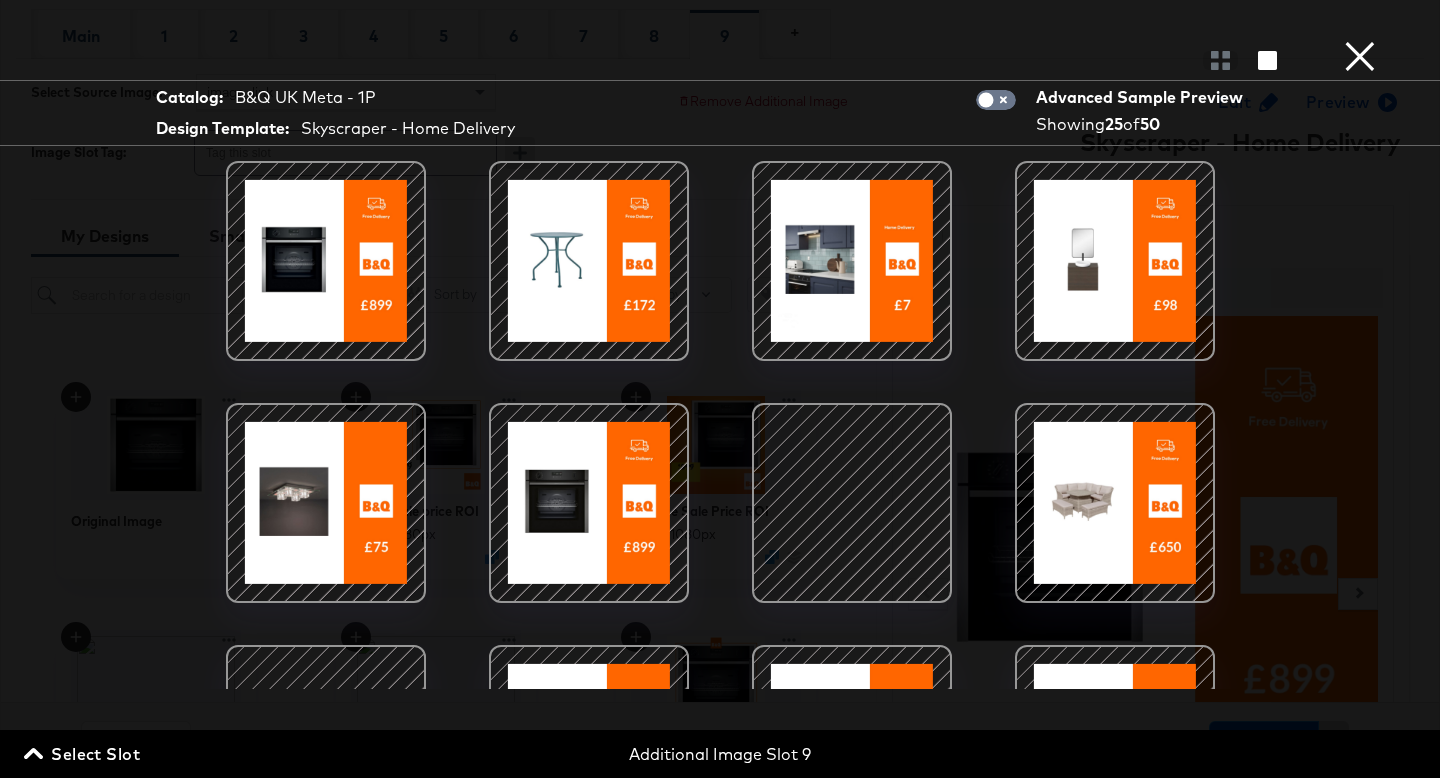 click at bounding box center (852, 261) 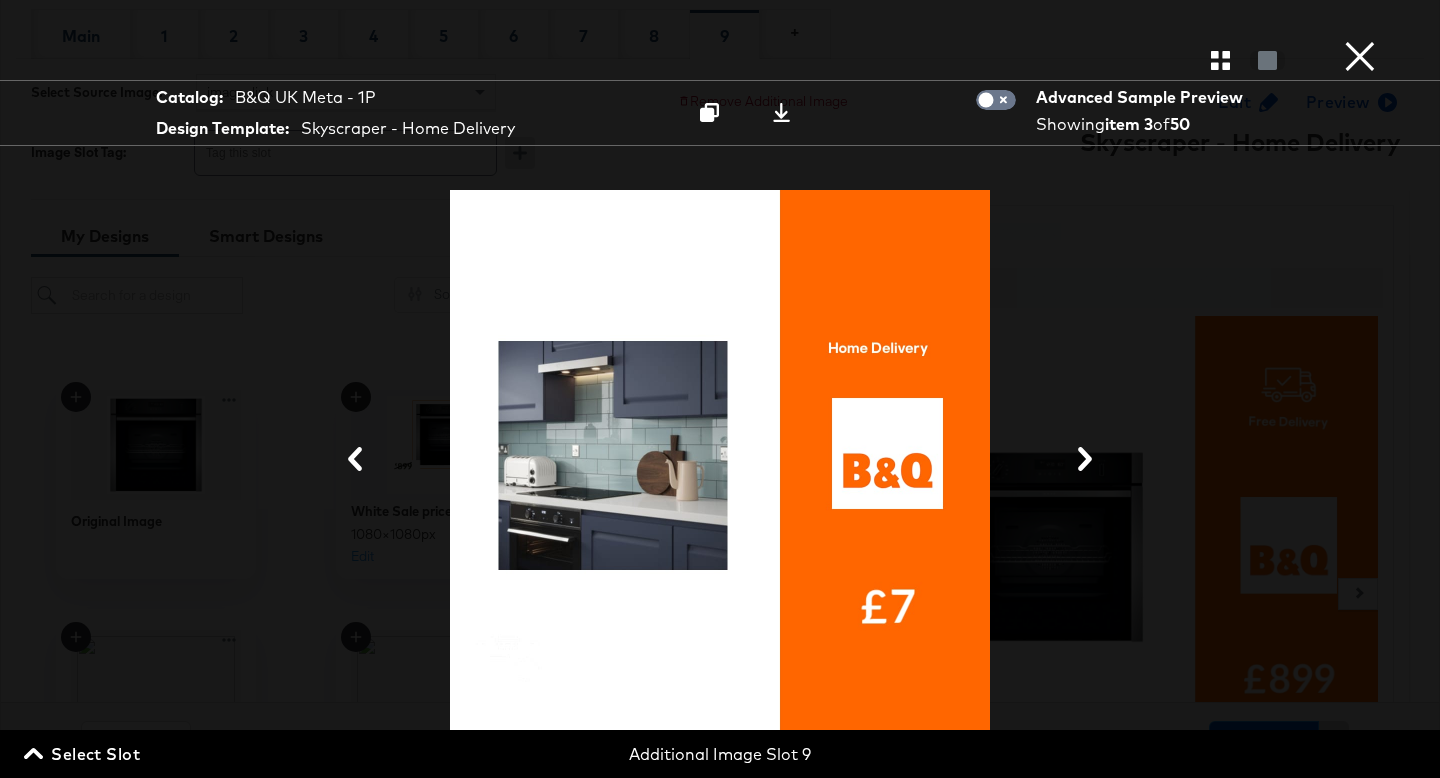 click on "×" at bounding box center (1360, 20) 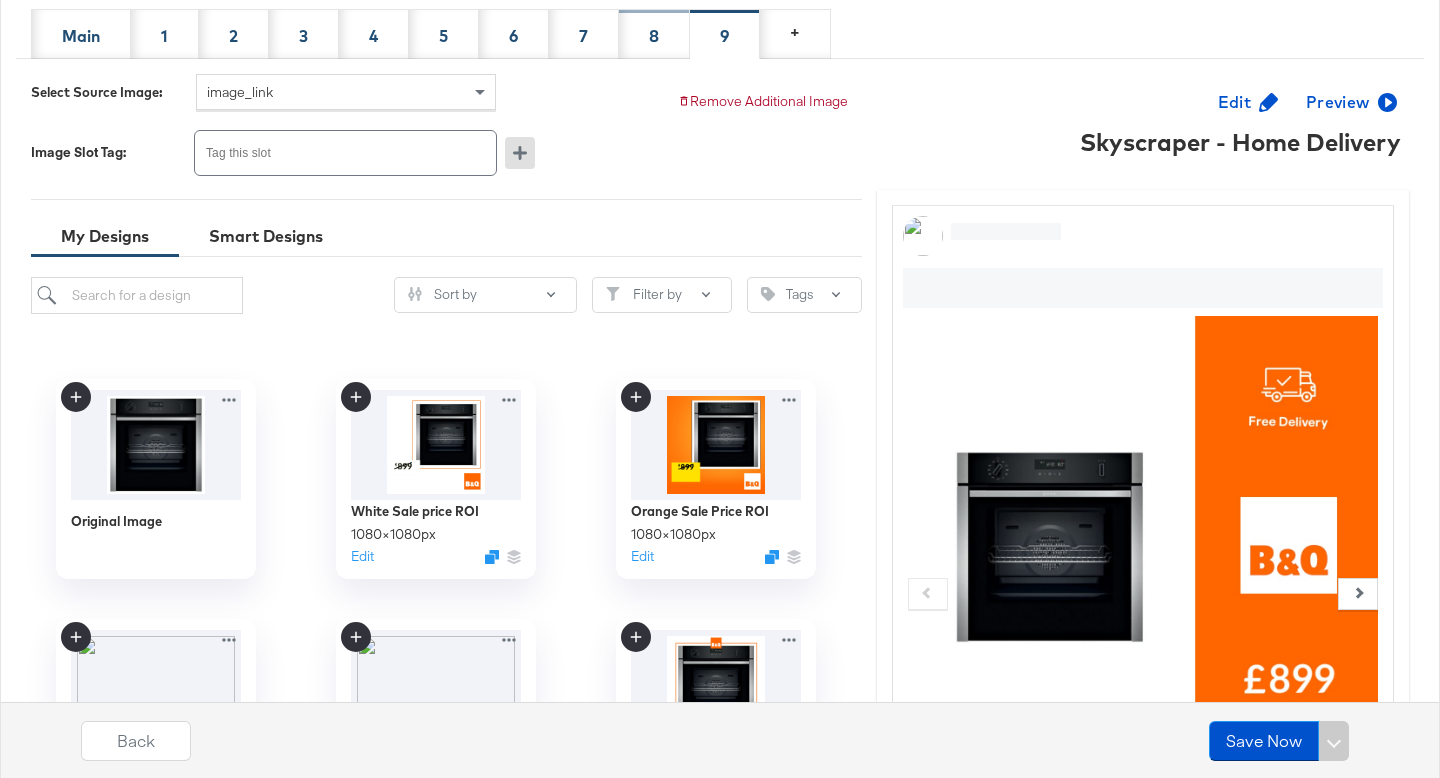 click on "8" at bounding box center [654, 34] 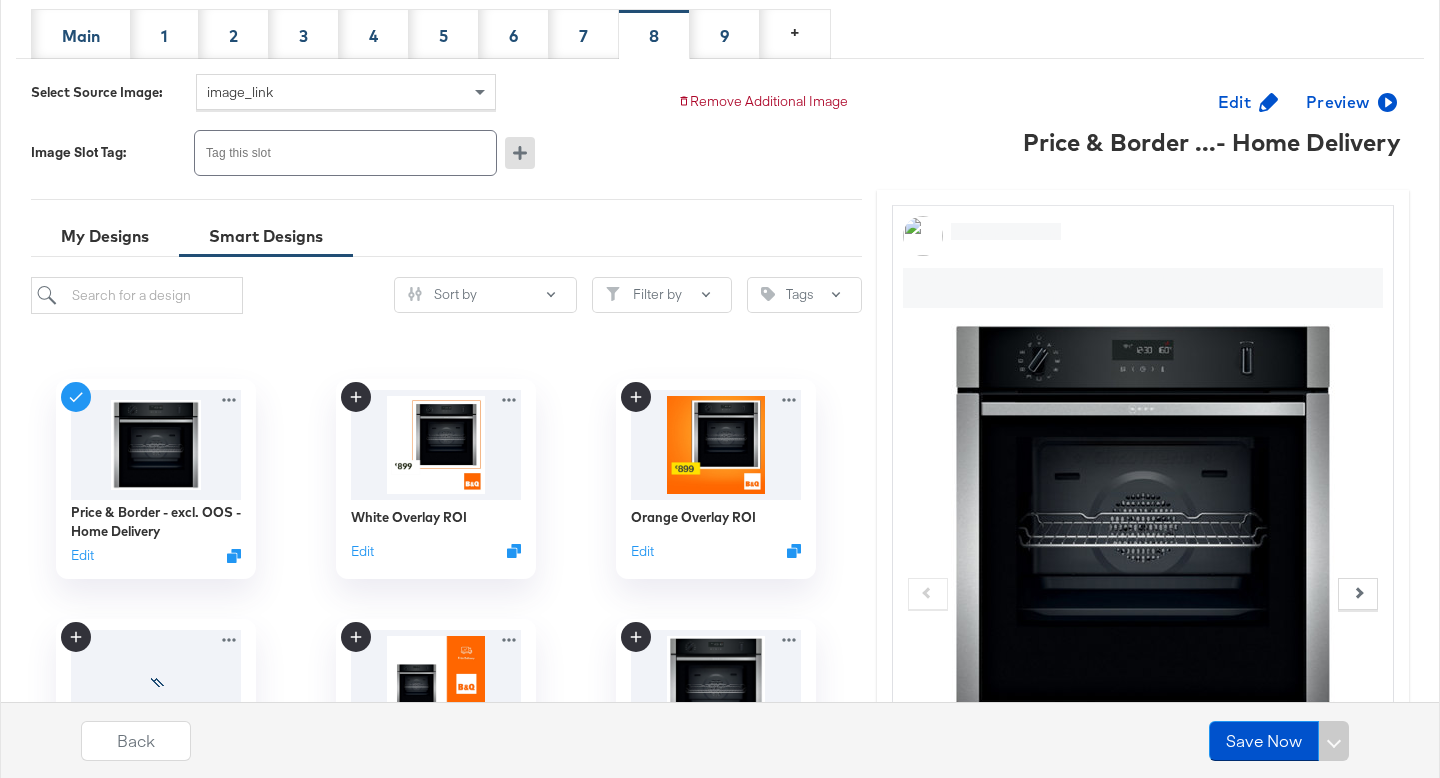 scroll, scrollTop: 285, scrollLeft: 0, axis: vertical 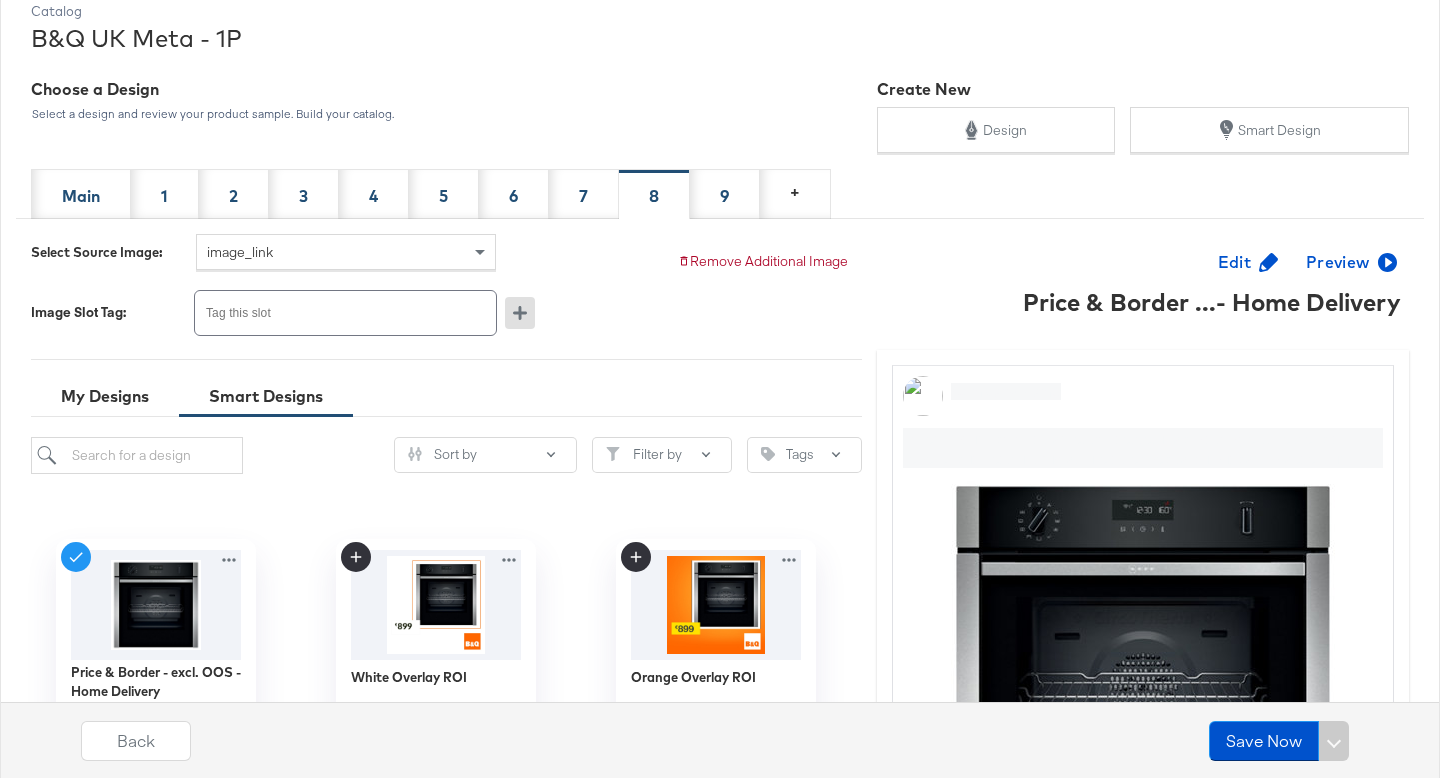 click on "Preview" at bounding box center (1349, 262) 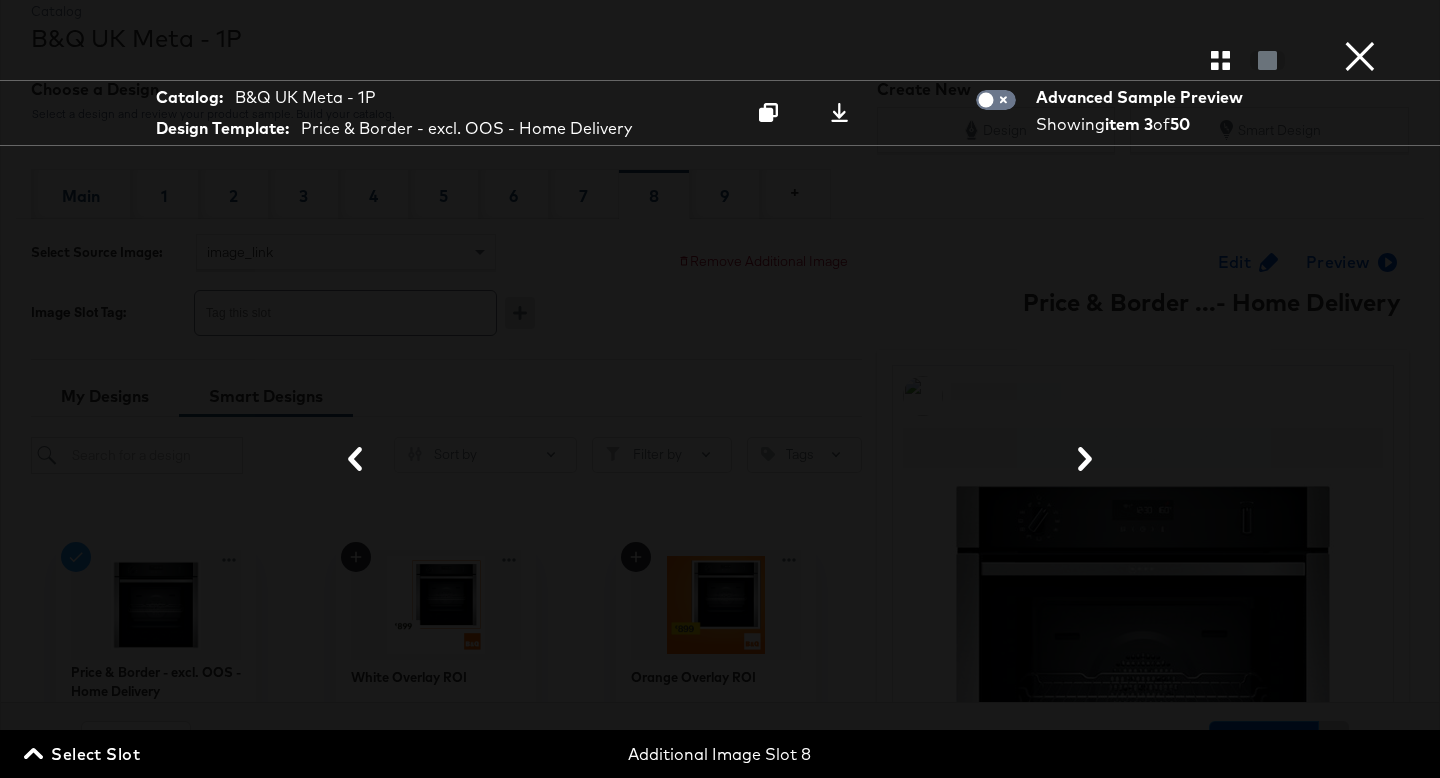 scroll, scrollTop: 0, scrollLeft: 1113, axis: horizontal 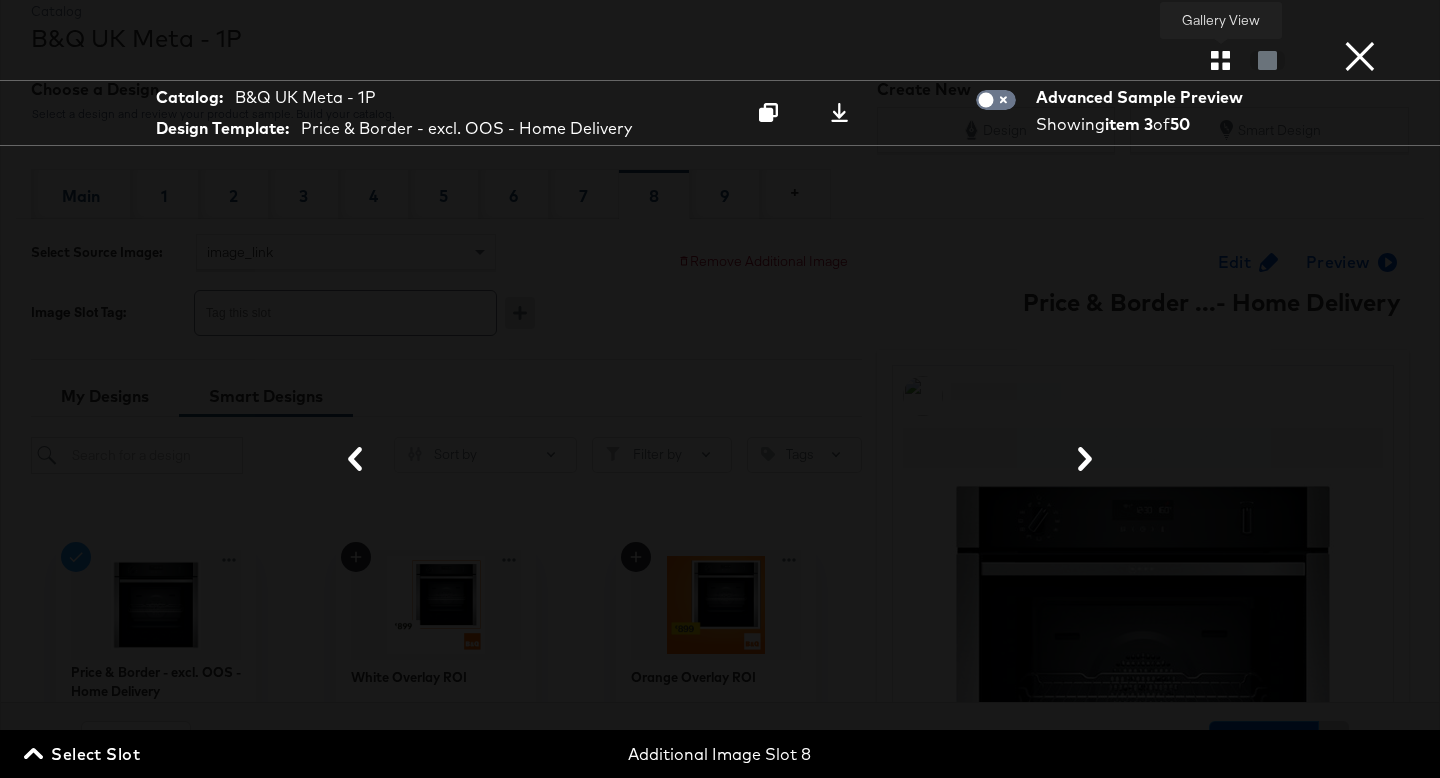 click 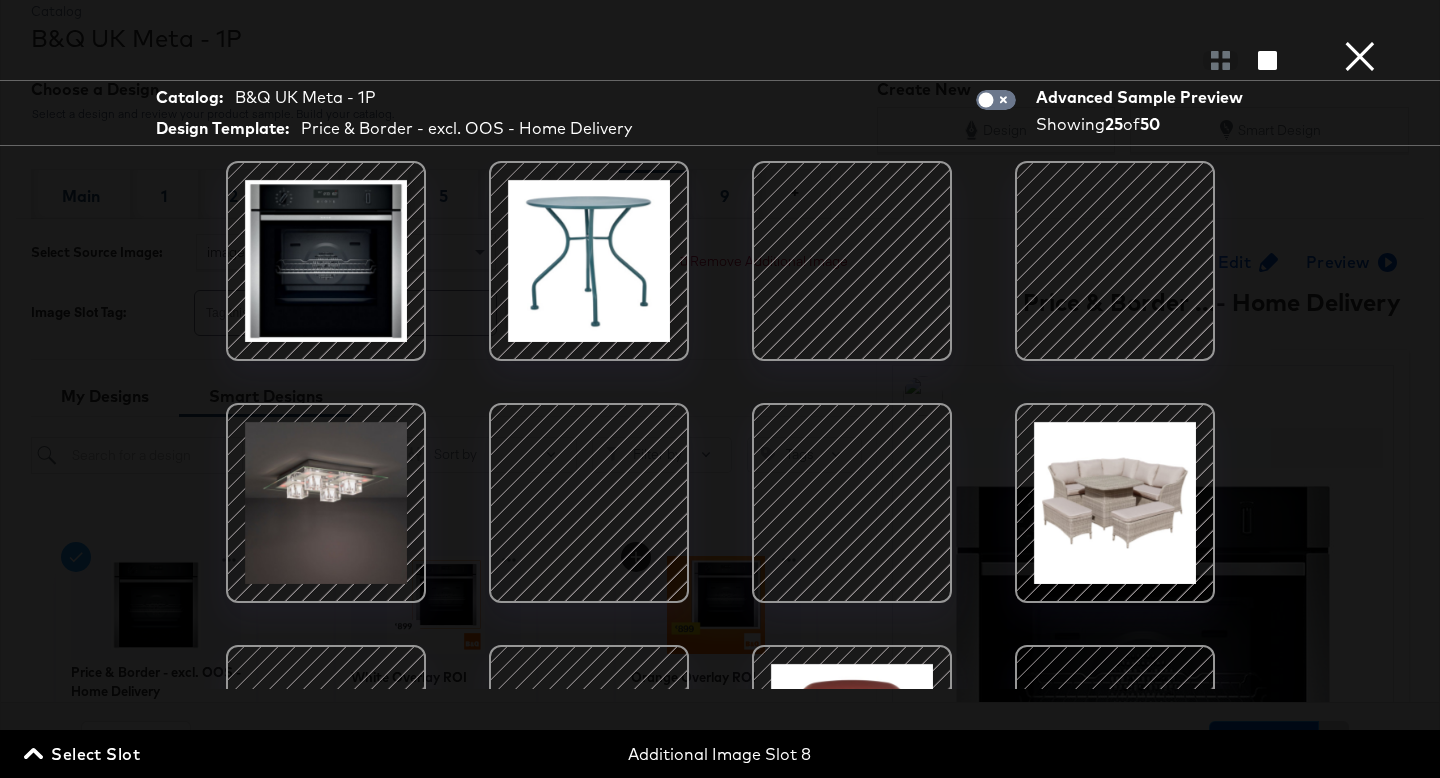 click at bounding box center (852, 261) 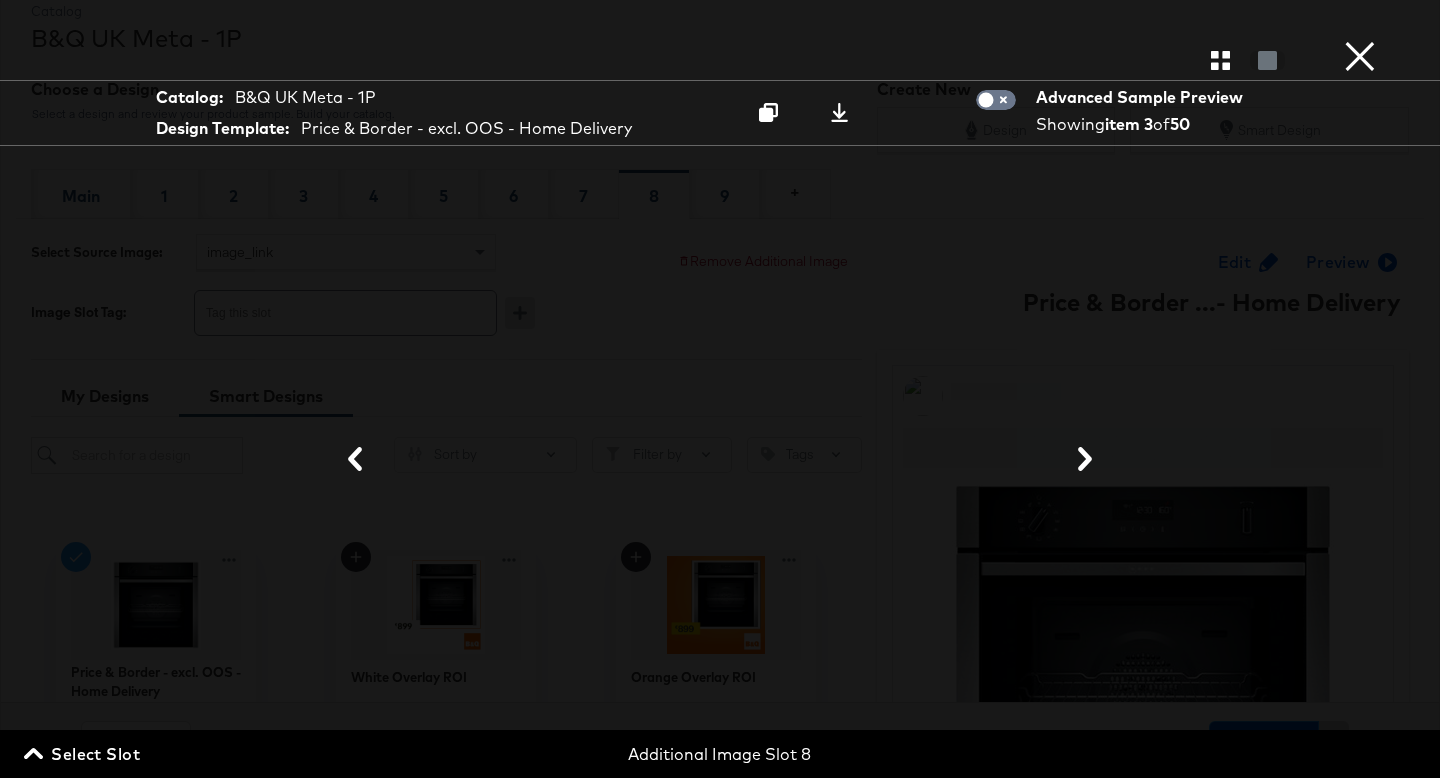 click on "×" at bounding box center [1360, 20] 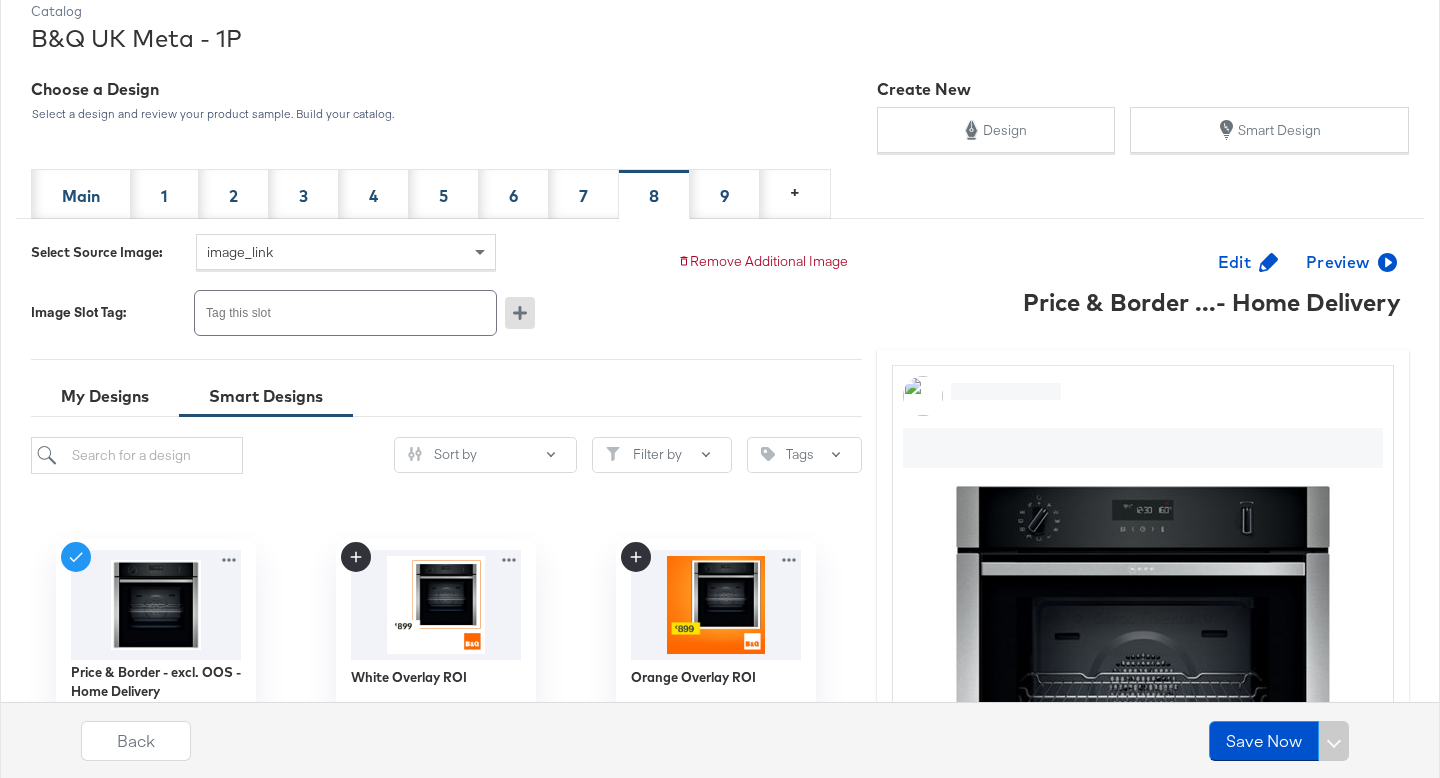 click on "Preview" at bounding box center (1349, 262) 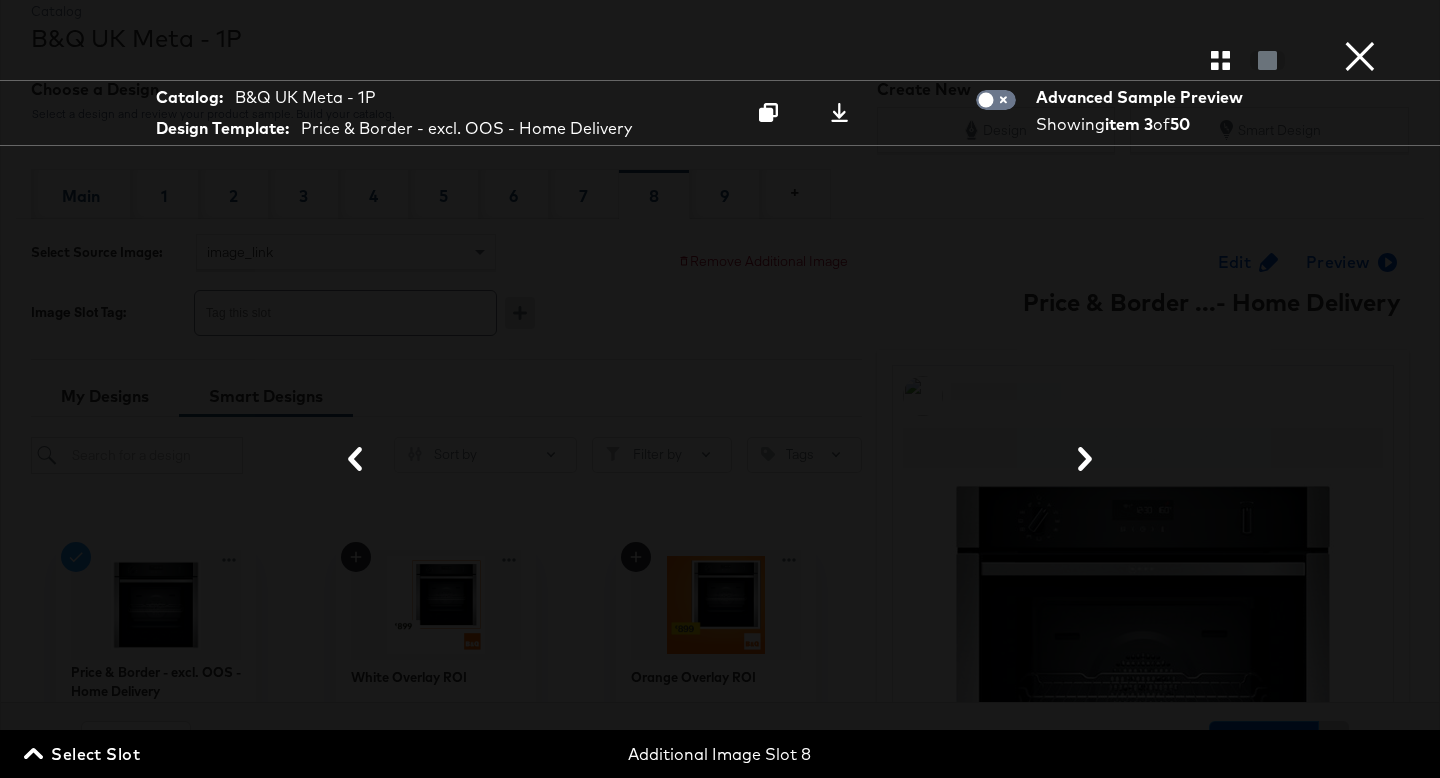 scroll, scrollTop: 0, scrollLeft: 1113, axis: horizontal 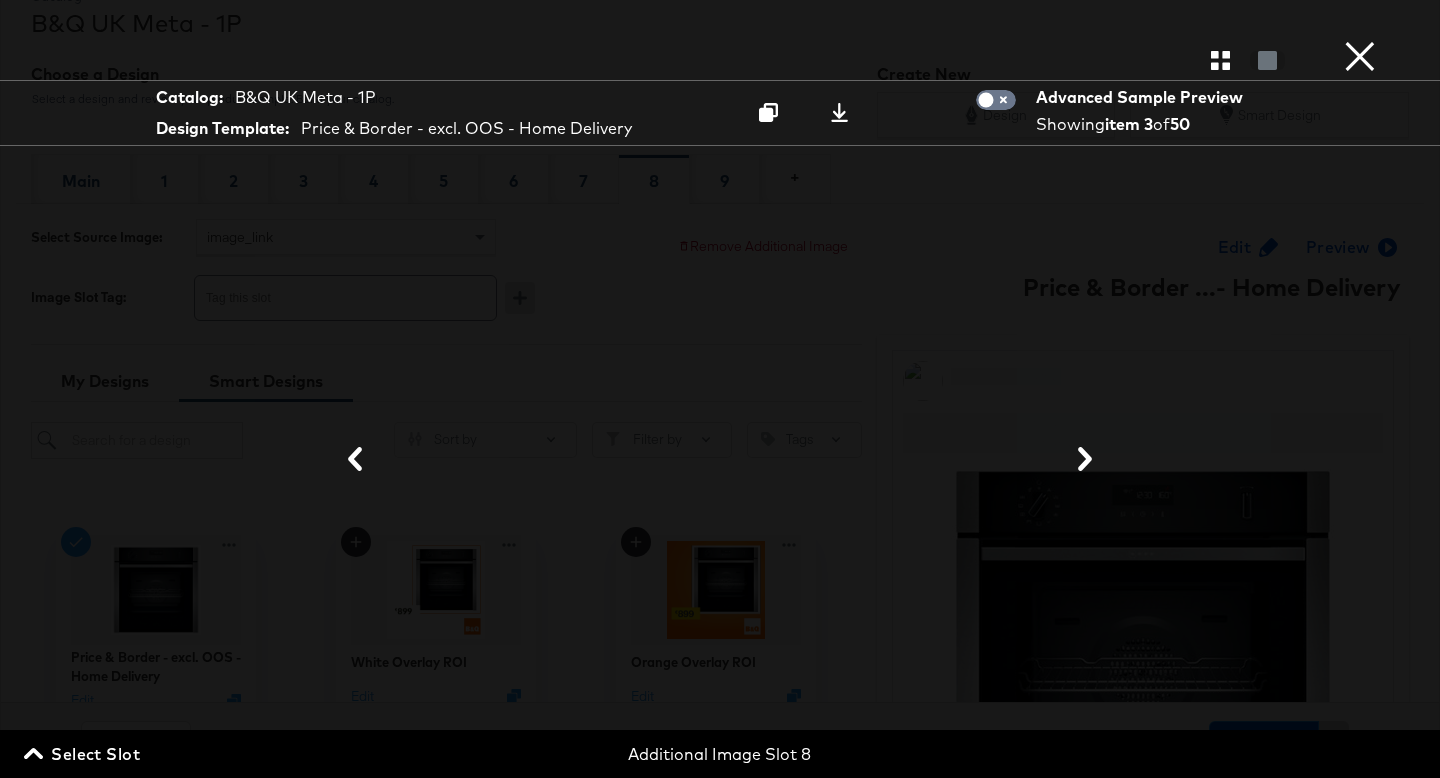 click at bounding box center [720, 60] 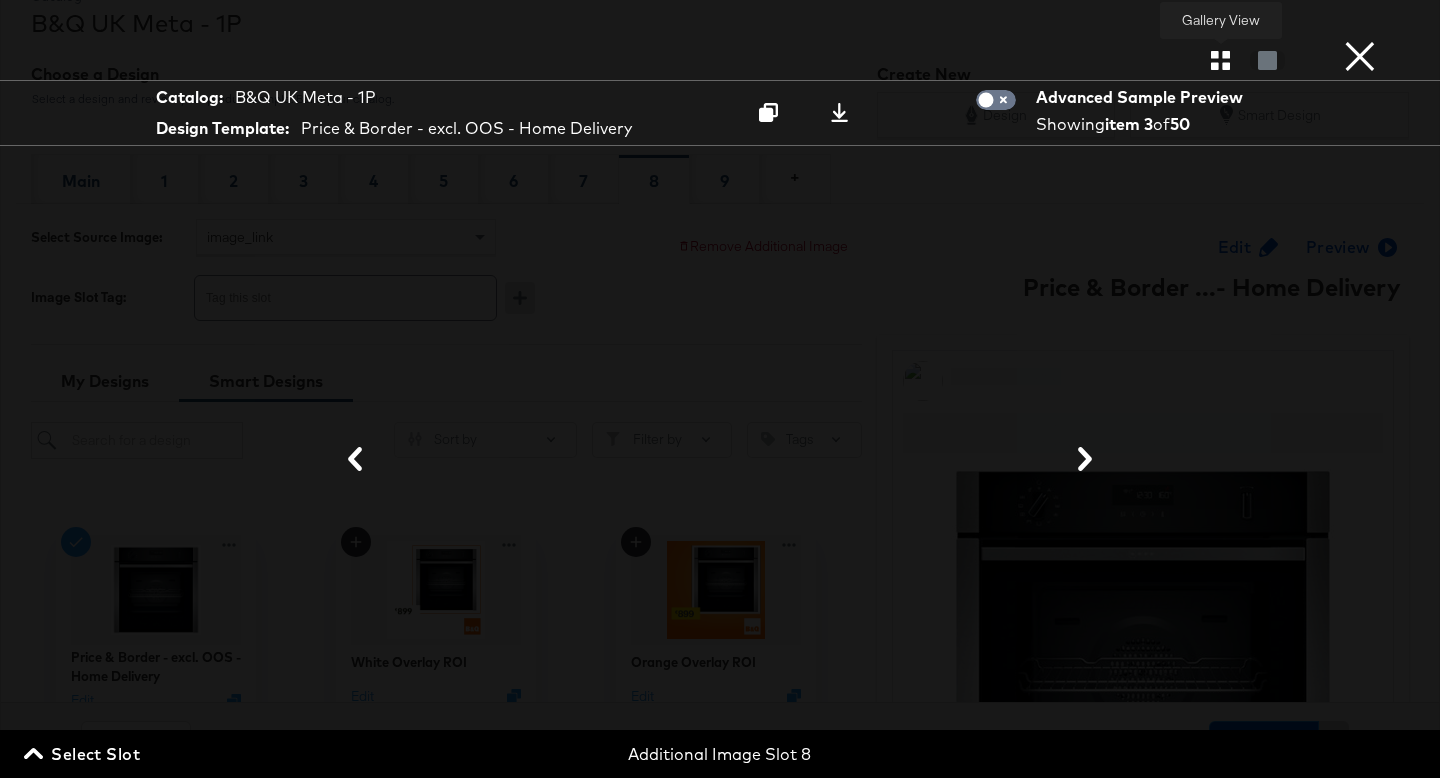 click 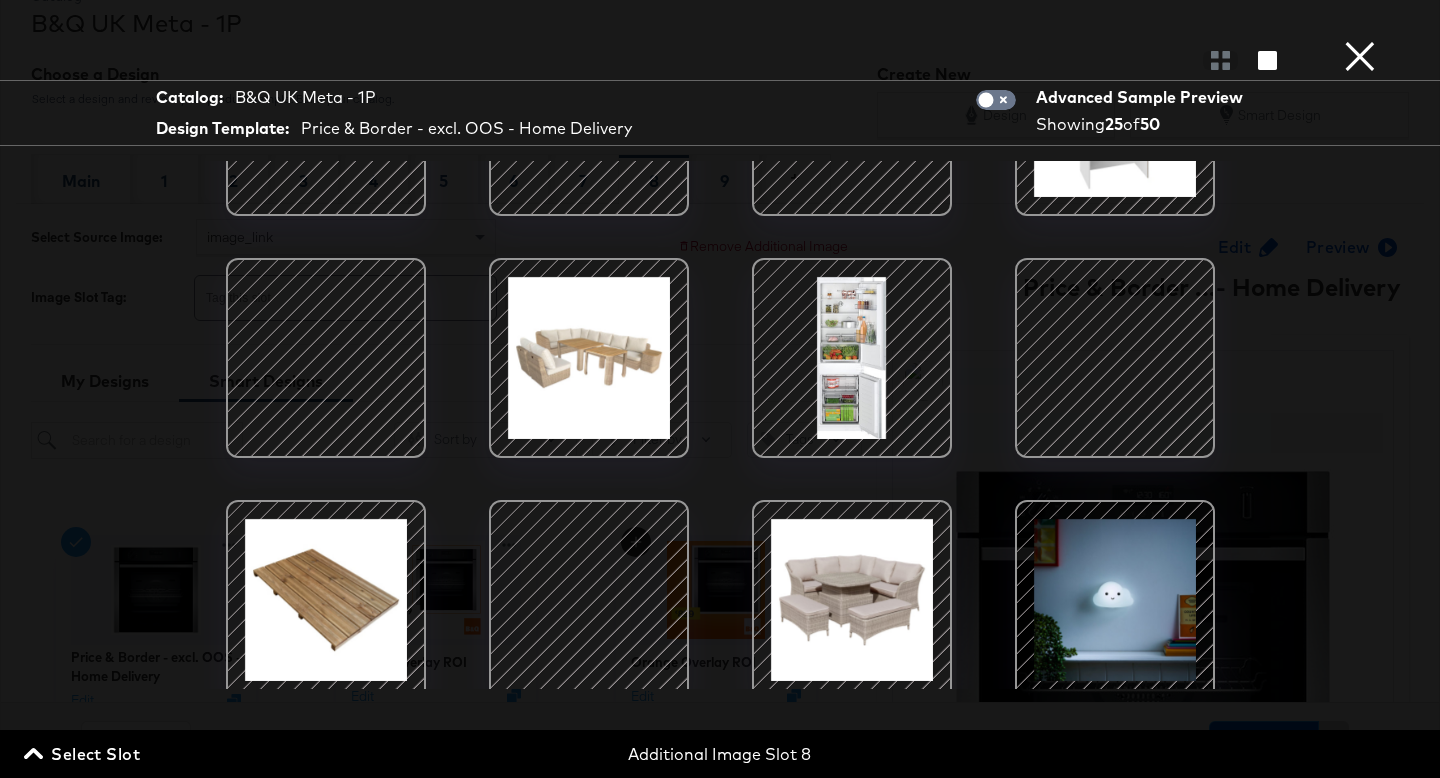 scroll, scrollTop: 1059, scrollLeft: 0, axis: vertical 